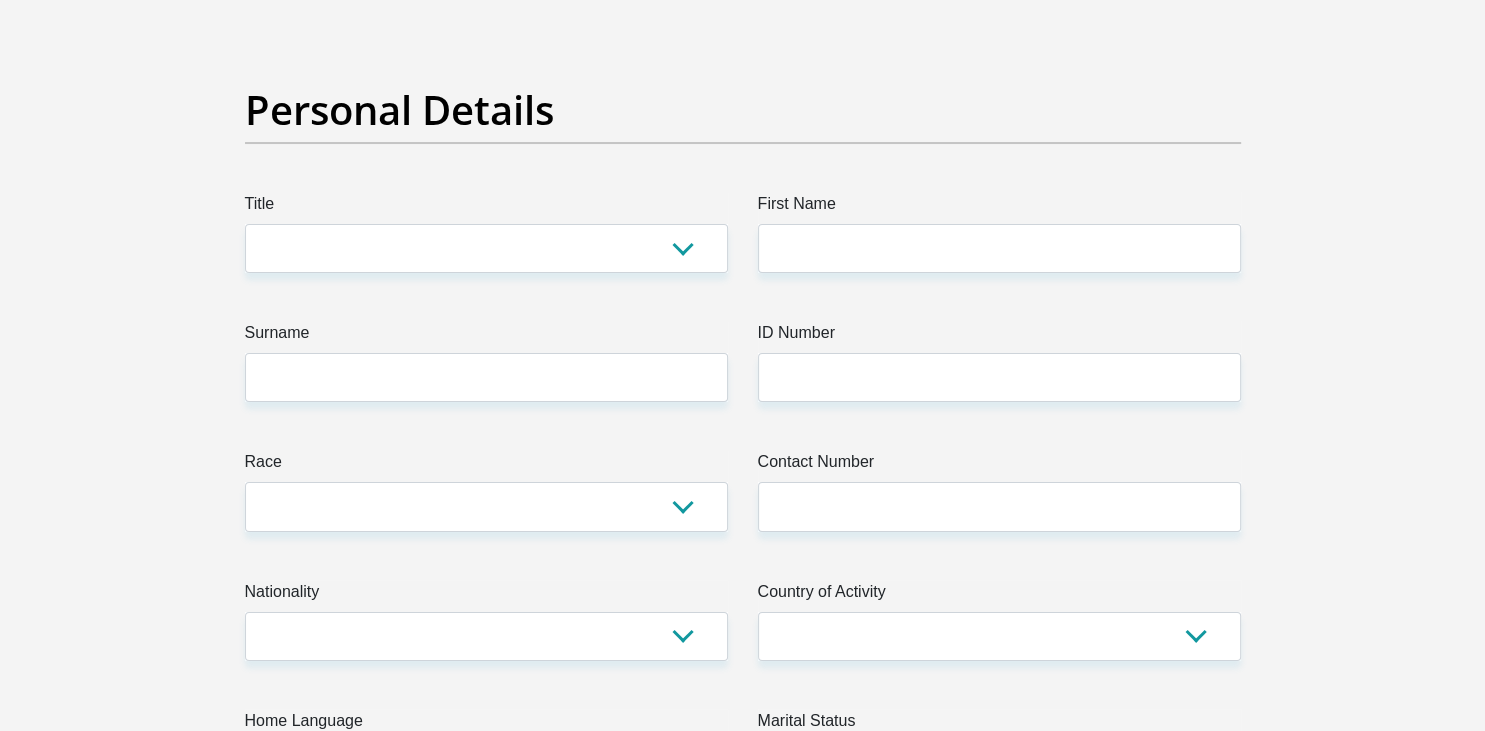scroll, scrollTop: 0, scrollLeft: 0, axis: both 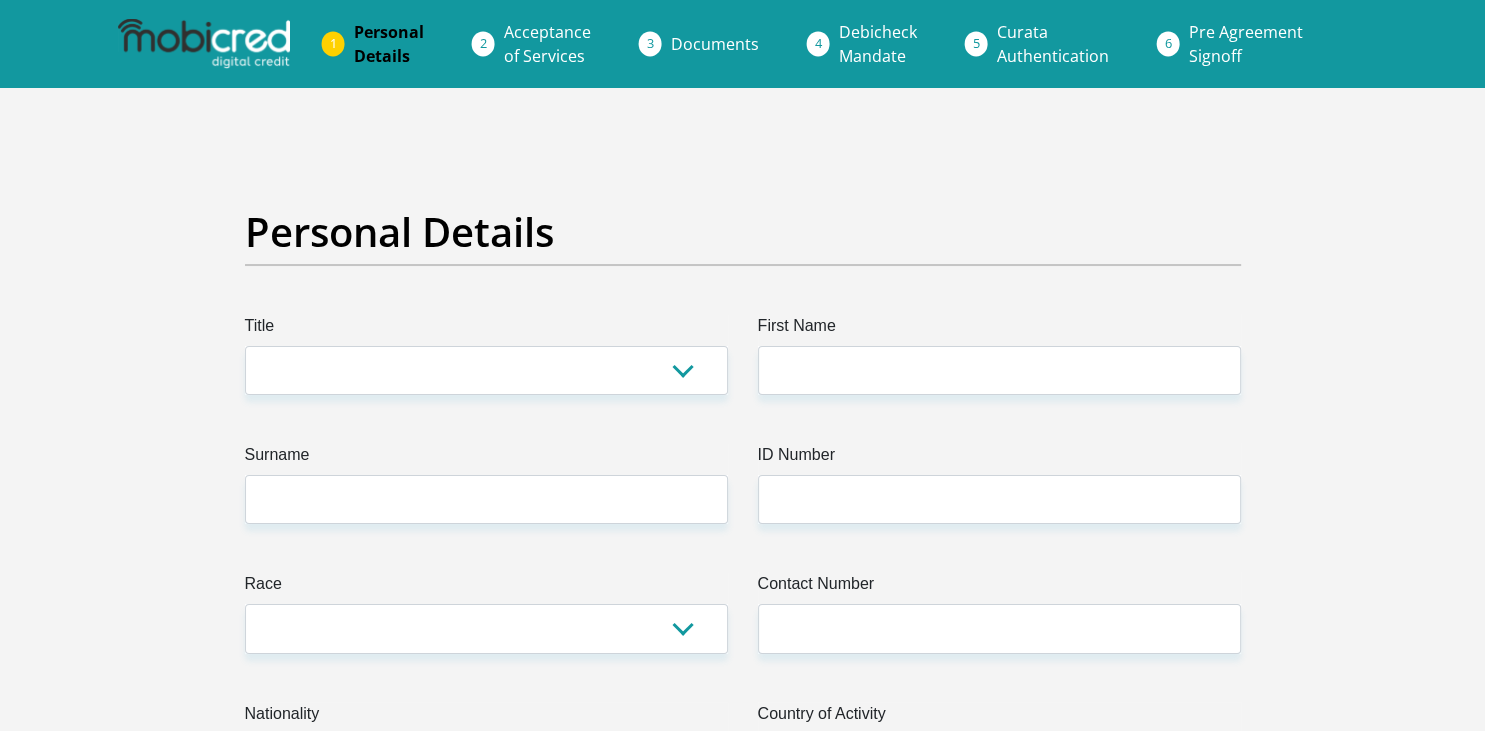 click on "Acceptance  of Services" at bounding box center [547, 44] 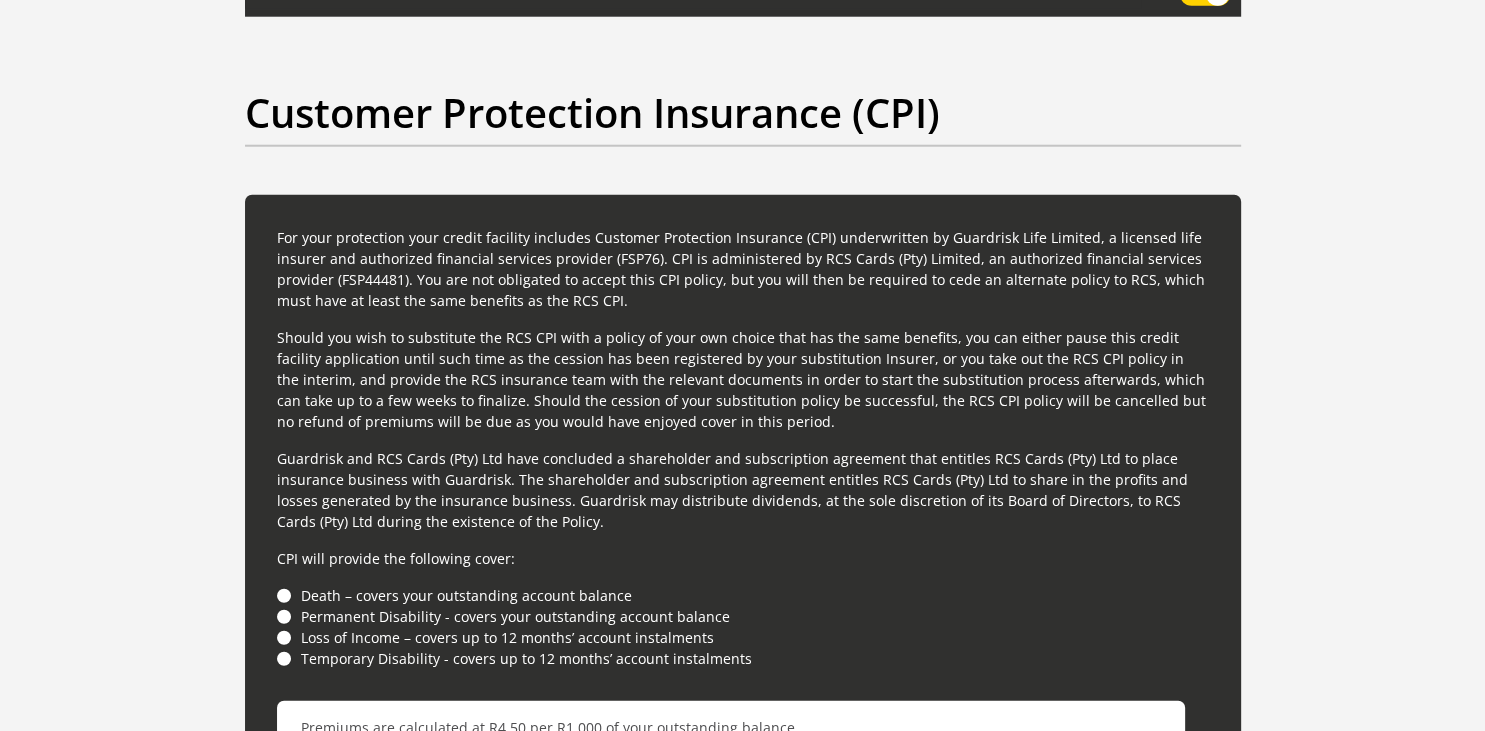 scroll, scrollTop: 4857, scrollLeft: 0, axis: vertical 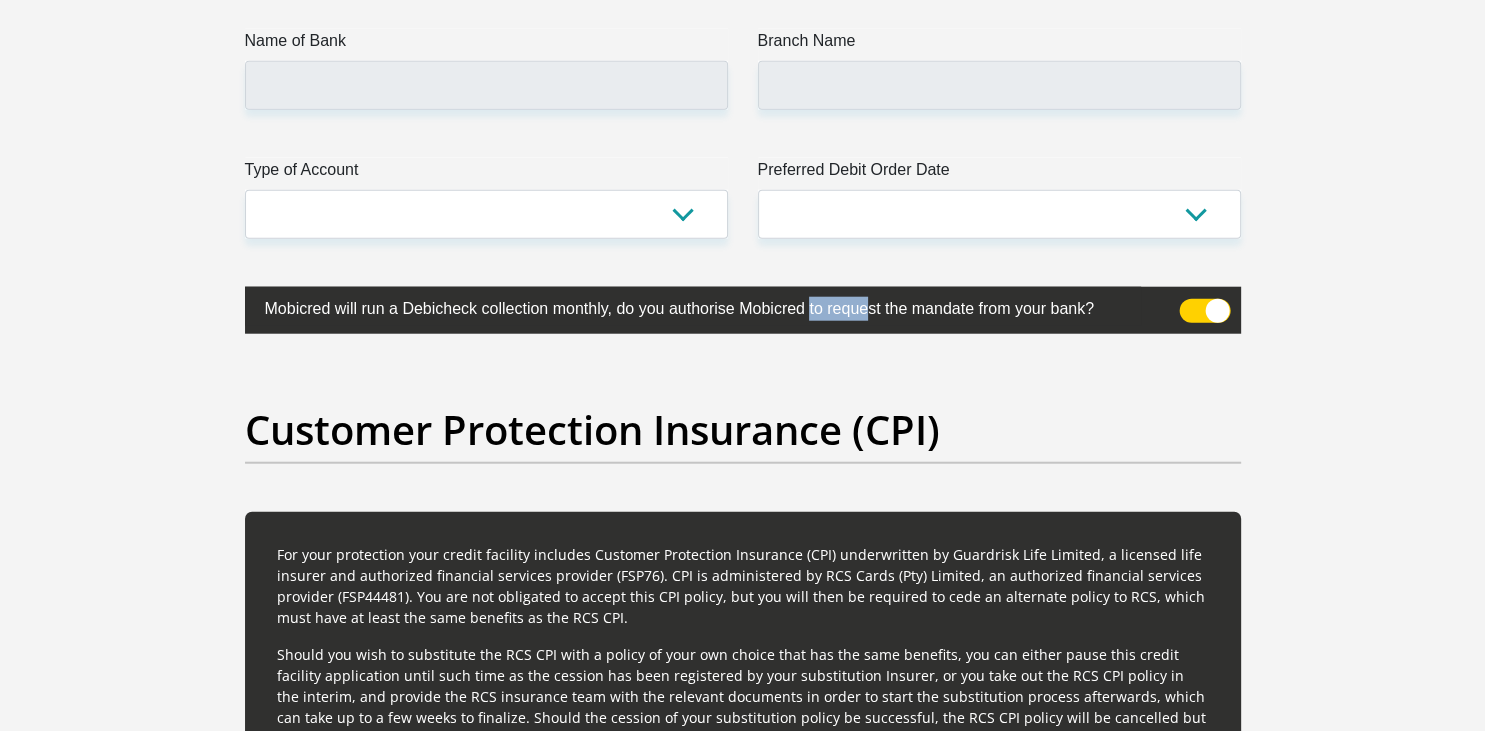 drag, startPoint x: 813, startPoint y: 307, endPoint x: 743, endPoint y: 305, distance: 70.028564 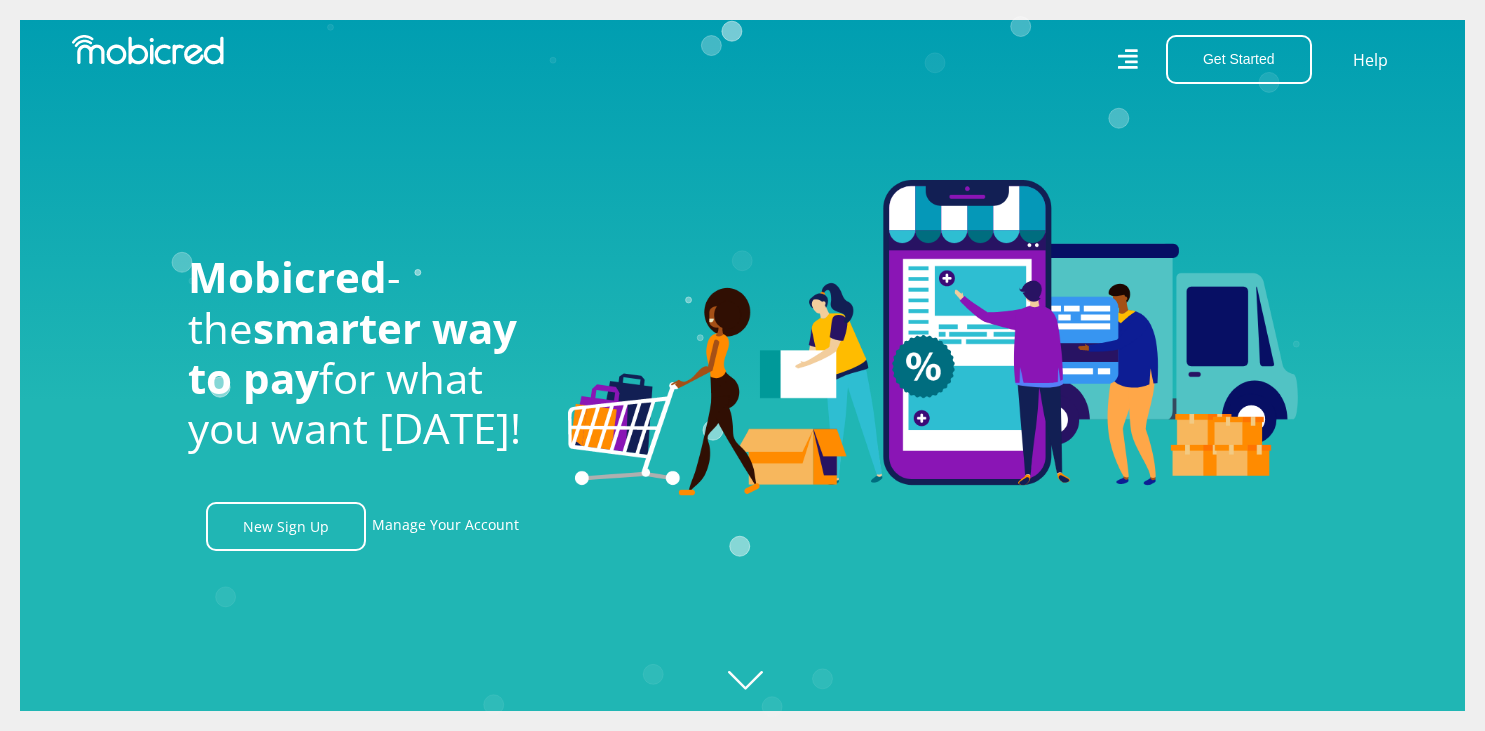 scroll, scrollTop: 0, scrollLeft: 0, axis: both 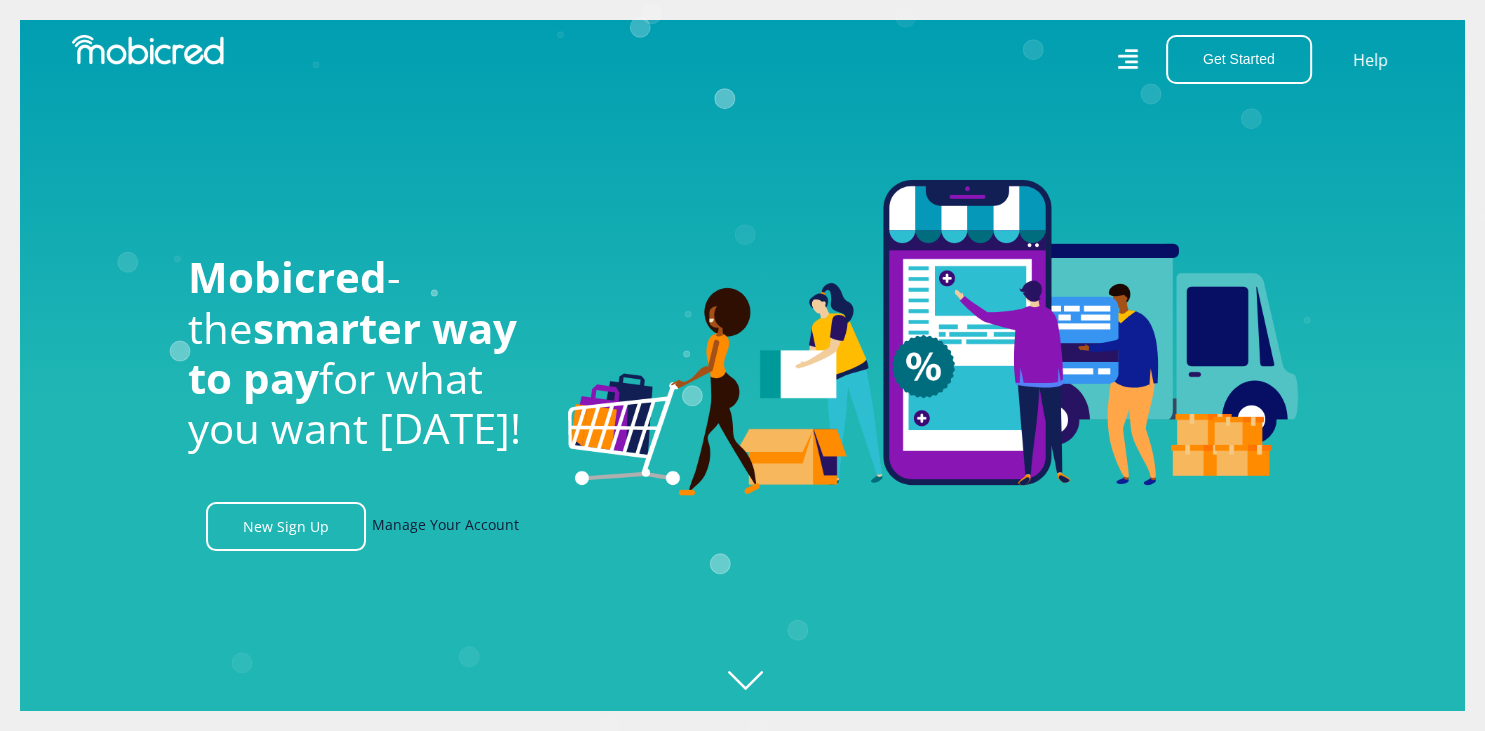 click on "Manage Your Account" at bounding box center [445, 526] 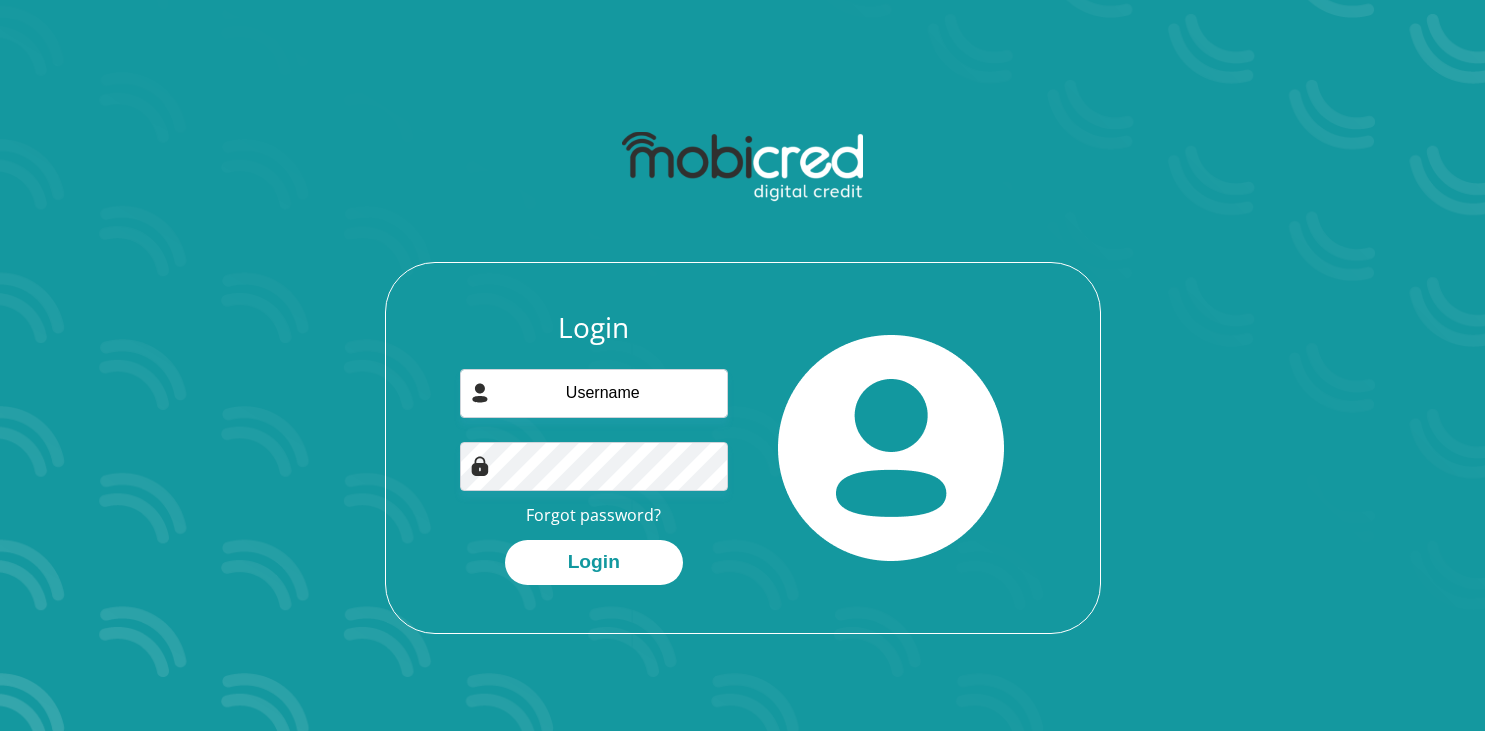 scroll, scrollTop: 0, scrollLeft: 0, axis: both 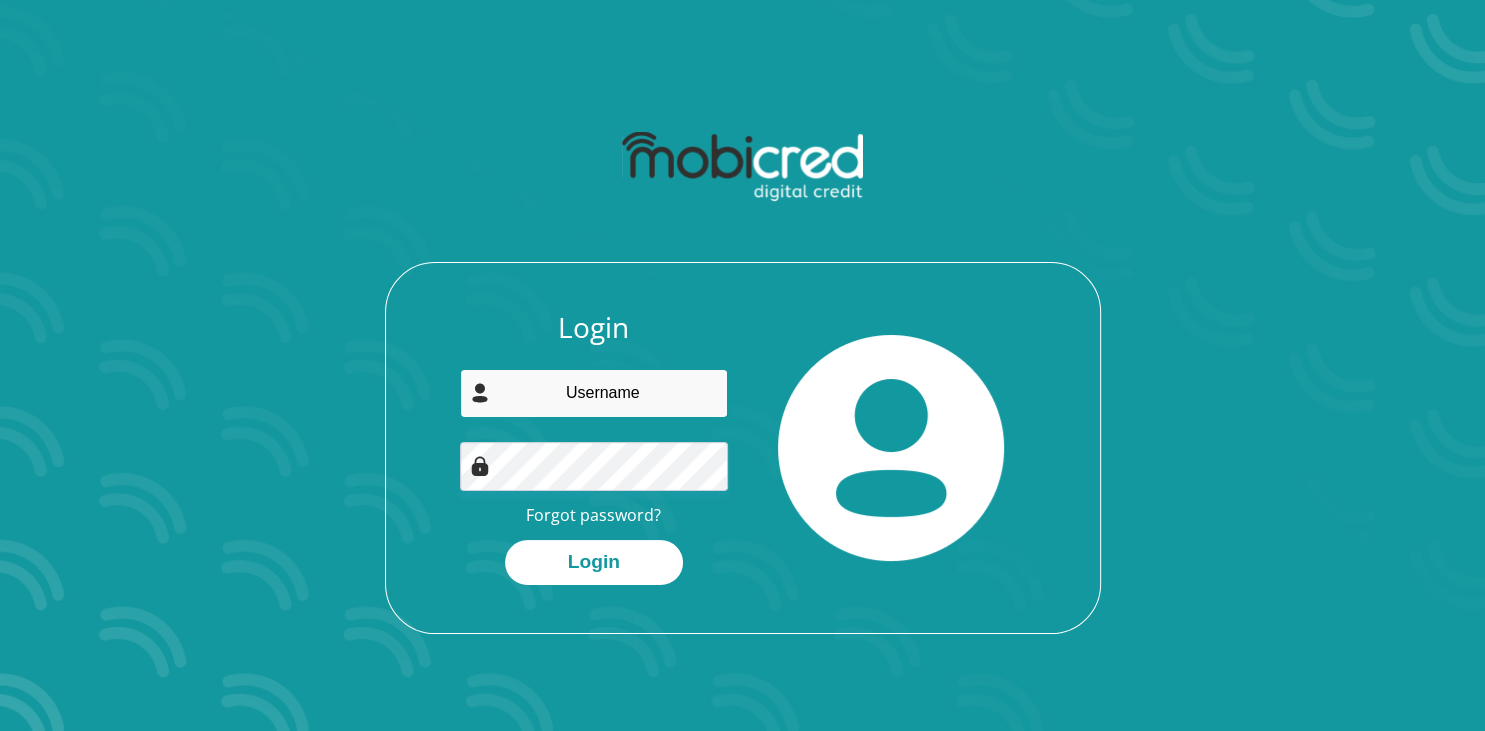 drag, startPoint x: 613, startPoint y: 391, endPoint x: 635, endPoint y: 384, distance: 23.086792 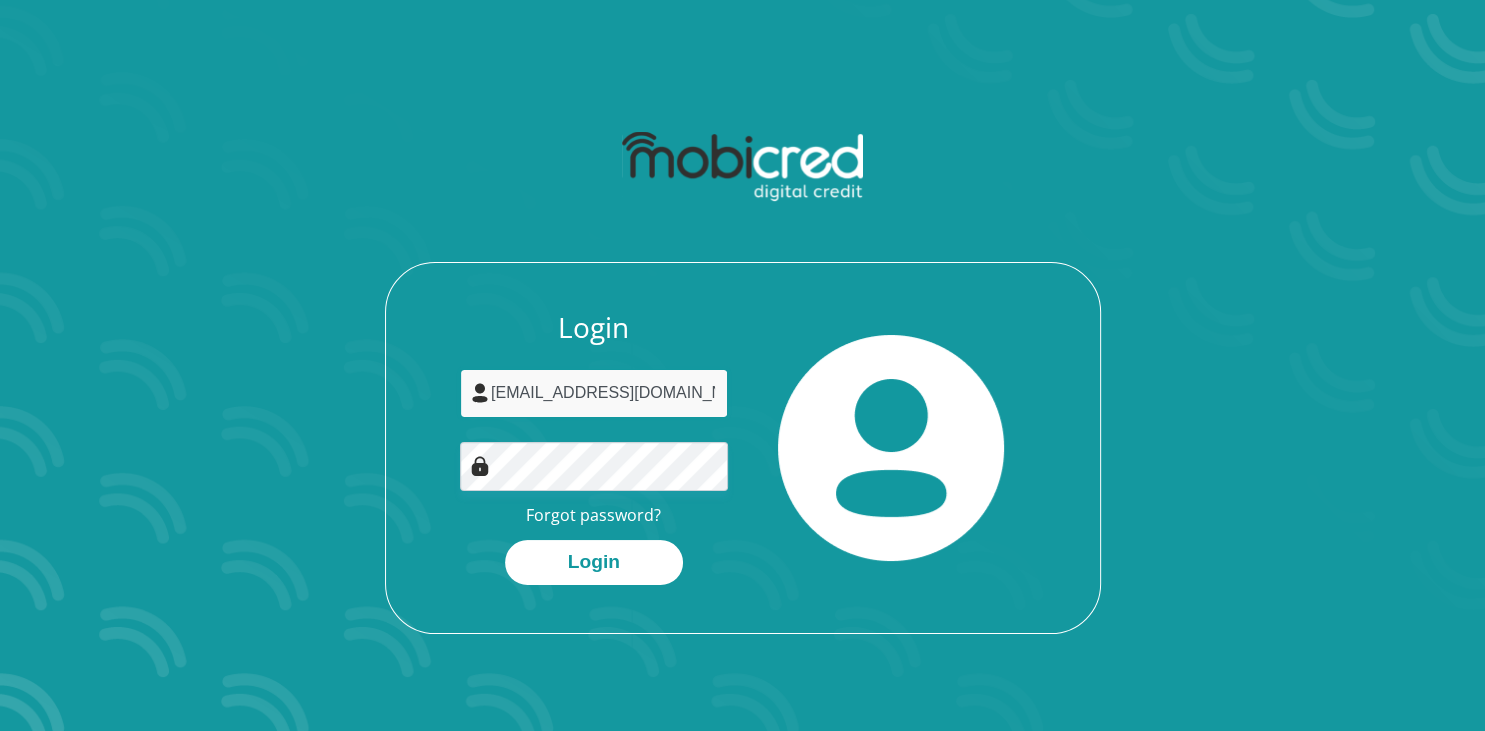 type on "[EMAIL_ADDRESS][DOMAIN_NAME]" 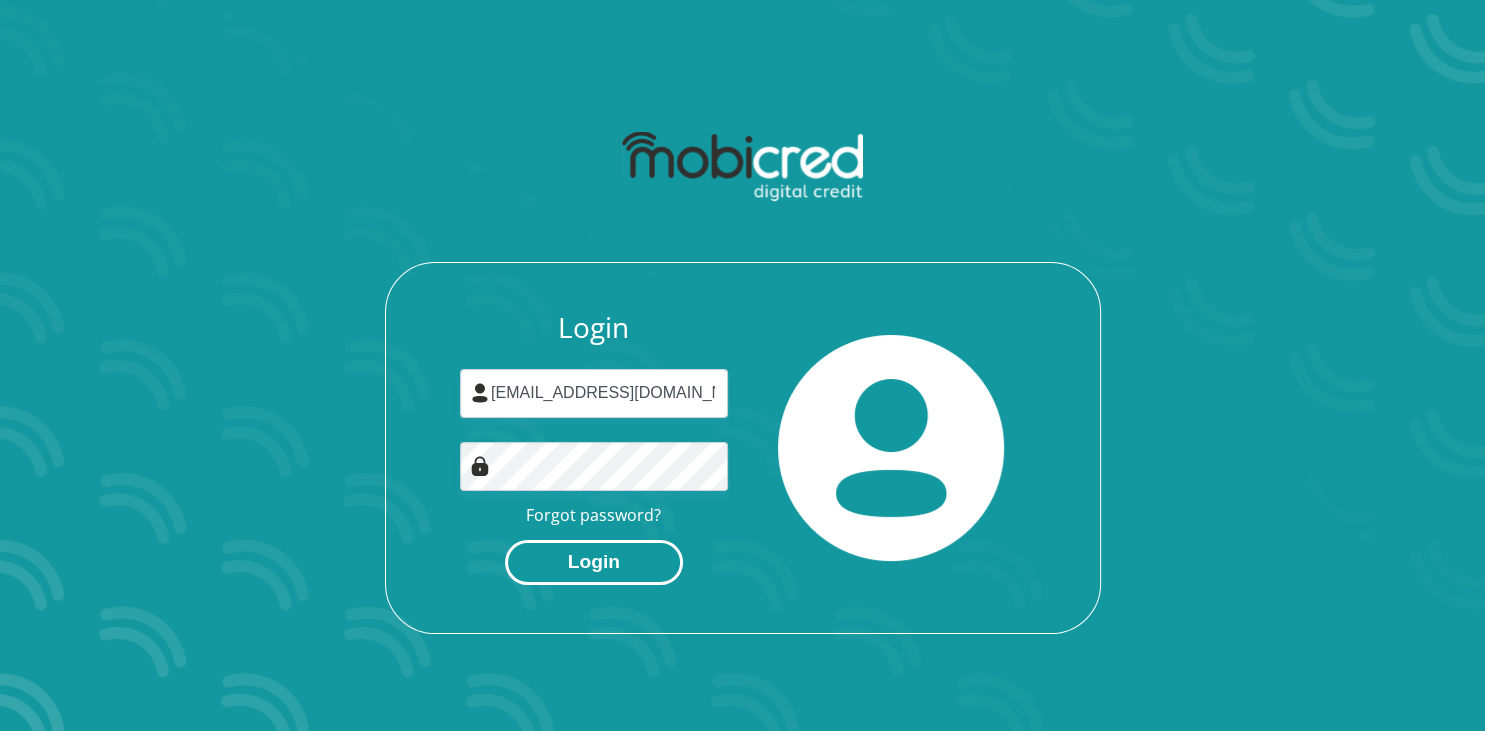 click on "Login" at bounding box center (594, 562) 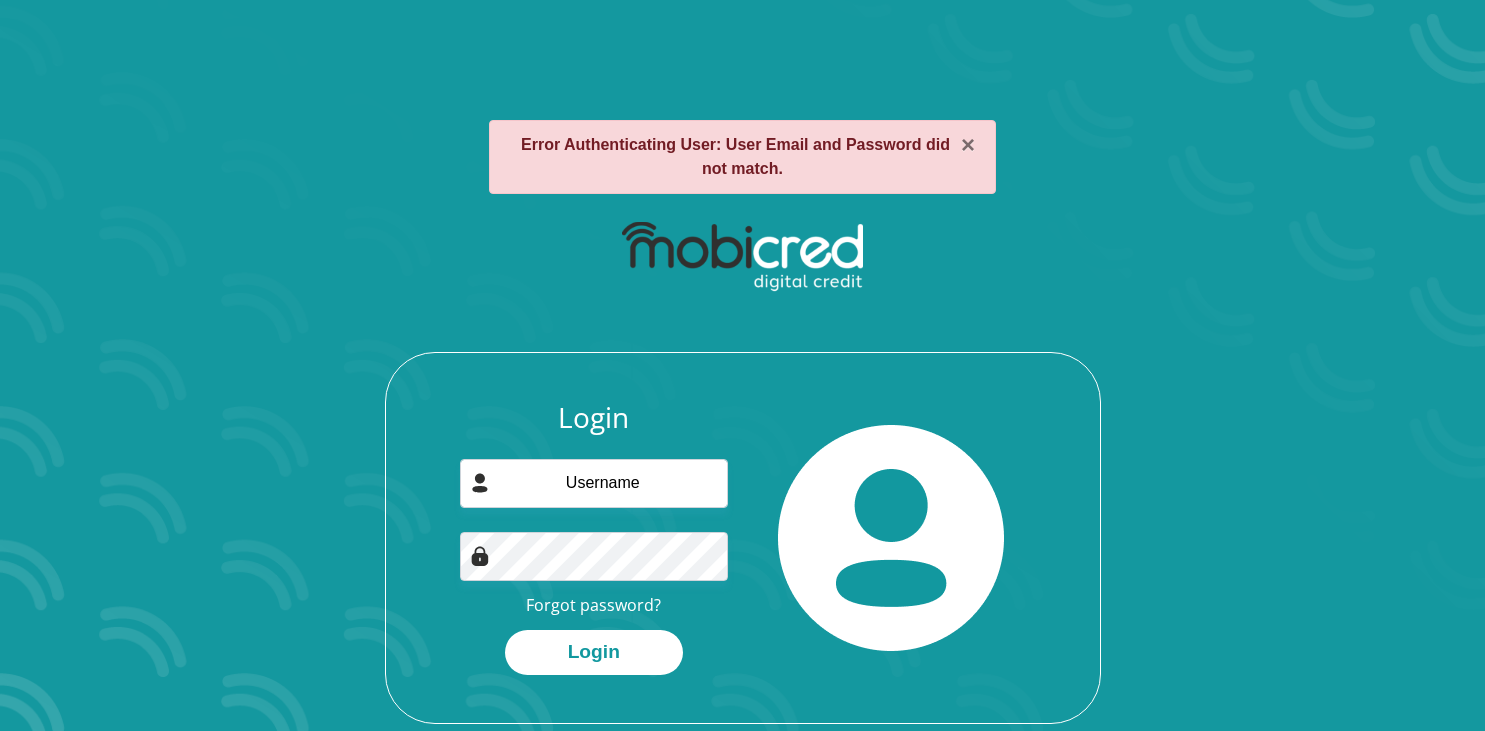 scroll, scrollTop: 0, scrollLeft: 0, axis: both 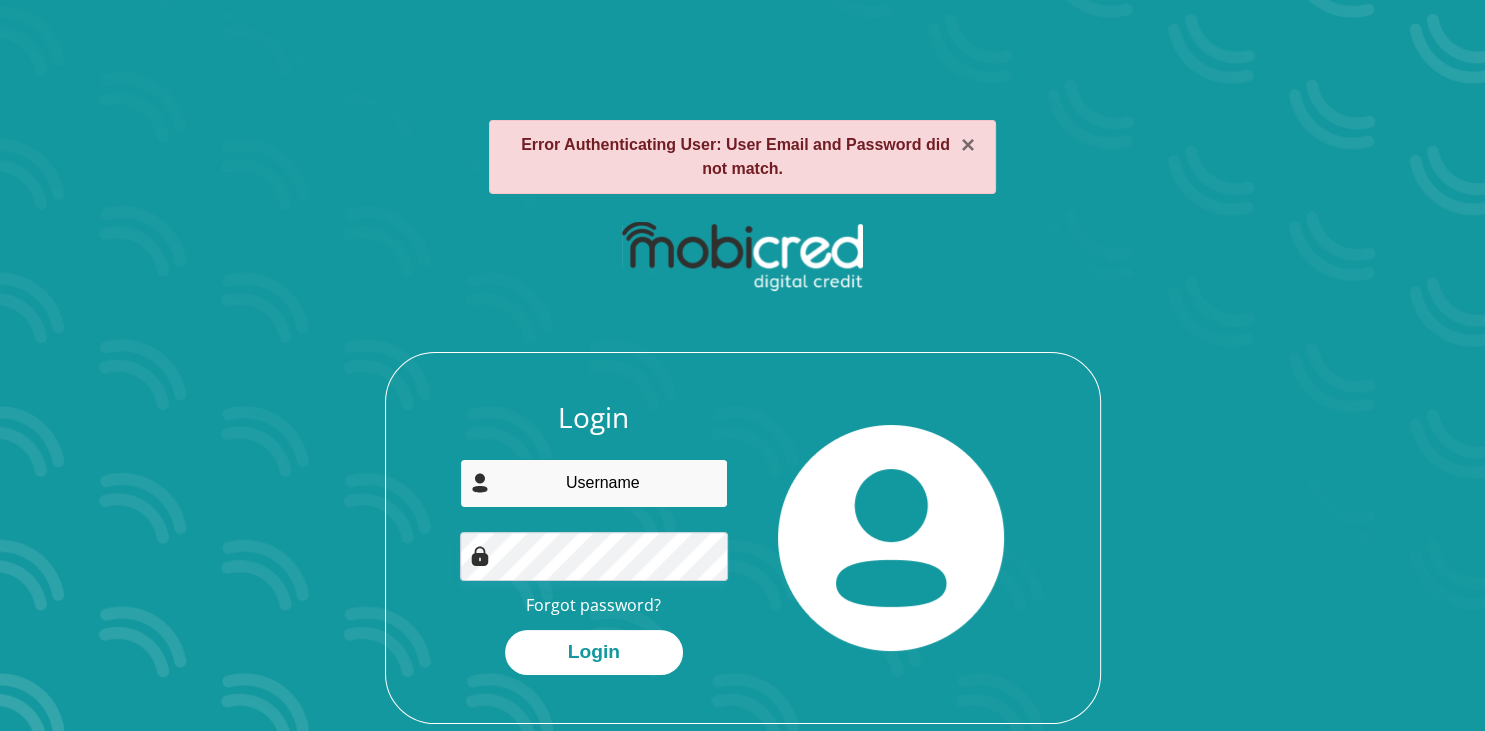 drag, startPoint x: 594, startPoint y: 477, endPoint x: 604, endPoint y: 476, distance: 10.049875 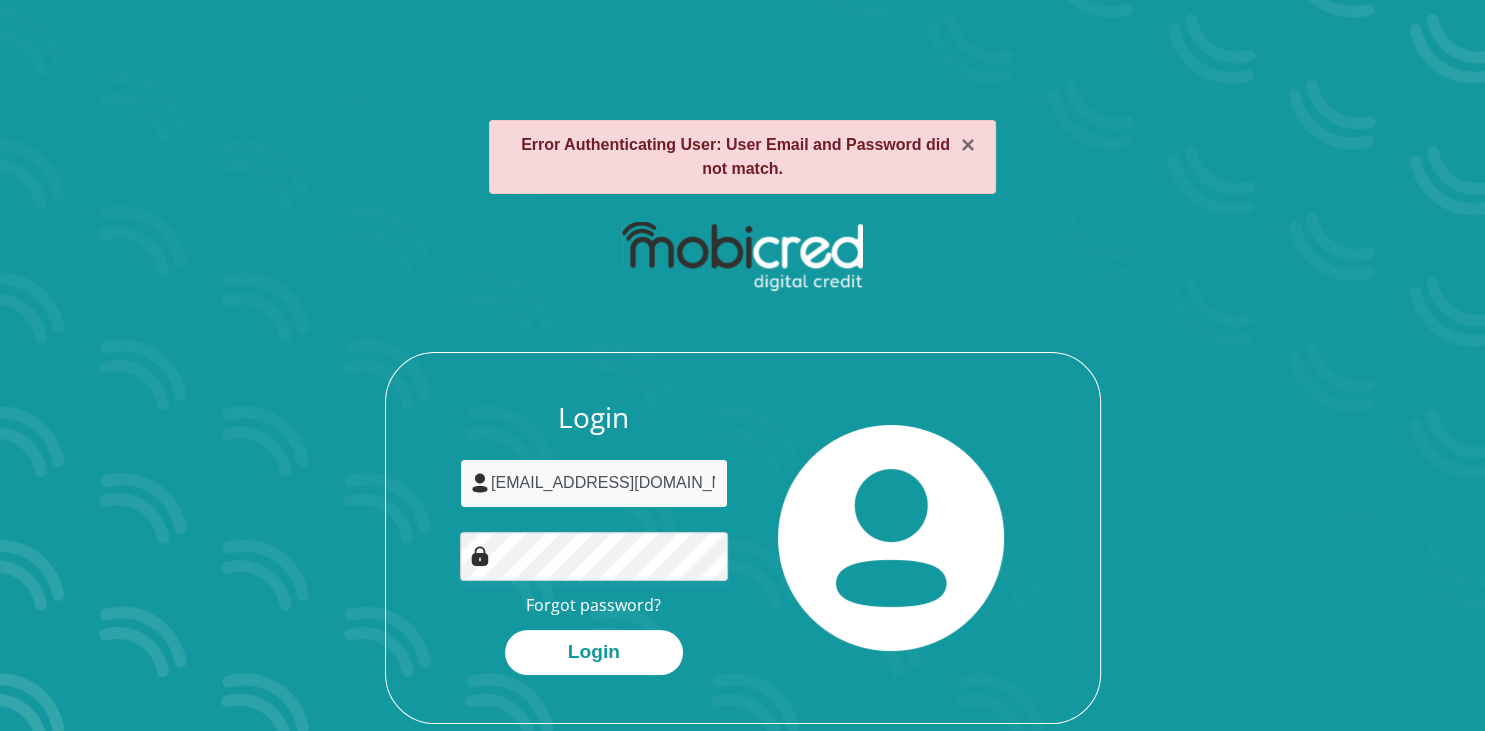 type on "[EMAIL_ADDRESS][DOMAIN_NAME]" 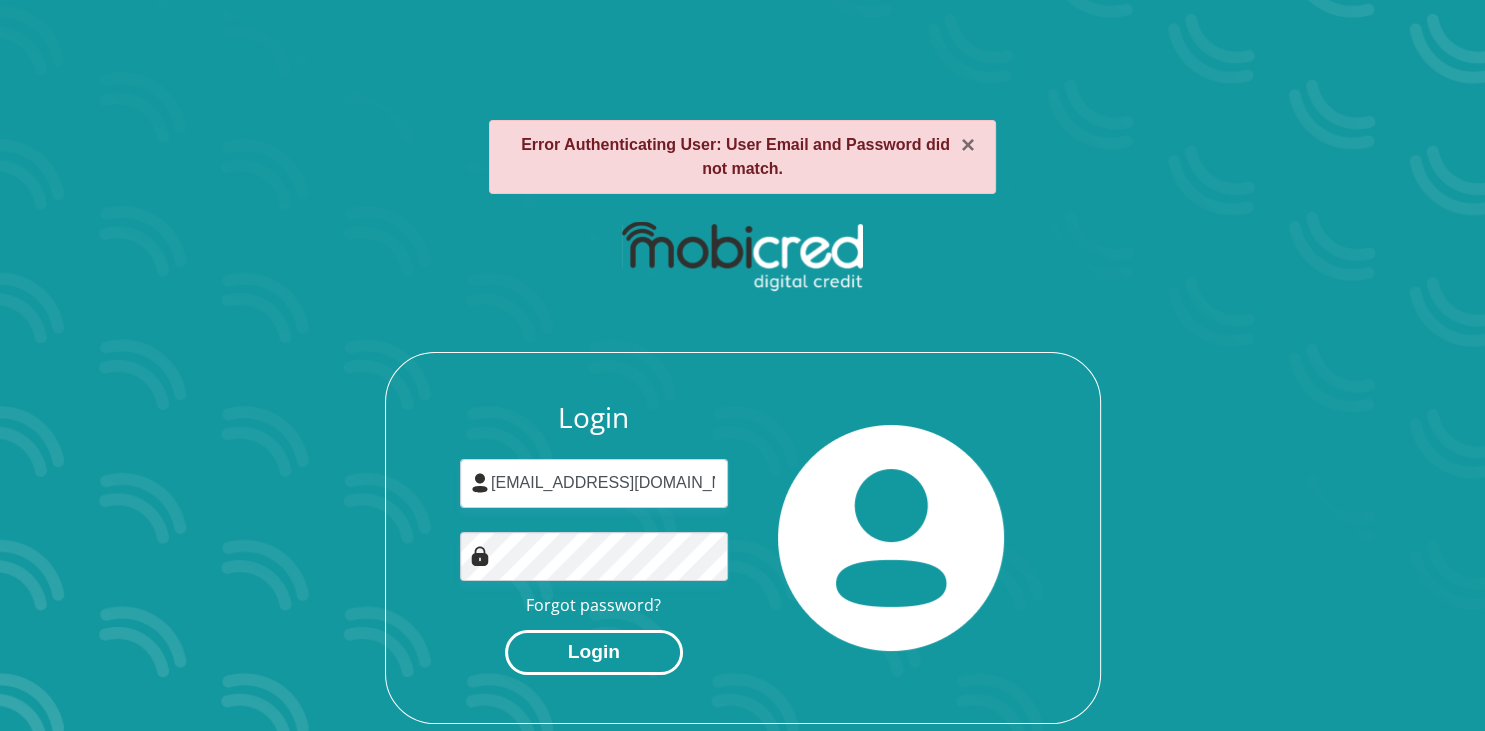 click on "Login" at bounding box center (594, 652) 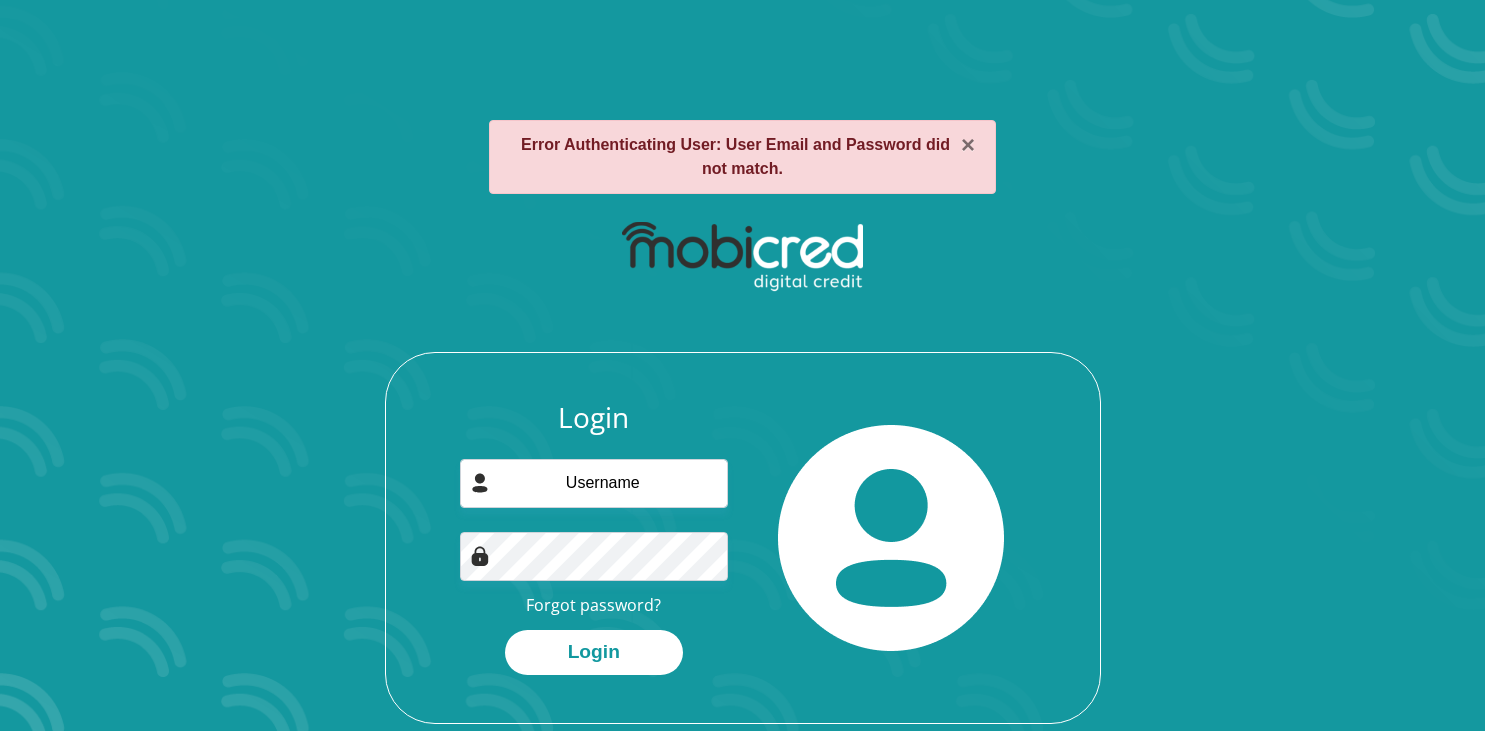 scroll, scrollTop: 0, scrollLeft: 0, axis: both 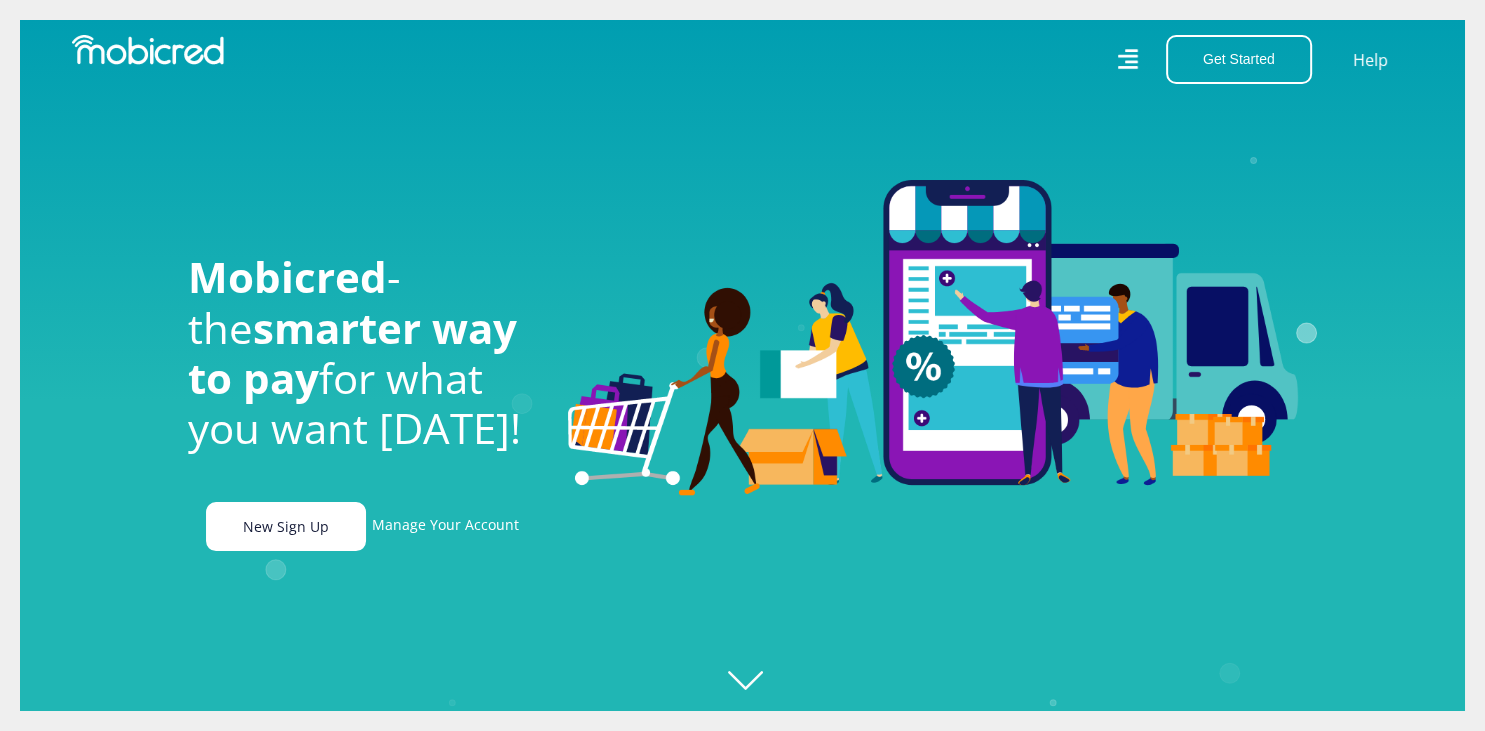 click on "New Sign Up" at bounding box center (286, 526) 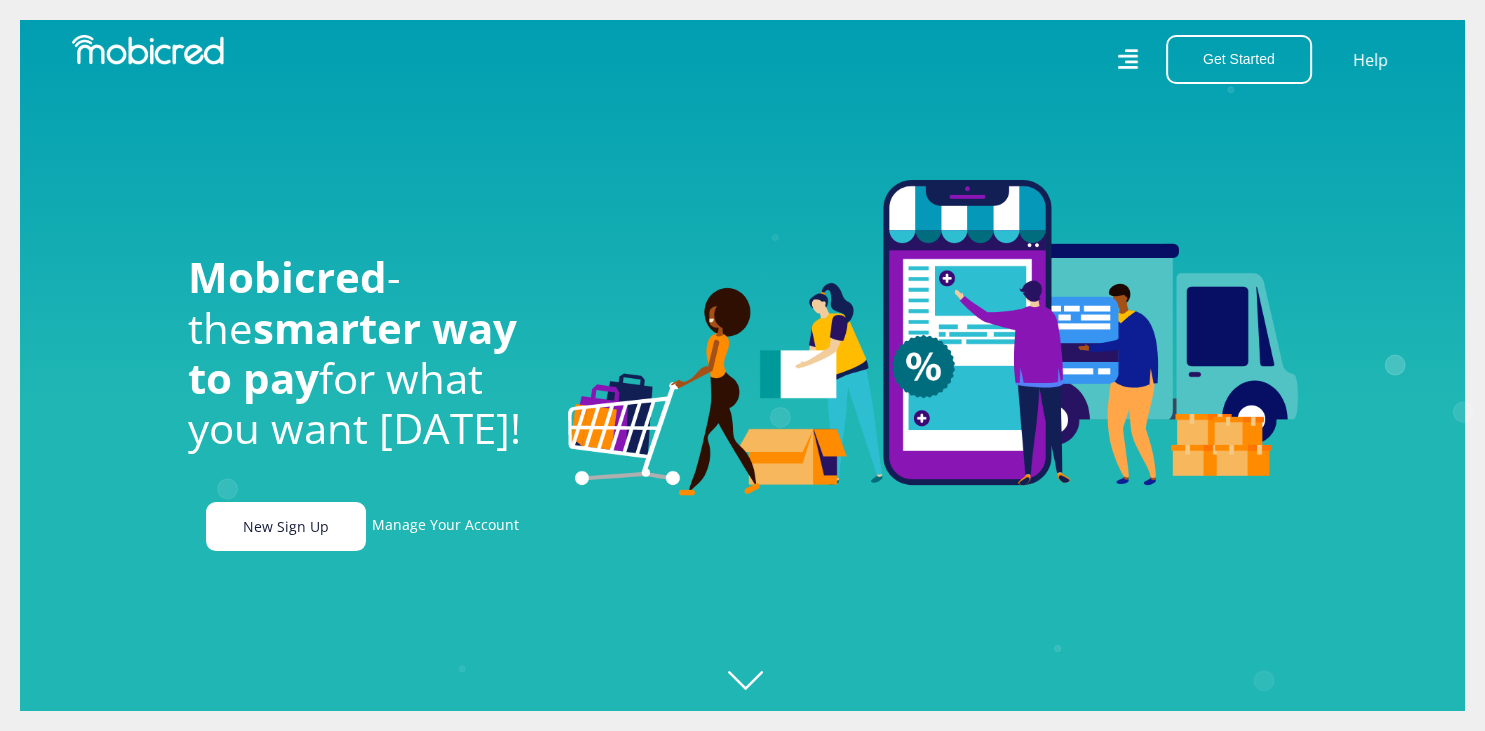 scroll, scrollTop: 0, scrollLeft: 1425, axis: horizontal 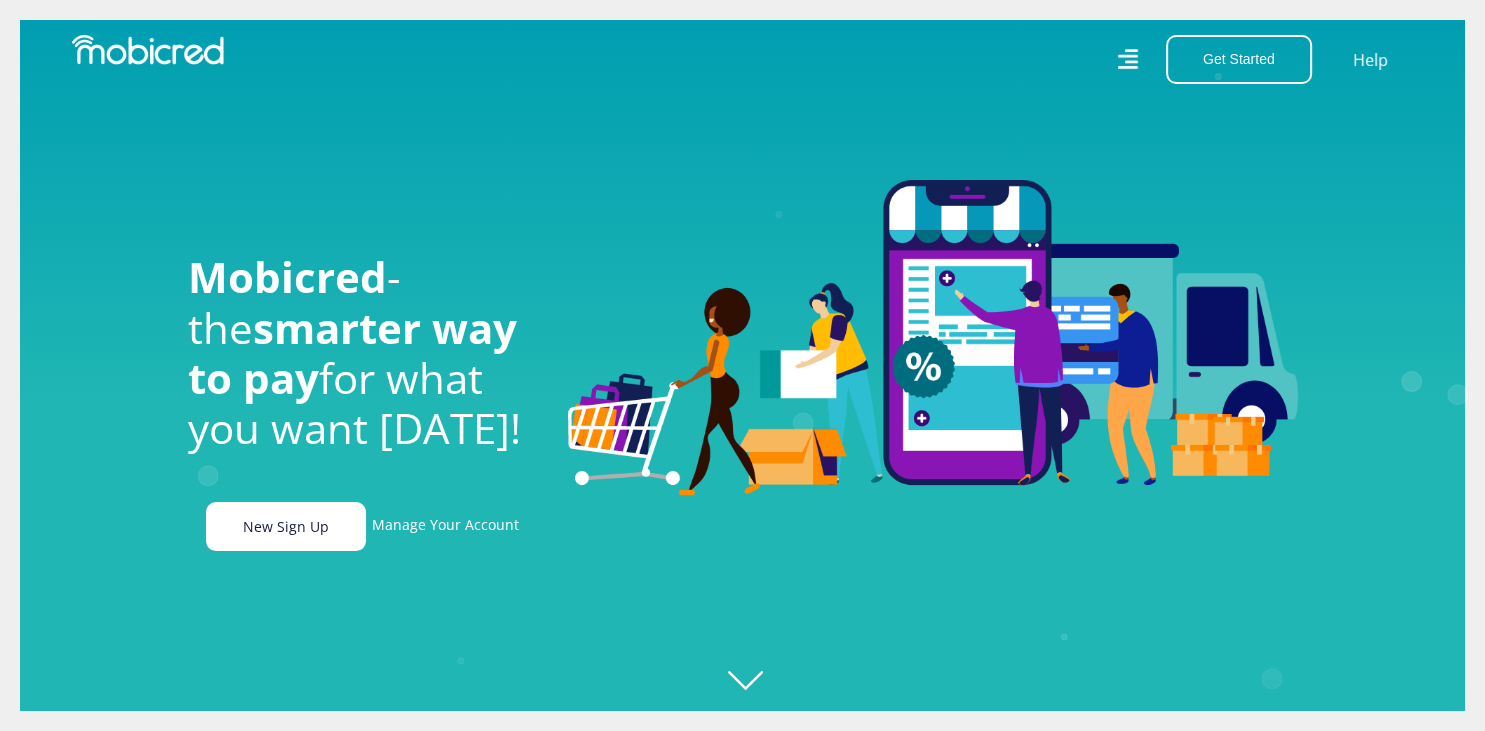 click on "New Sign Up" at bounding box center [286, 526] 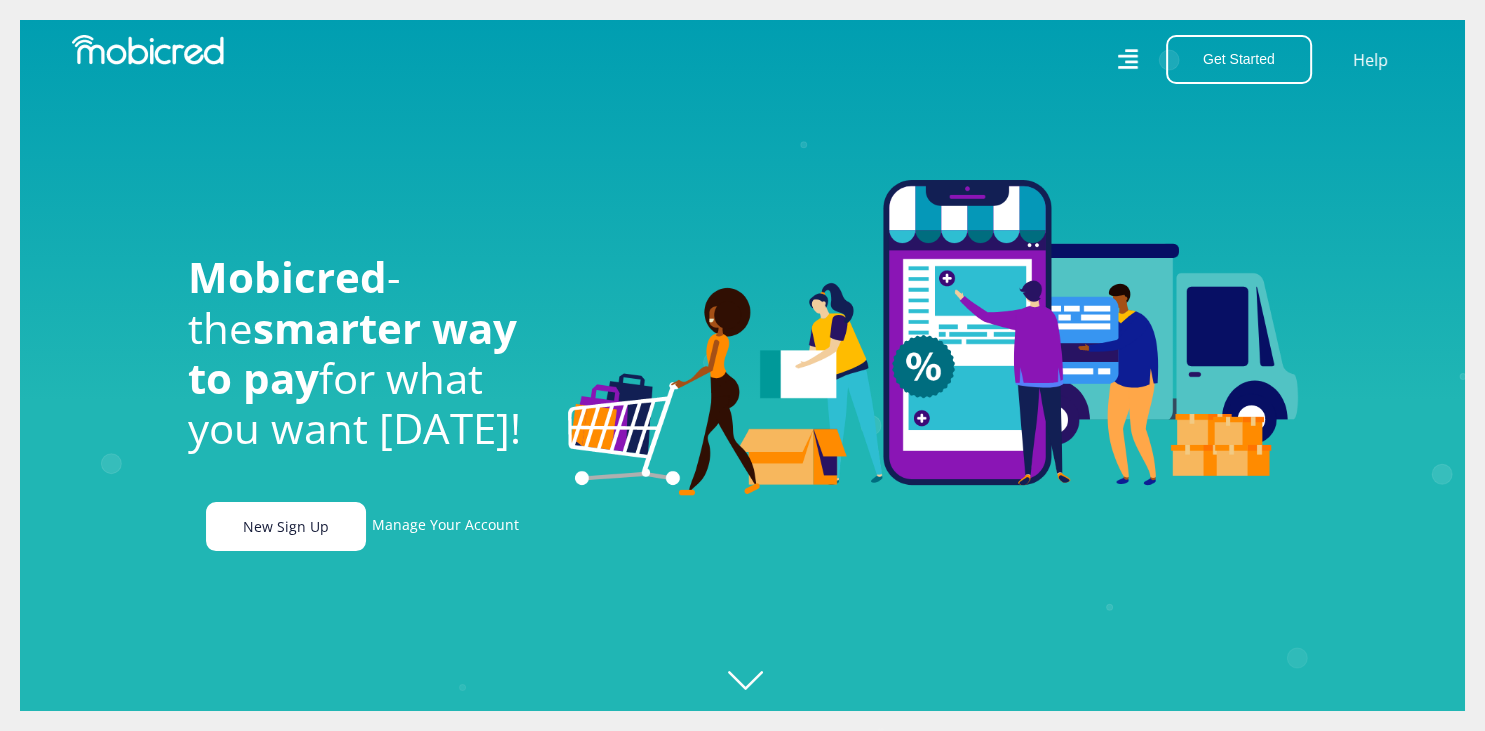 click on "New Sign Up" at bounding box center [286, 526] 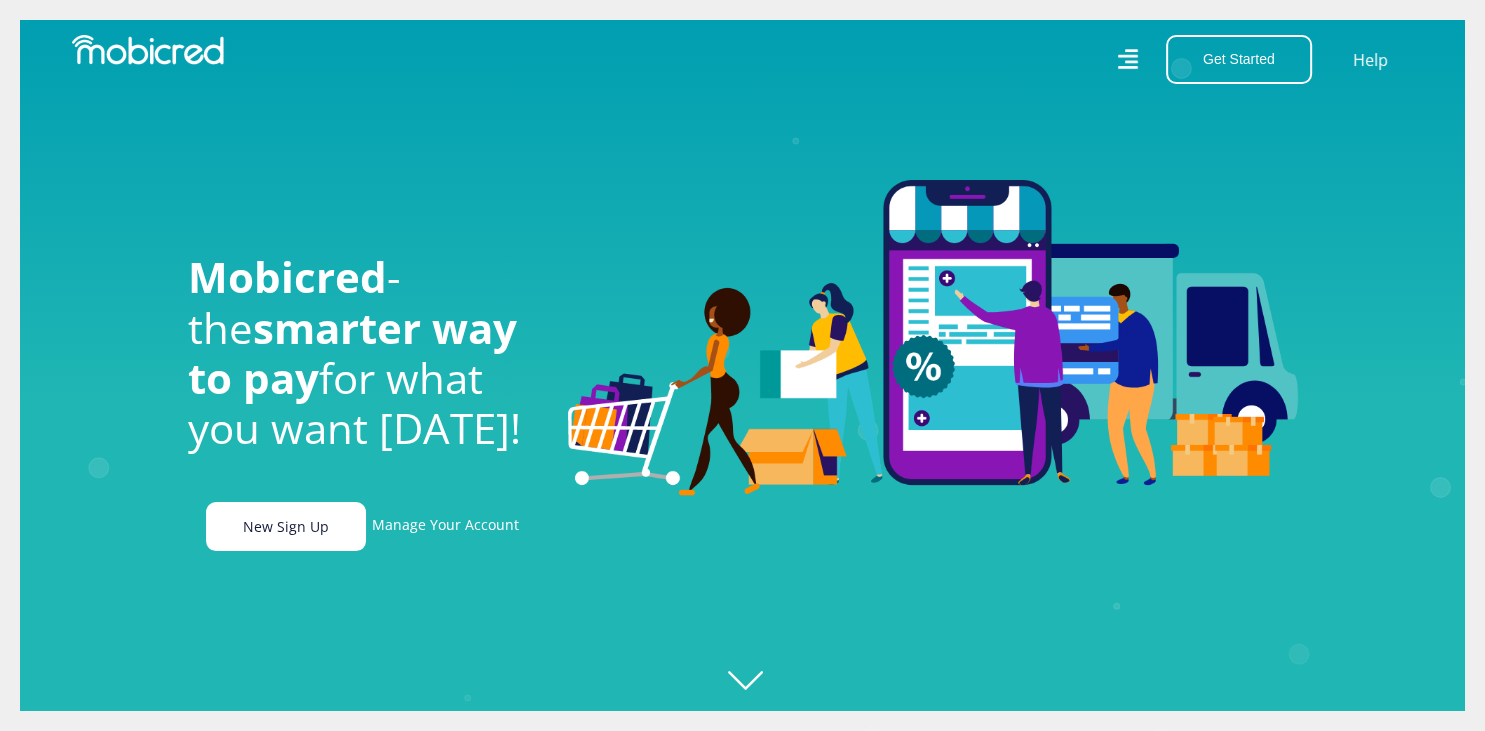click on "New Sign Up" at bounding box center (286, 526) 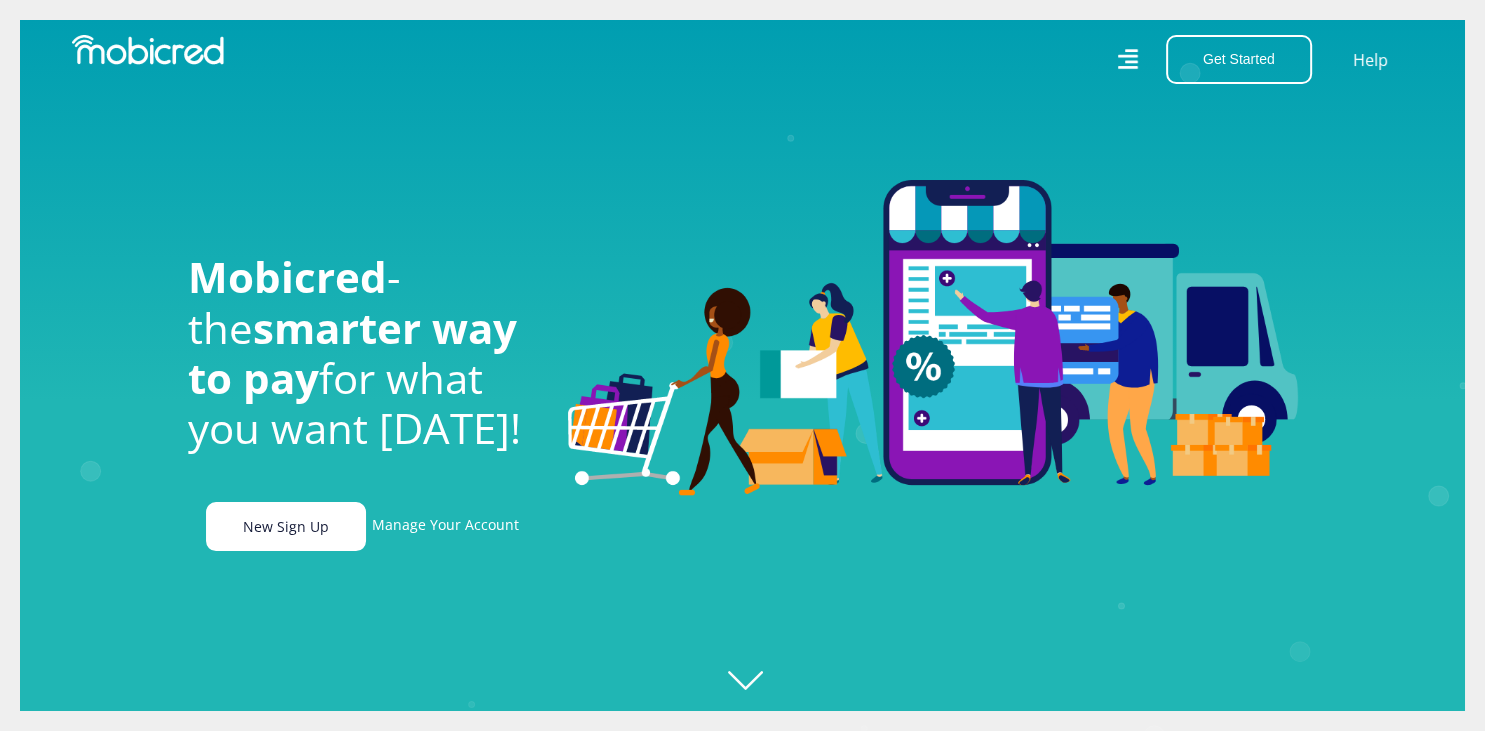 scroll, scrollTop: 0, scrollLeft: 2565, axis: horizontal 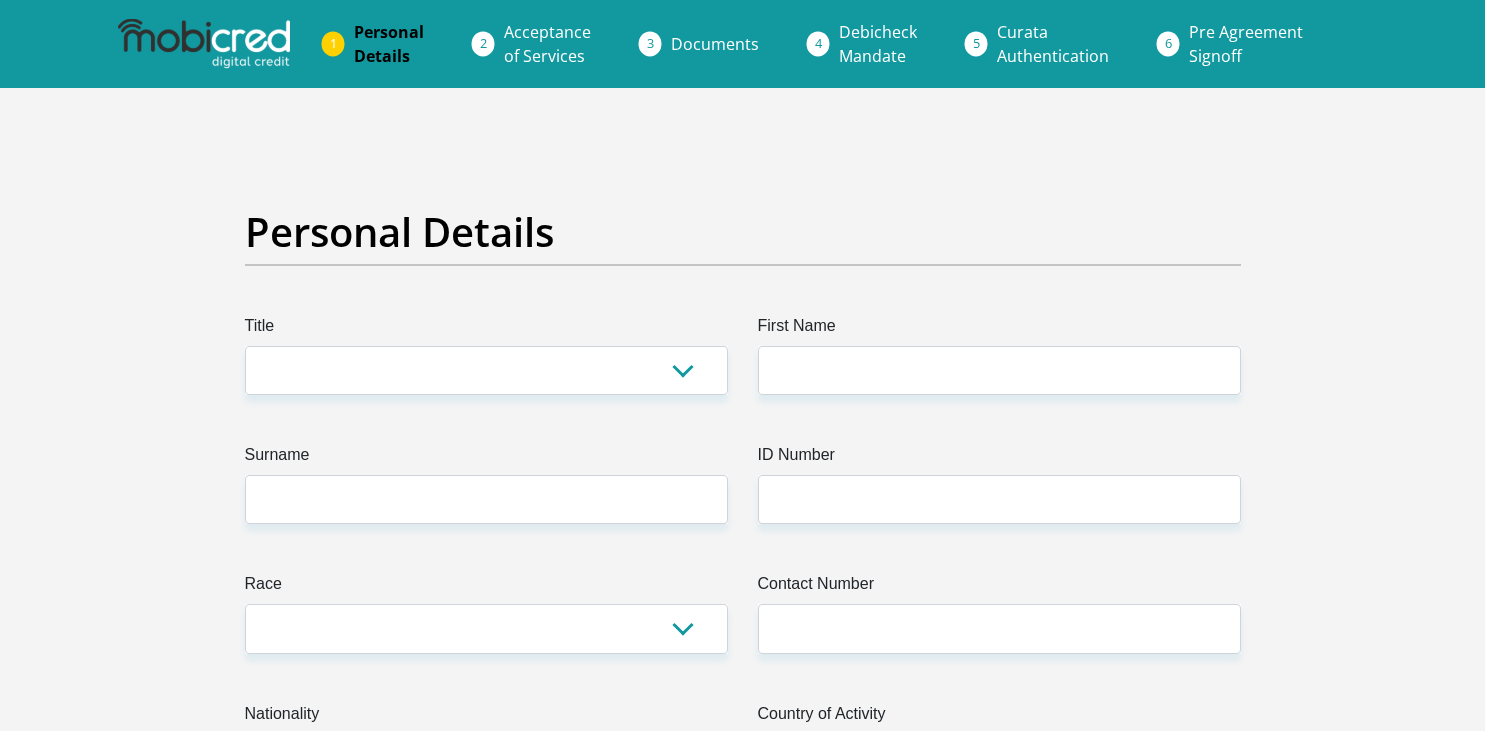 click on "Mr
Ms
Mrs
Dr
[PERSON_NAME]" at bounding box center (486, 370) 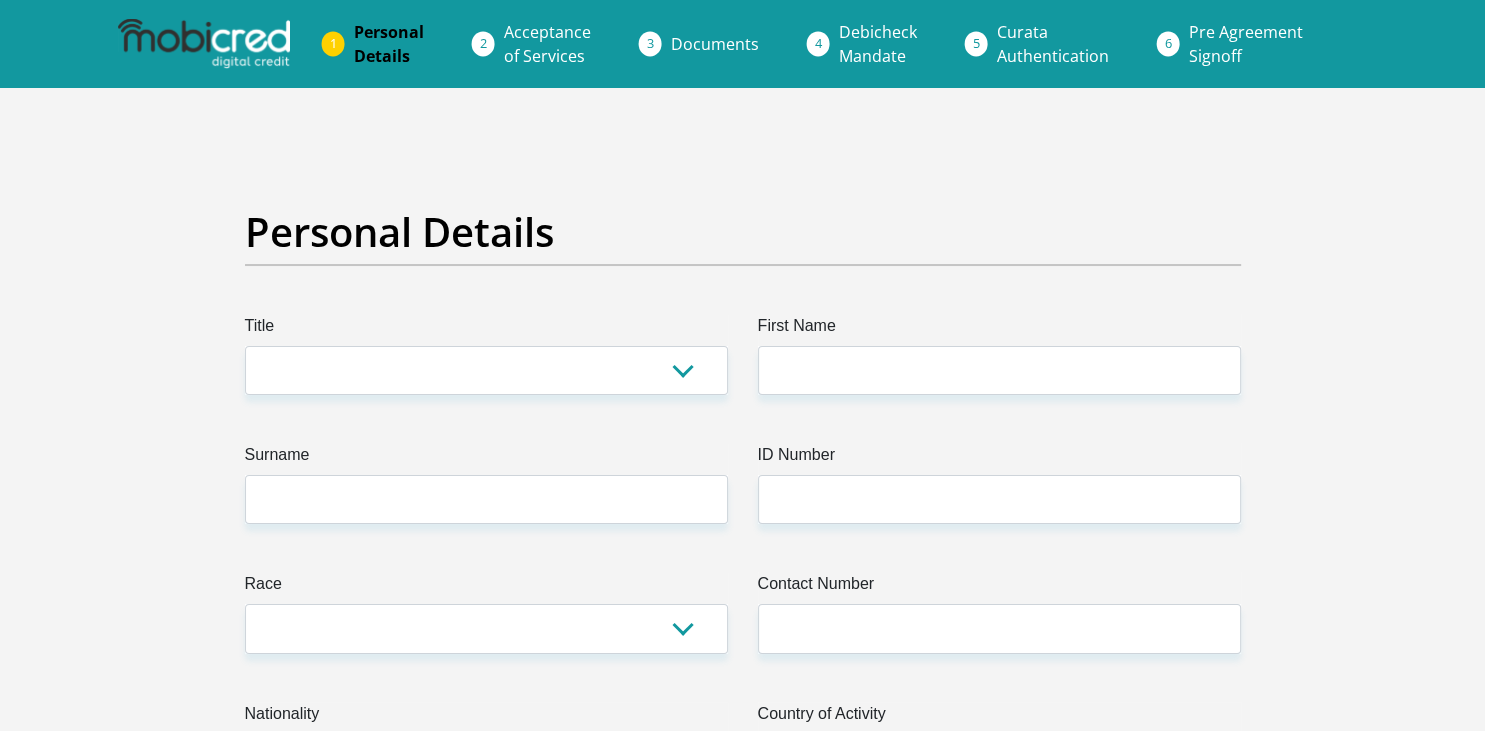 select on "Ms" 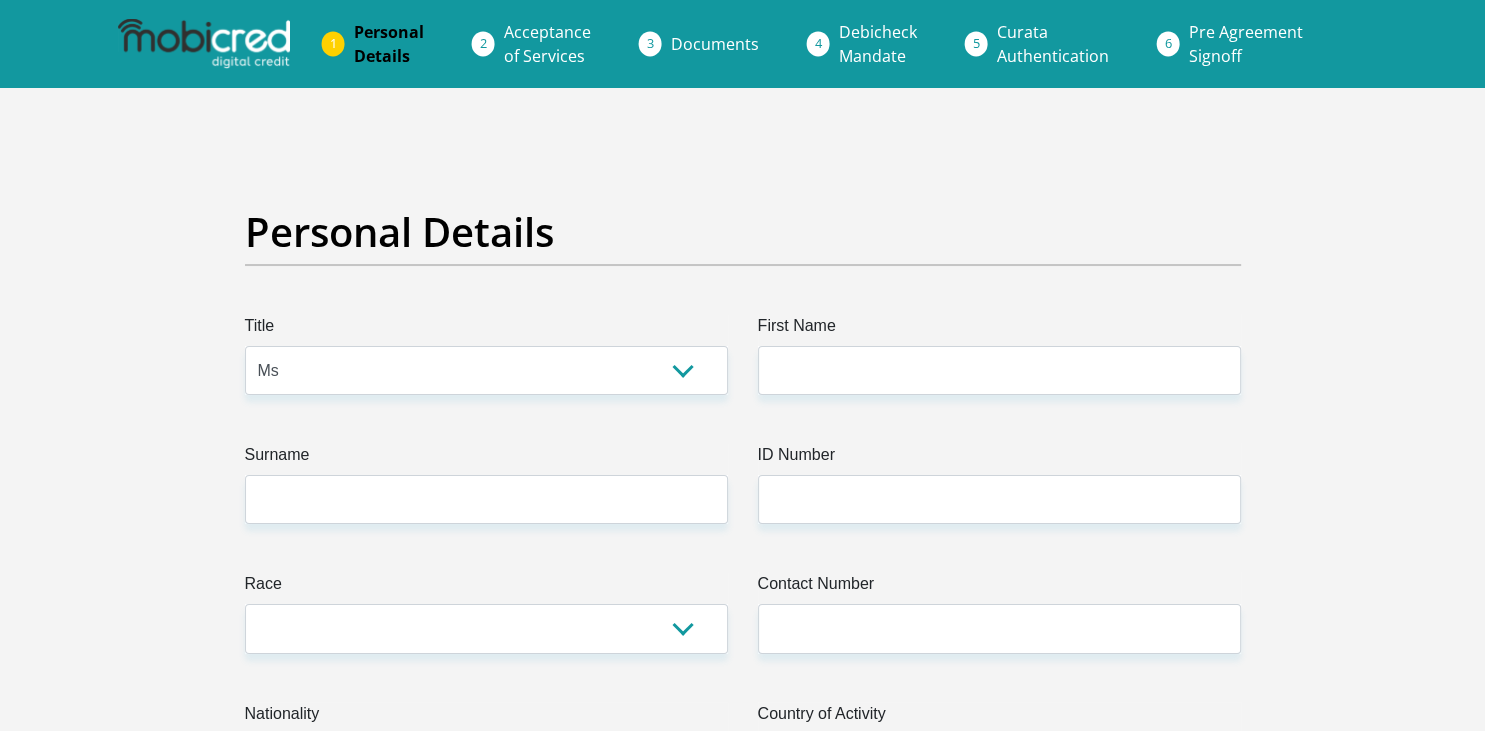 click on "Ms" at bounding box center (0, 0) 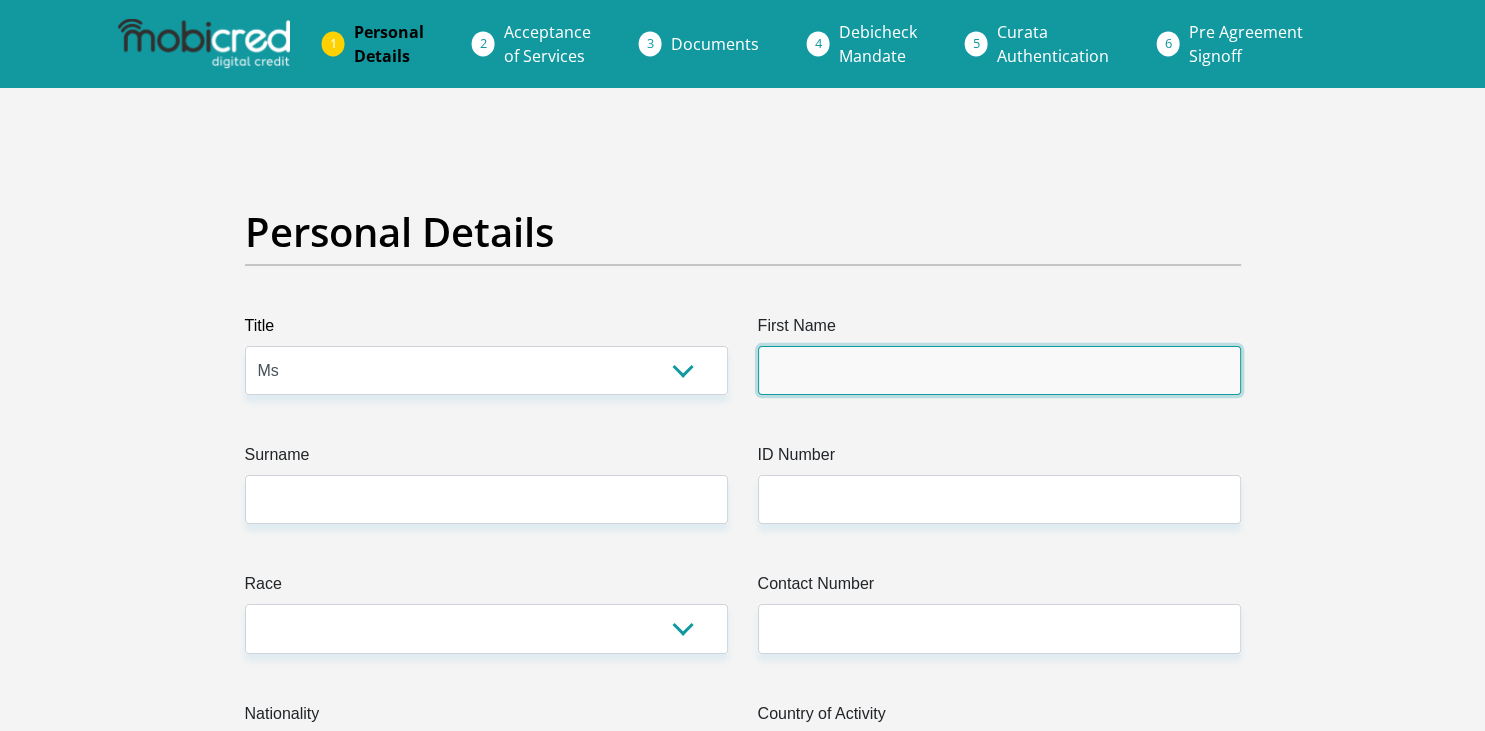 click on "First Name" at bounding box center [999, 370] 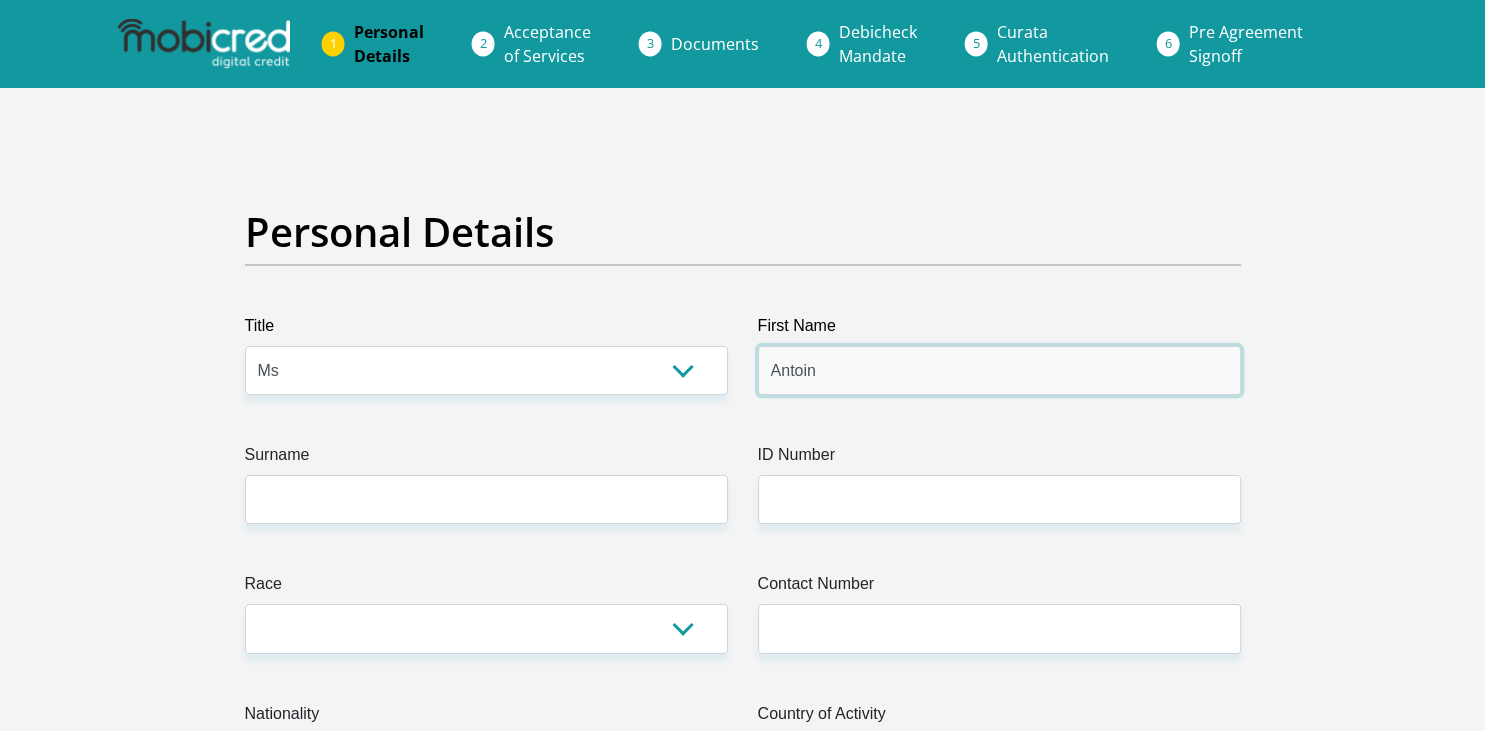 type on "Antoin" 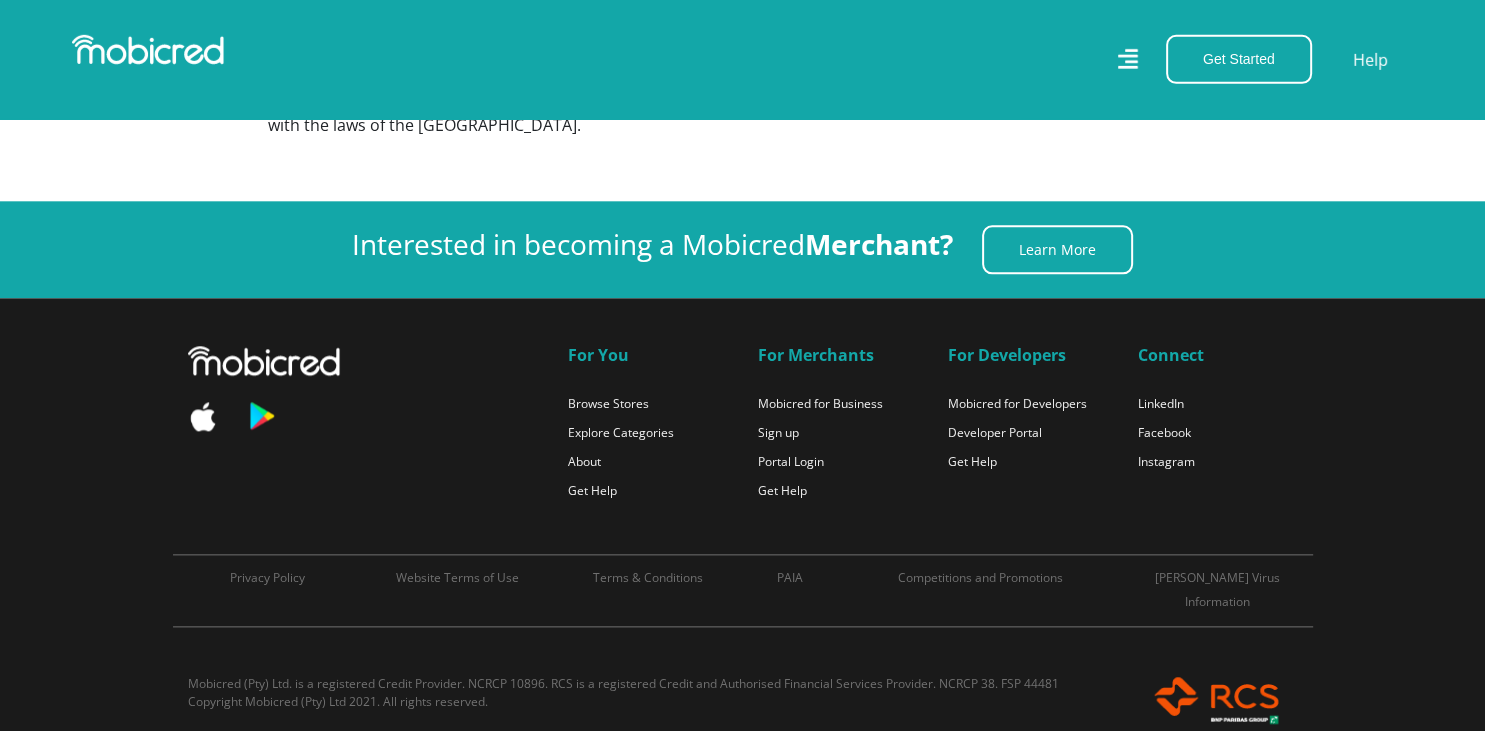 scroll, scrollTop: 9609, scrollLeft: 0, axis: vertical 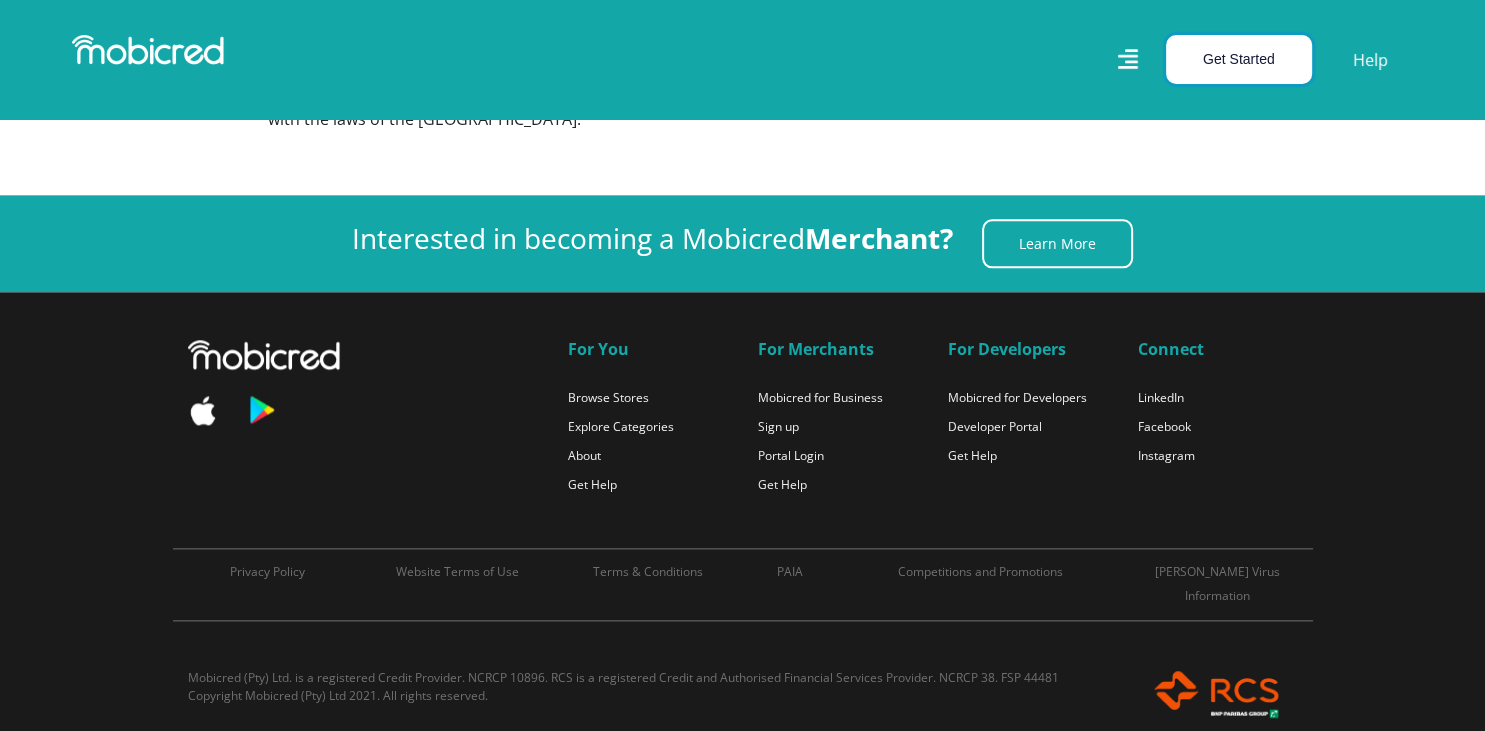 click on "Get Started" at bounding box center (1239, 59) 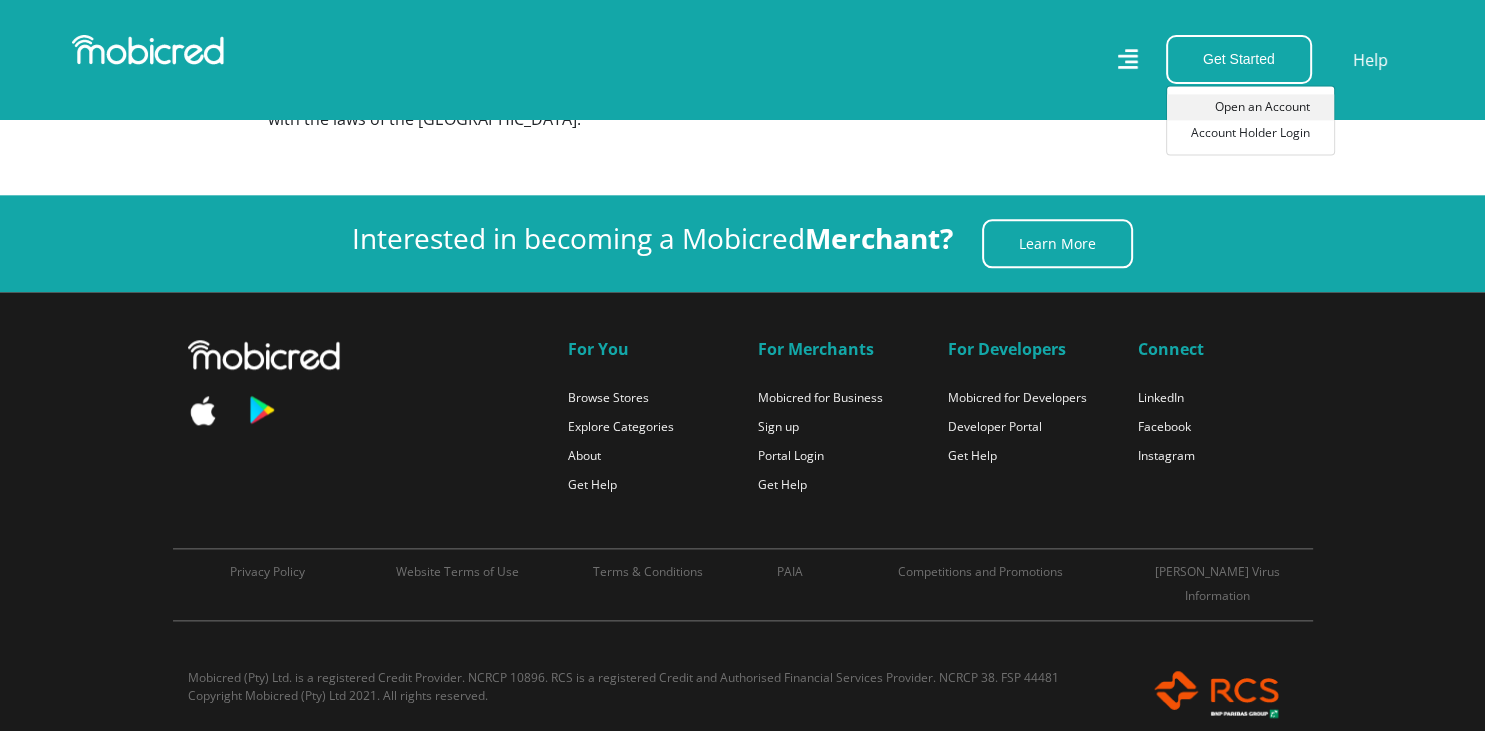 click on "Open an Account" at bounding box center [1250, 107] 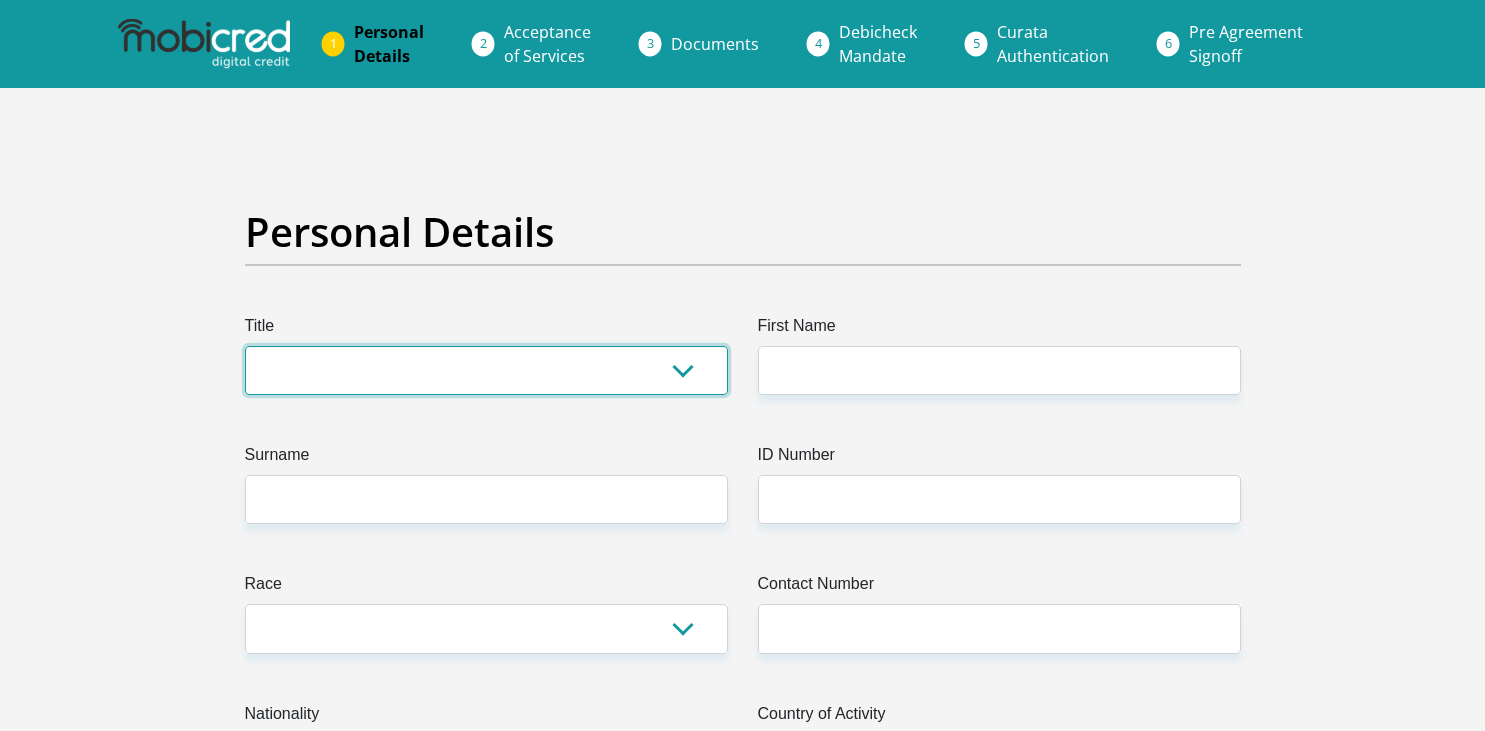 scroll, scrollTop: 0, scrollLeft: 0, axis: both 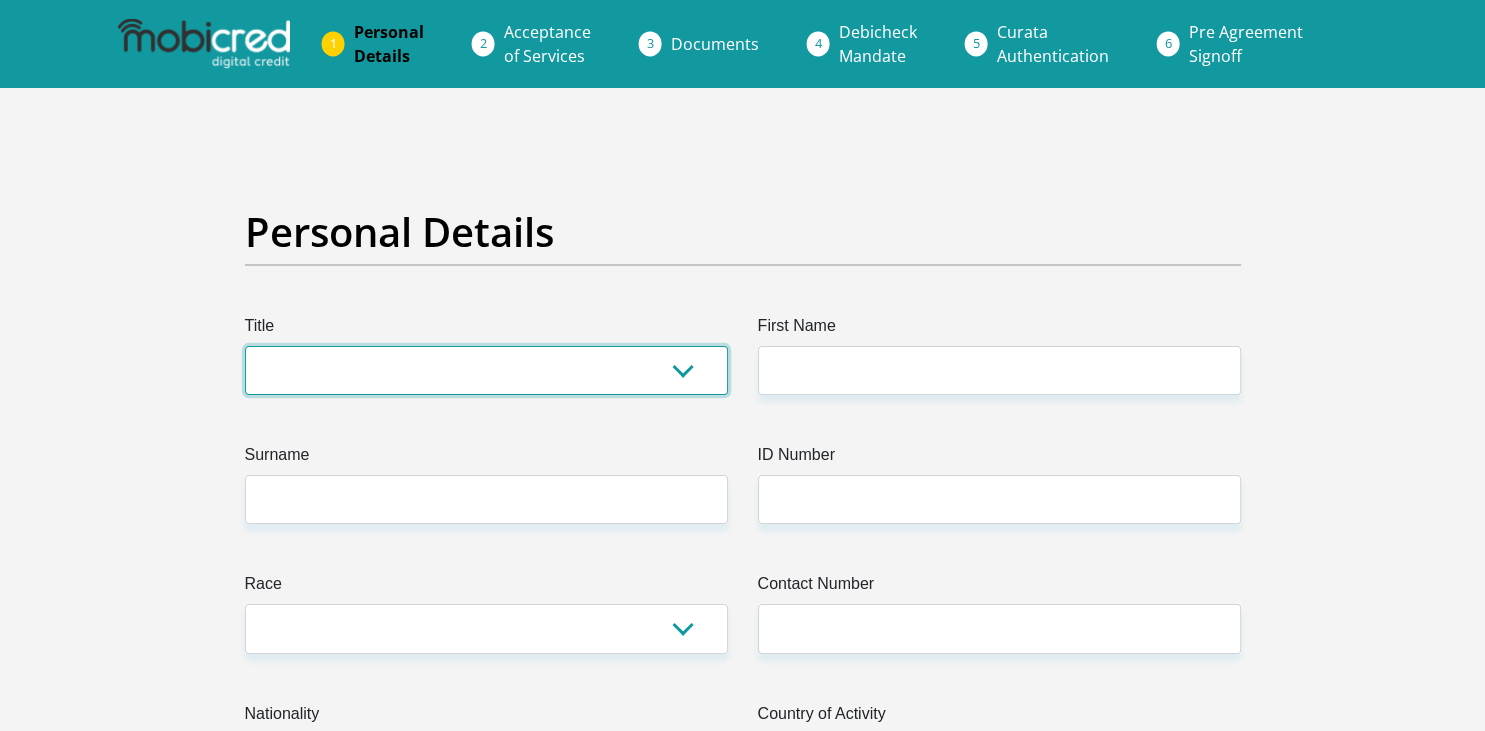 click on "Mr
Ms
Mrs
Dr
[PERSON_NAME]" at bounding box center (486, 370) 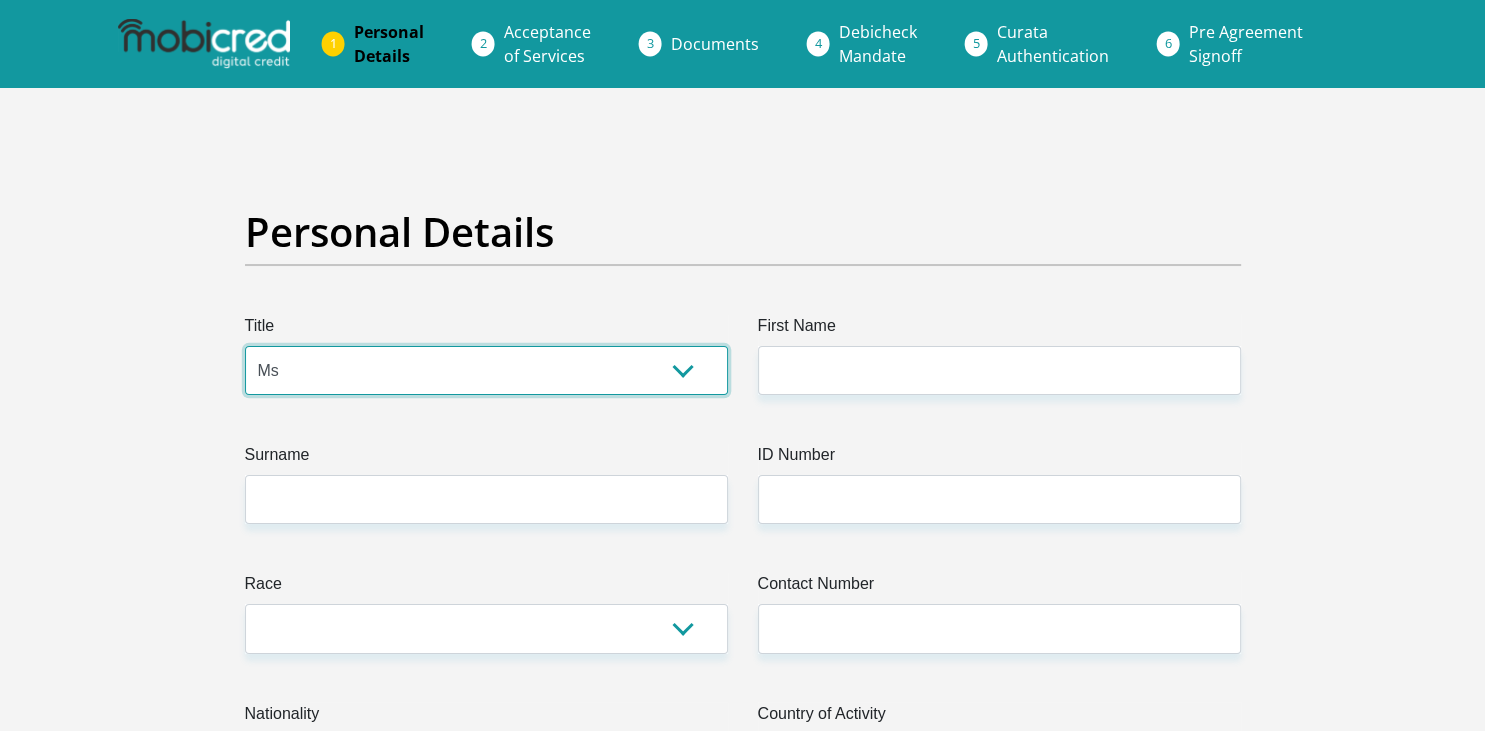 click on "Ms" at bounding box center [0, 0] 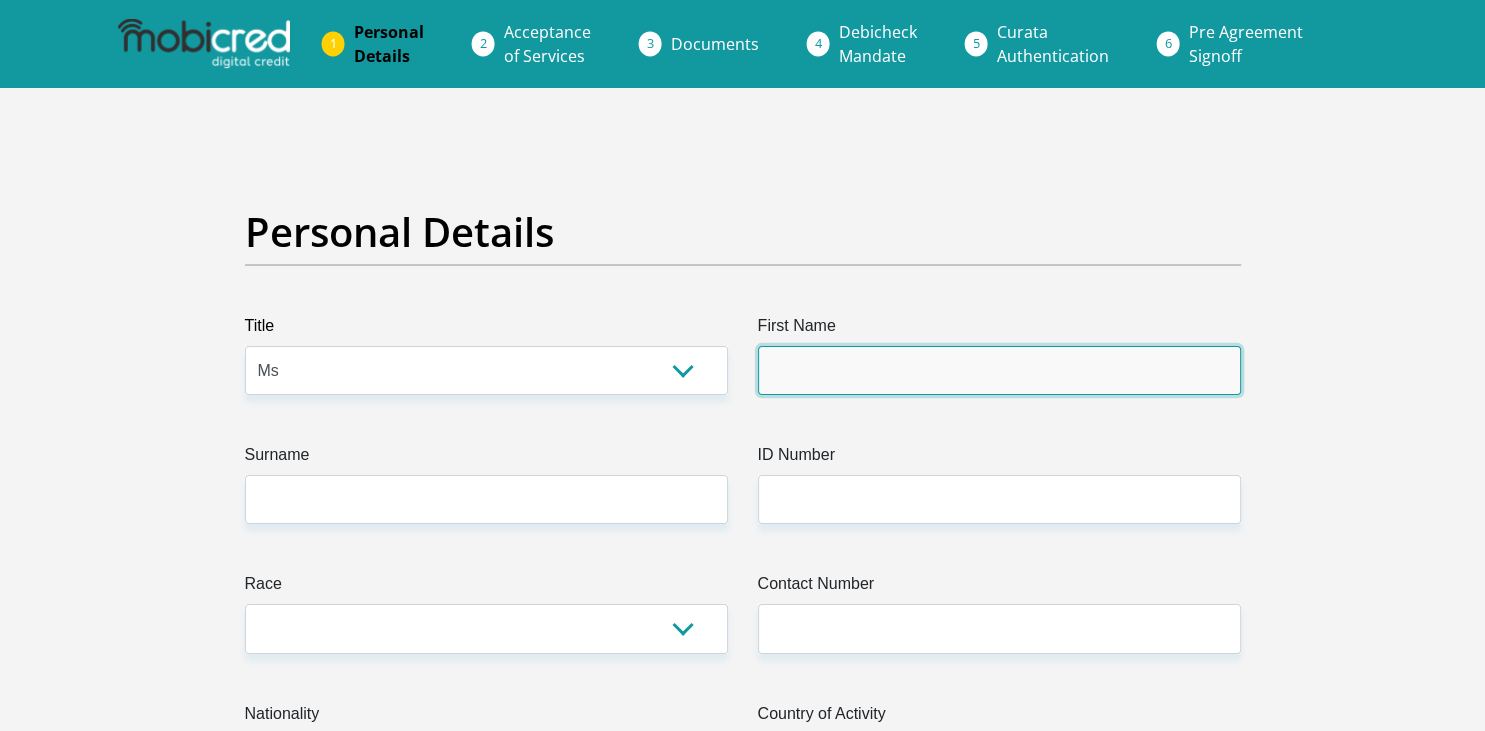 click on "First Name" at bounding box center [999, 370] 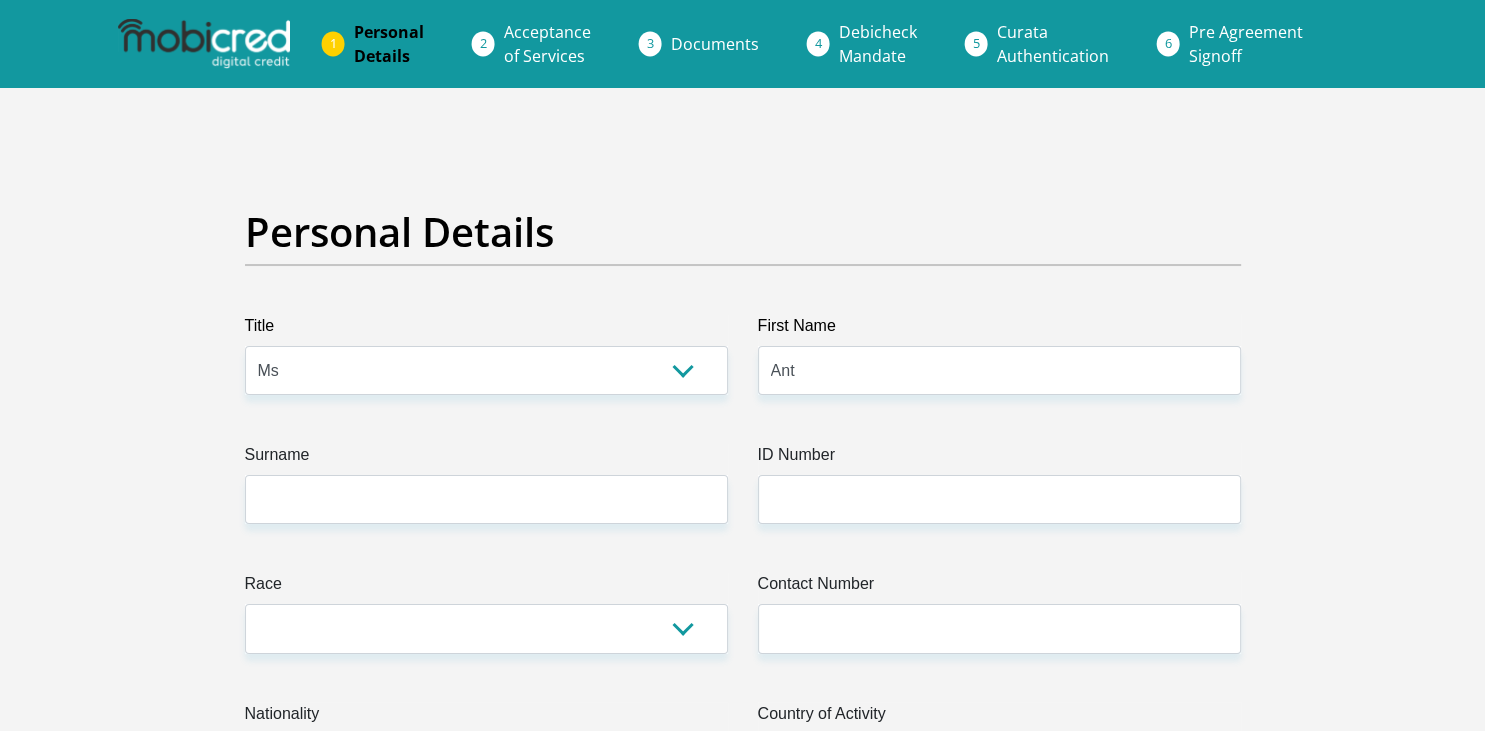drag, startPoint x: 850, startPoint y: 390, endPoint x: 860, endPoint y: 413, distance: 25.079872 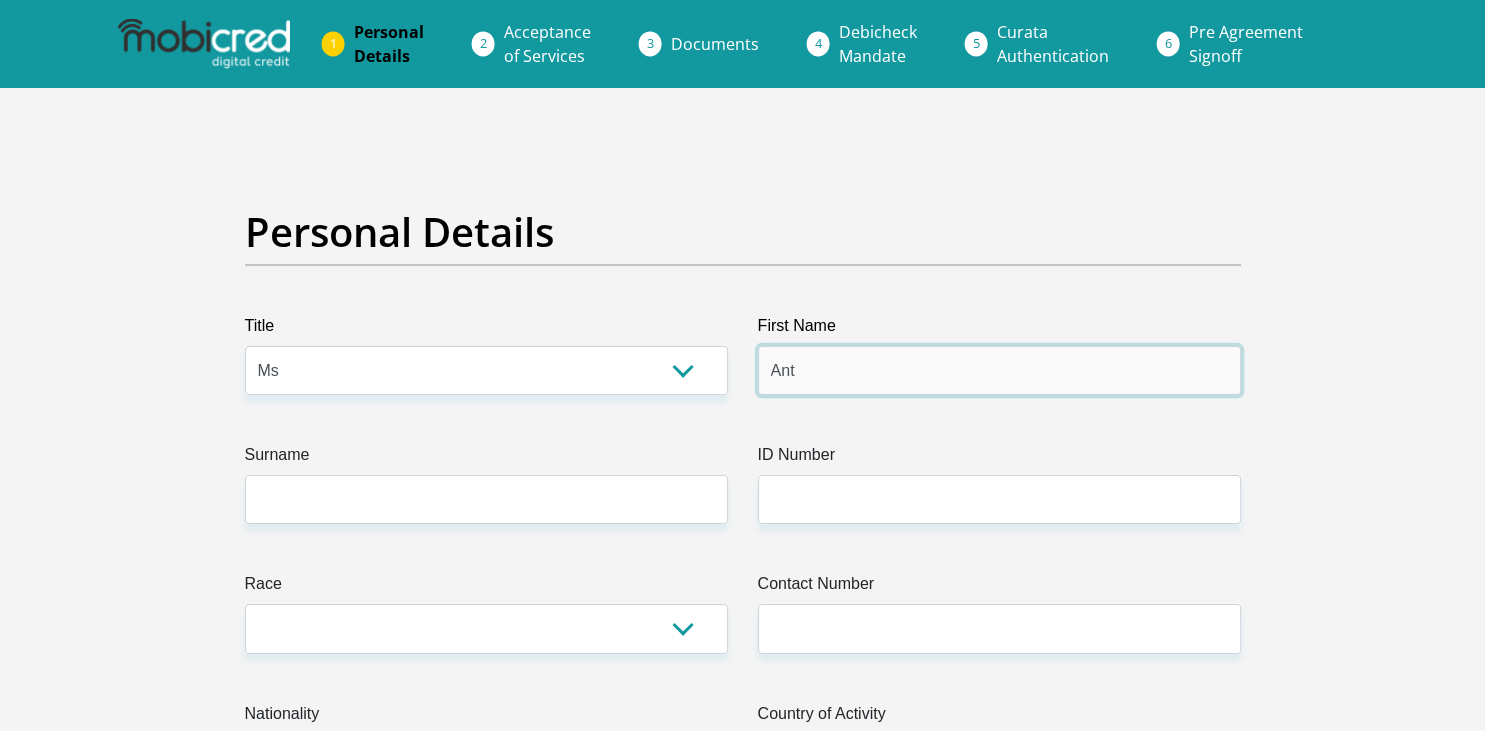click on "Ant" at bounding box center (999, 370) 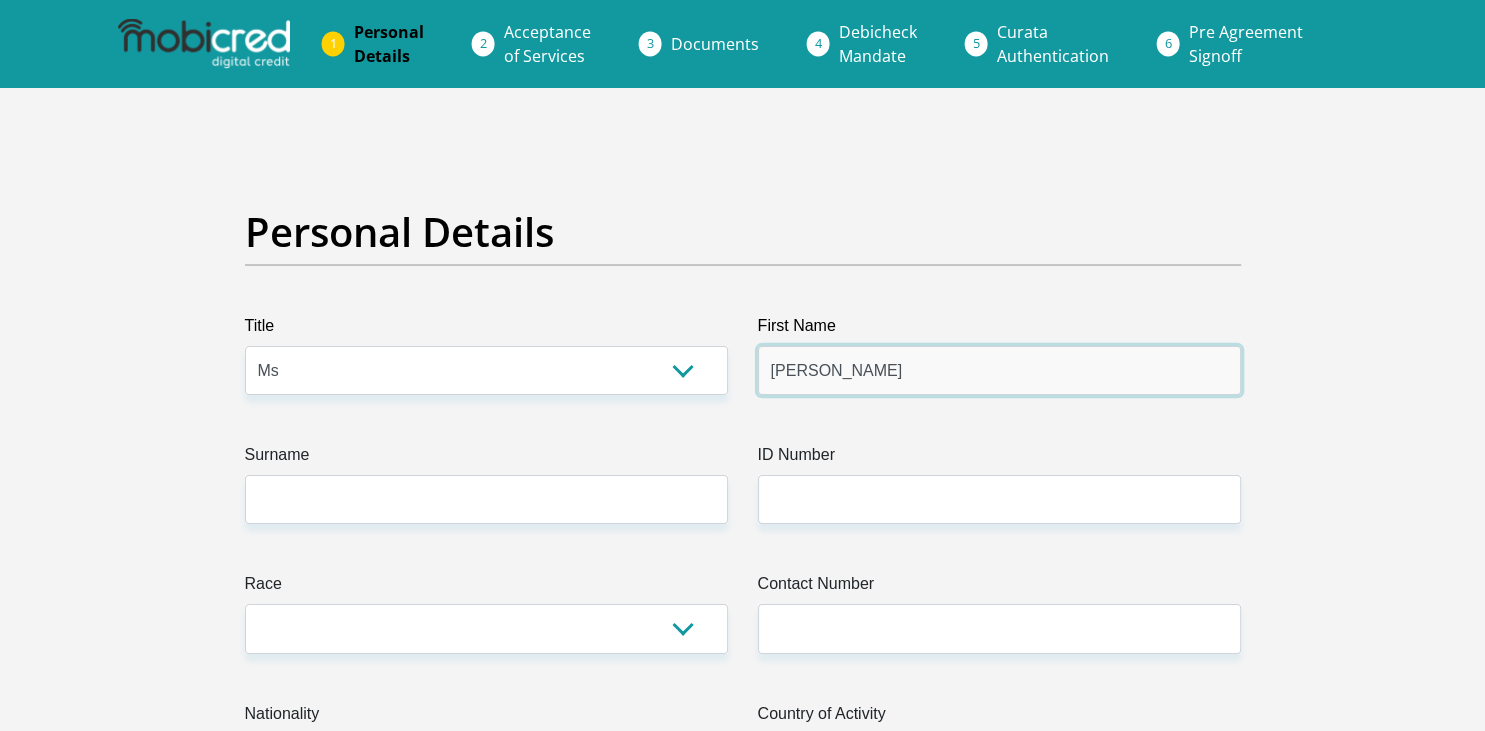 type on "[PERSON_NAME]" 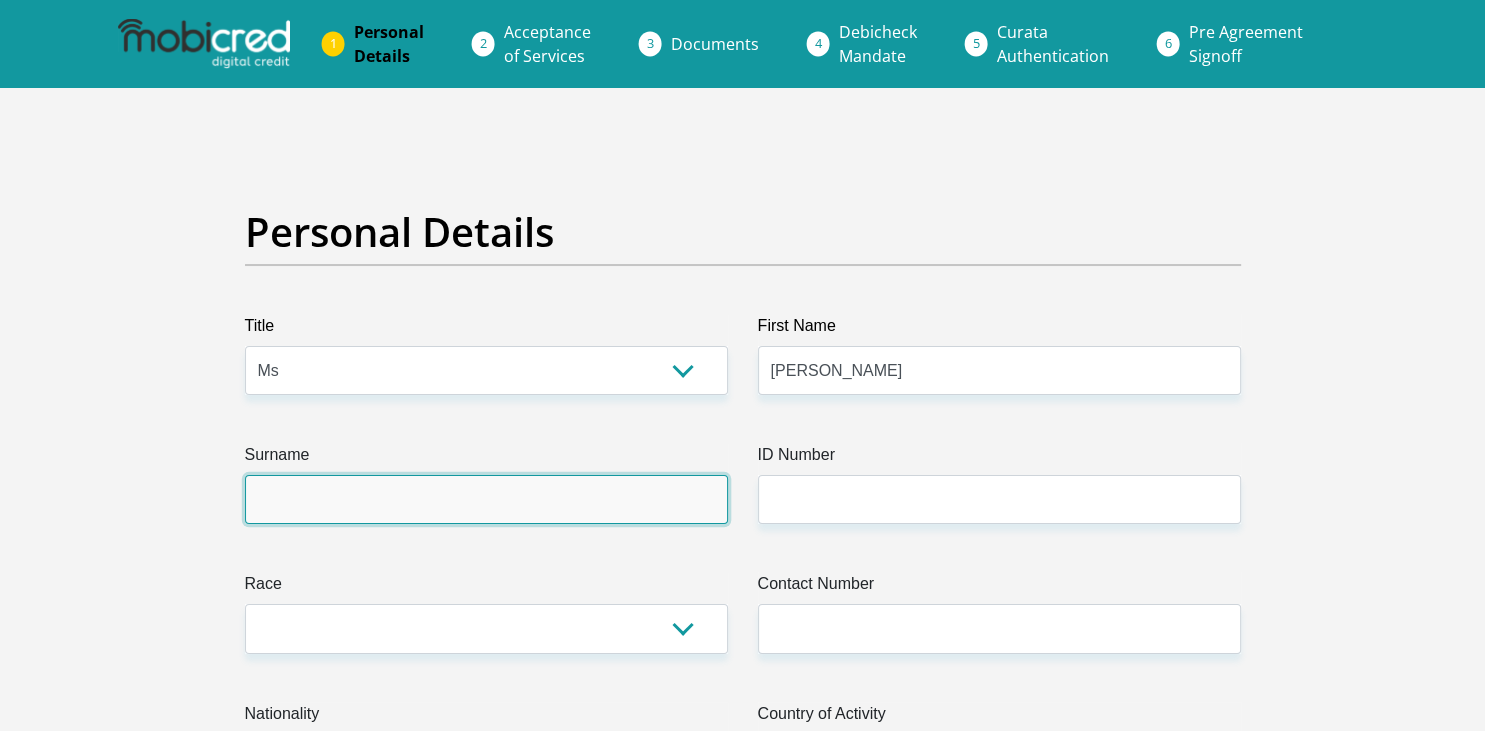 click on "Surname" at bounding box center (486, 499) 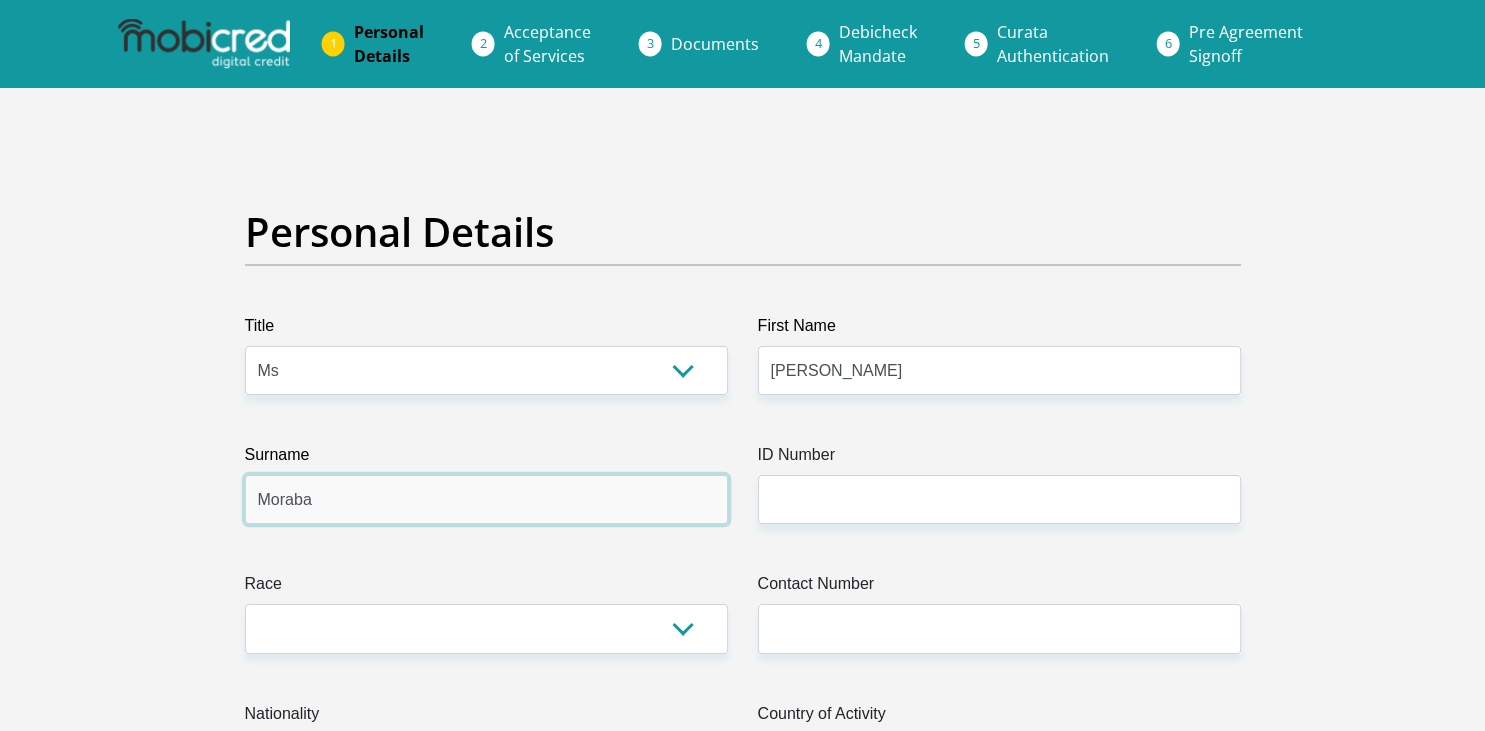 type on "Moraba" 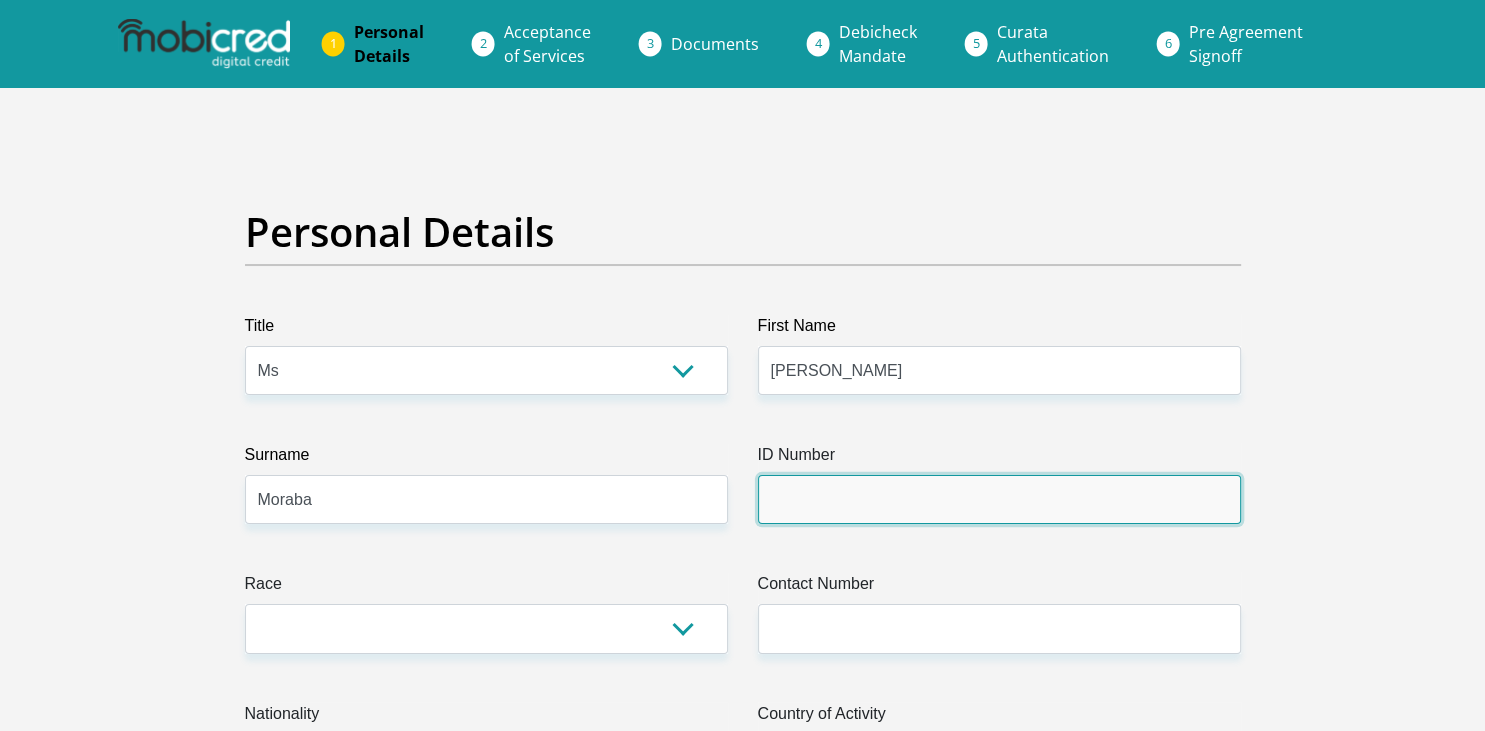drag, startPoint x: 846, startPoint y: 498, endPoint x: 866, endPoint y: 490, distance: 21.540659 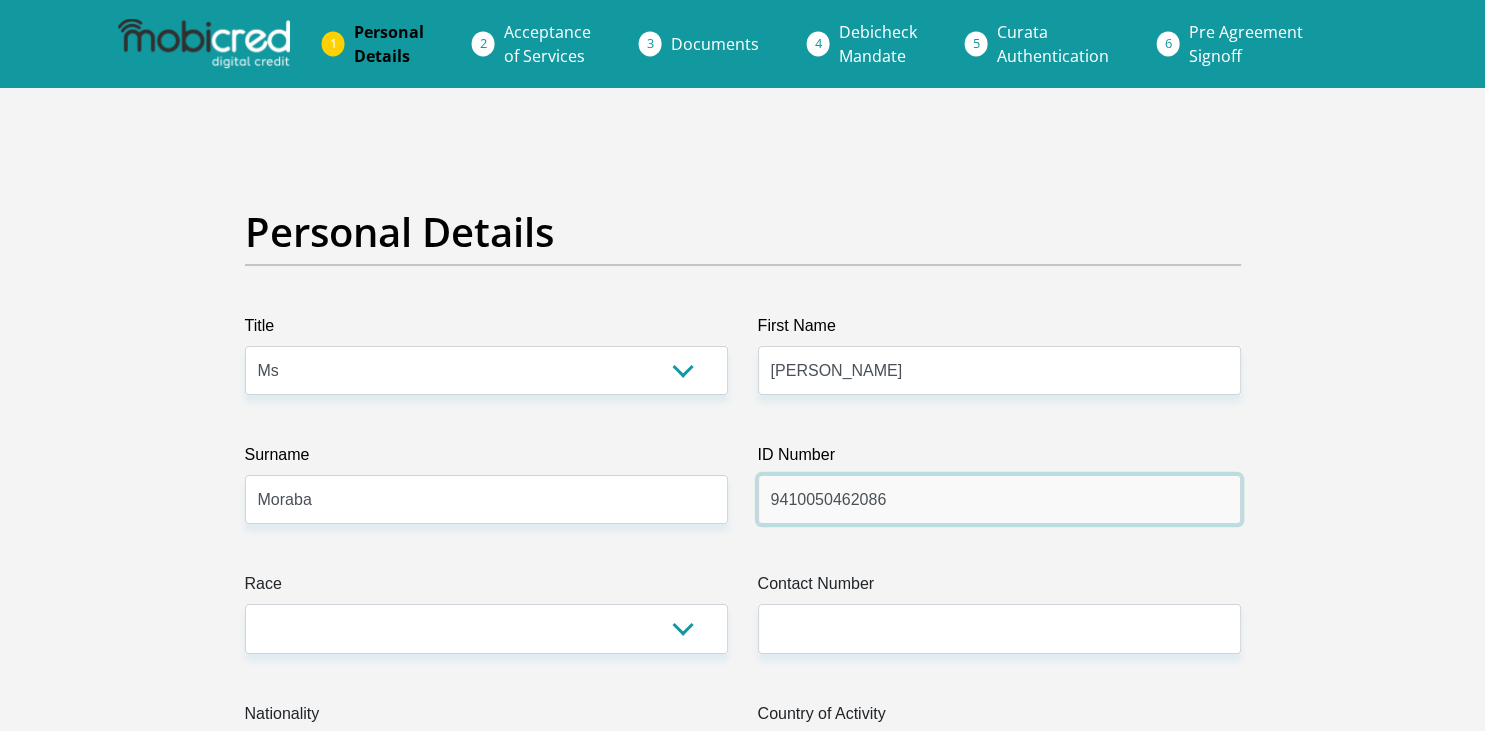 type on "9410050462086" 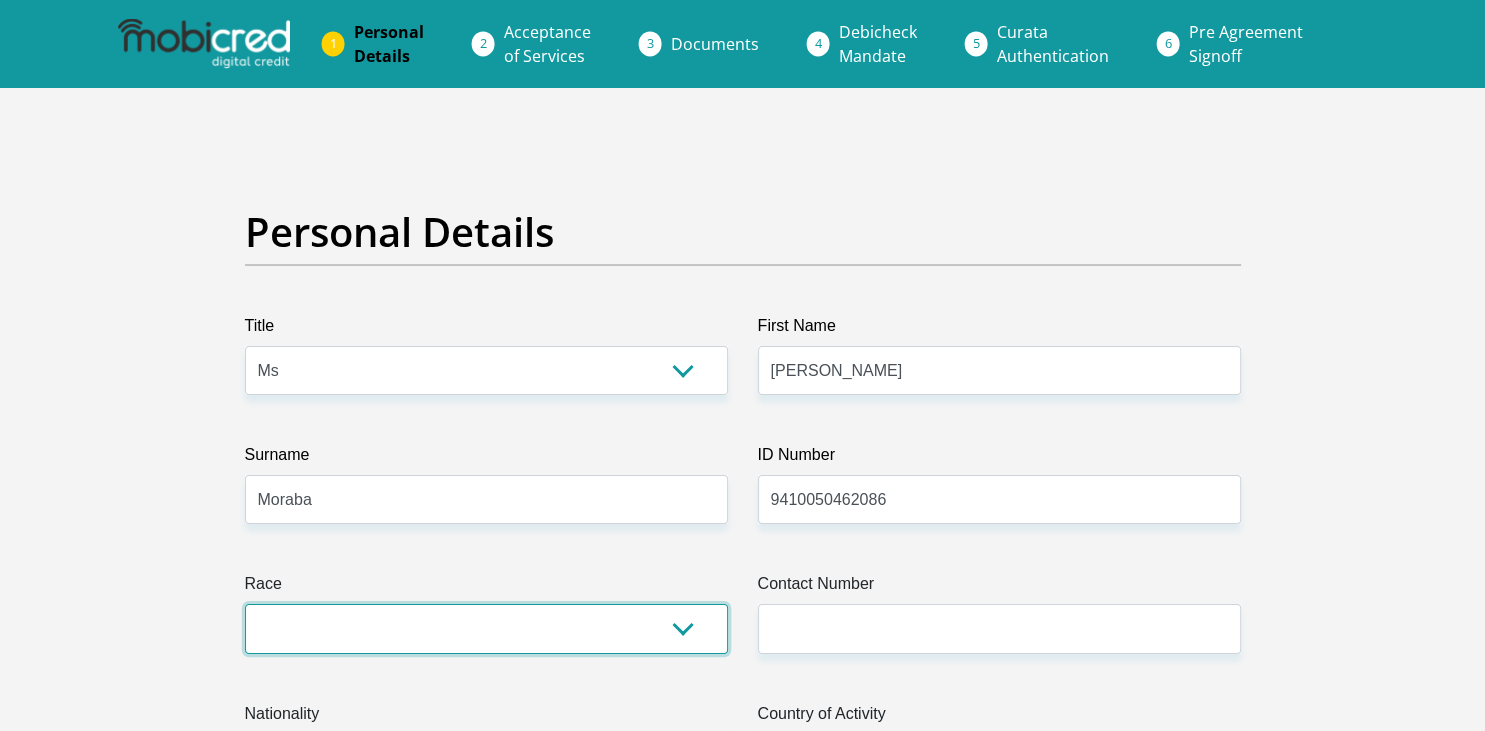 click on "Black
Coloured
Indian
White
Other" at bounding box center (486, 628) 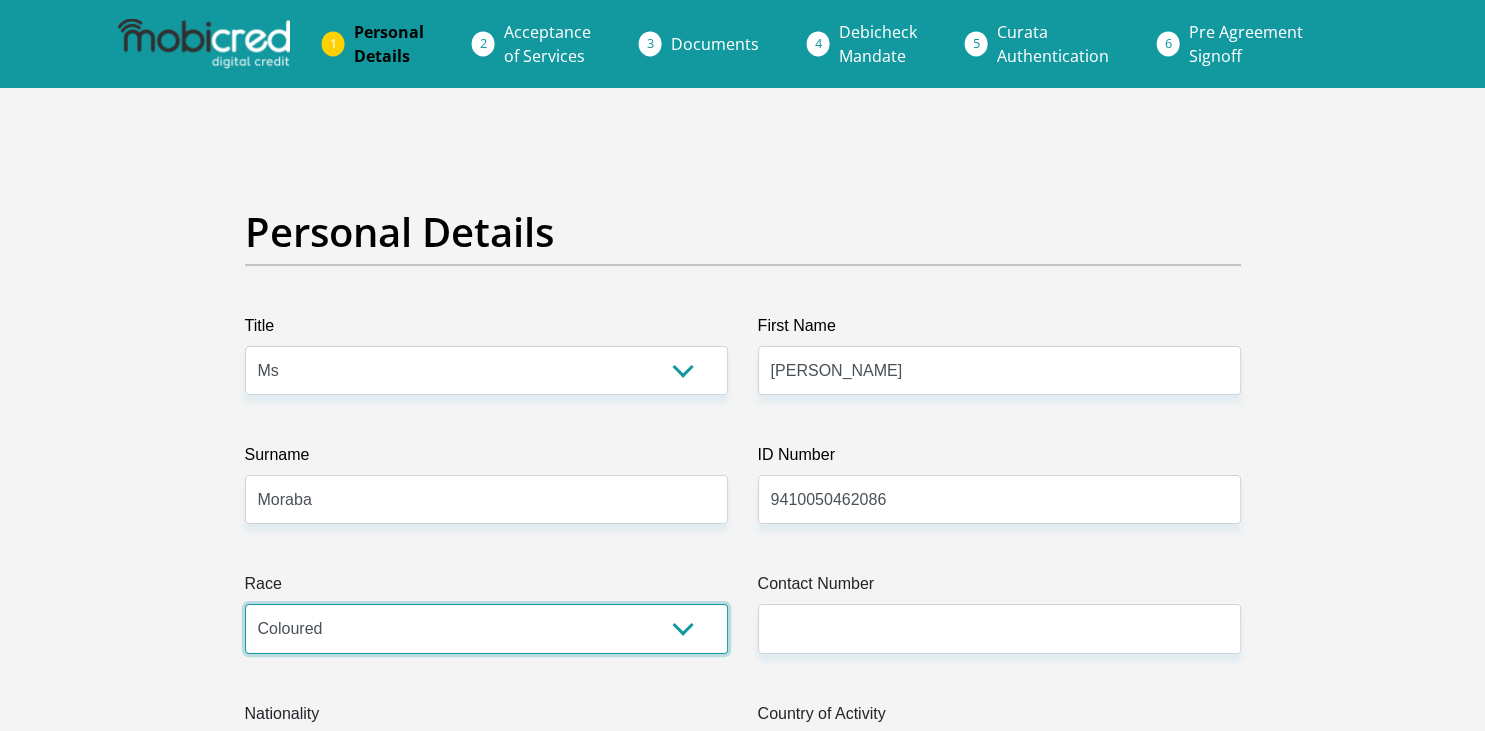 click on "Coloured" at bounding box center [0, 0] 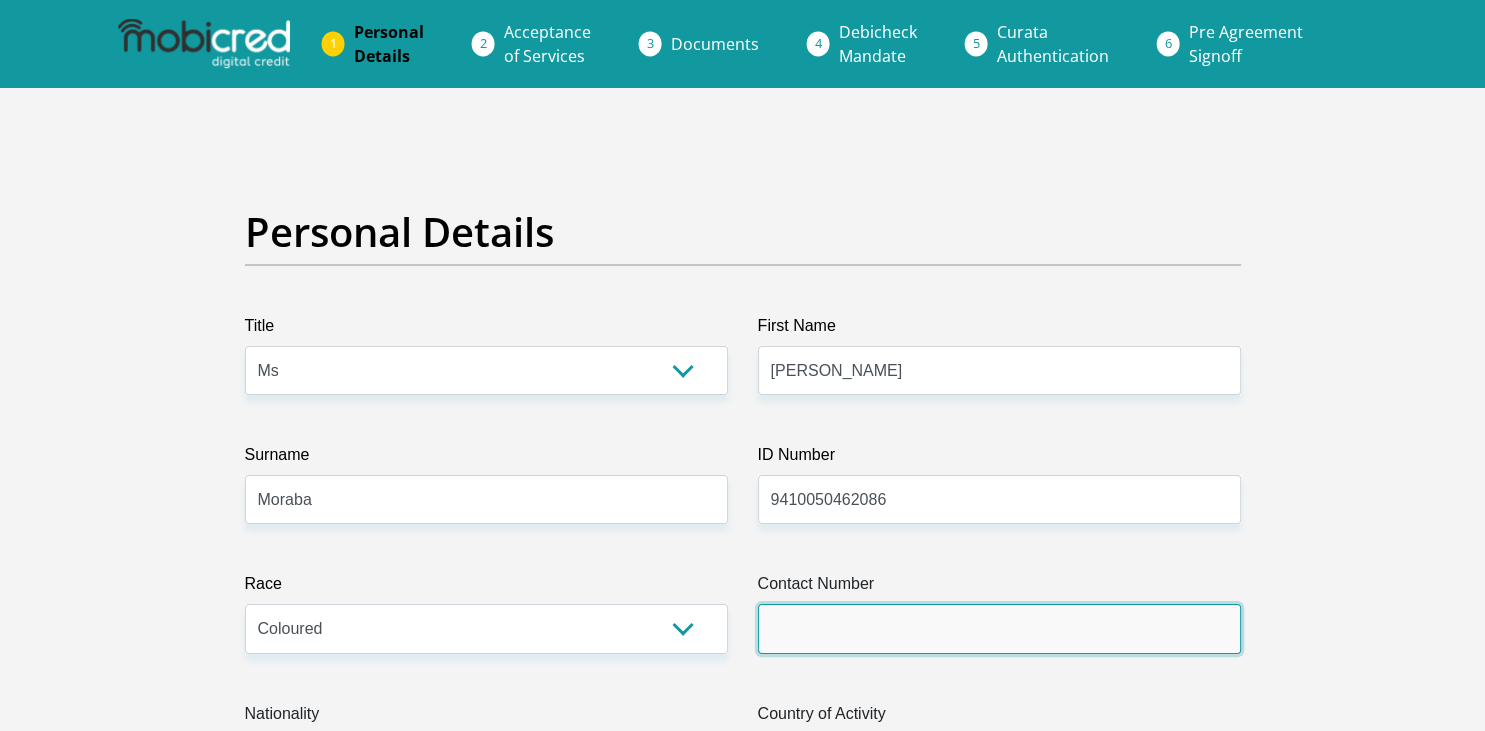 click on "Contact Number" at bounding box center [999, 628] 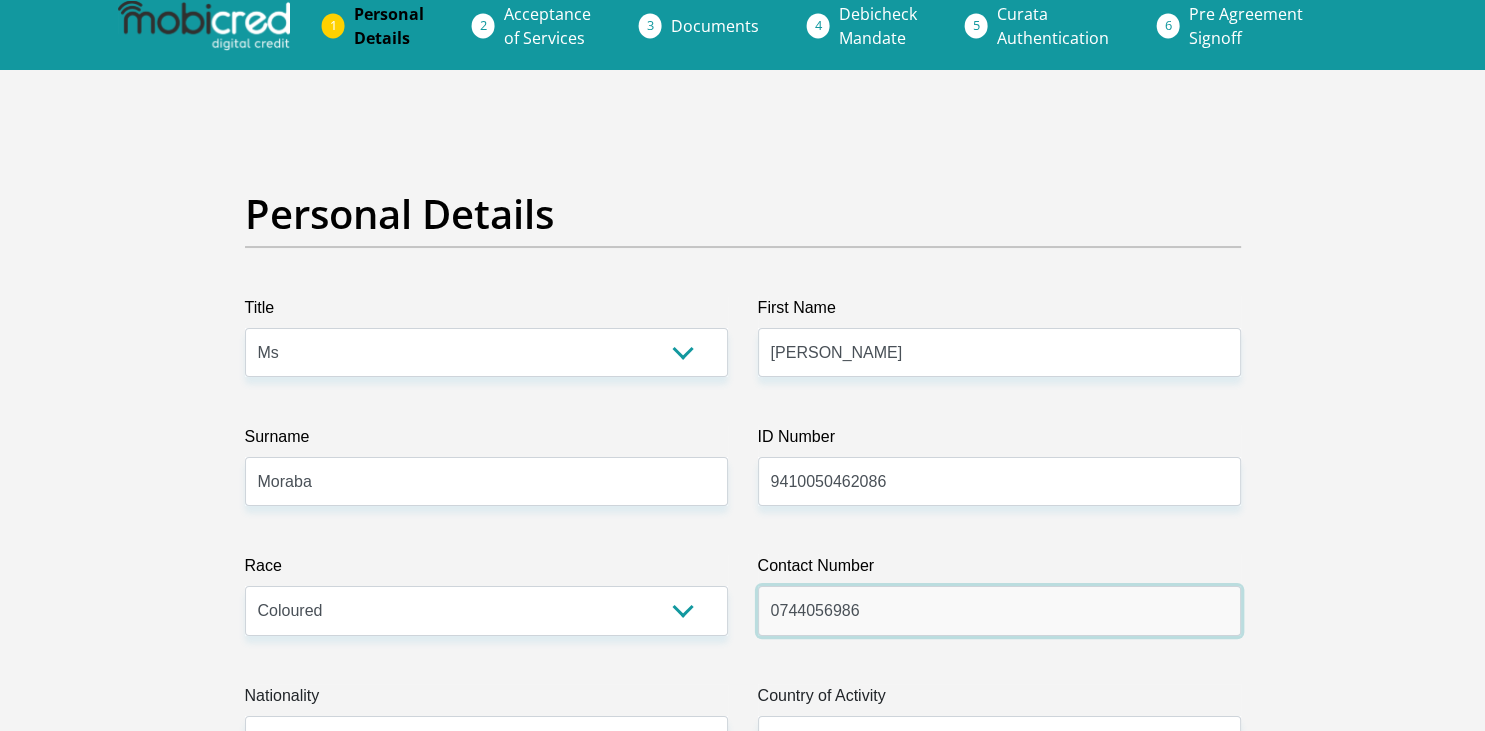 scroll, scrollTop: 316, scrollLeft: 0, axis: vertical 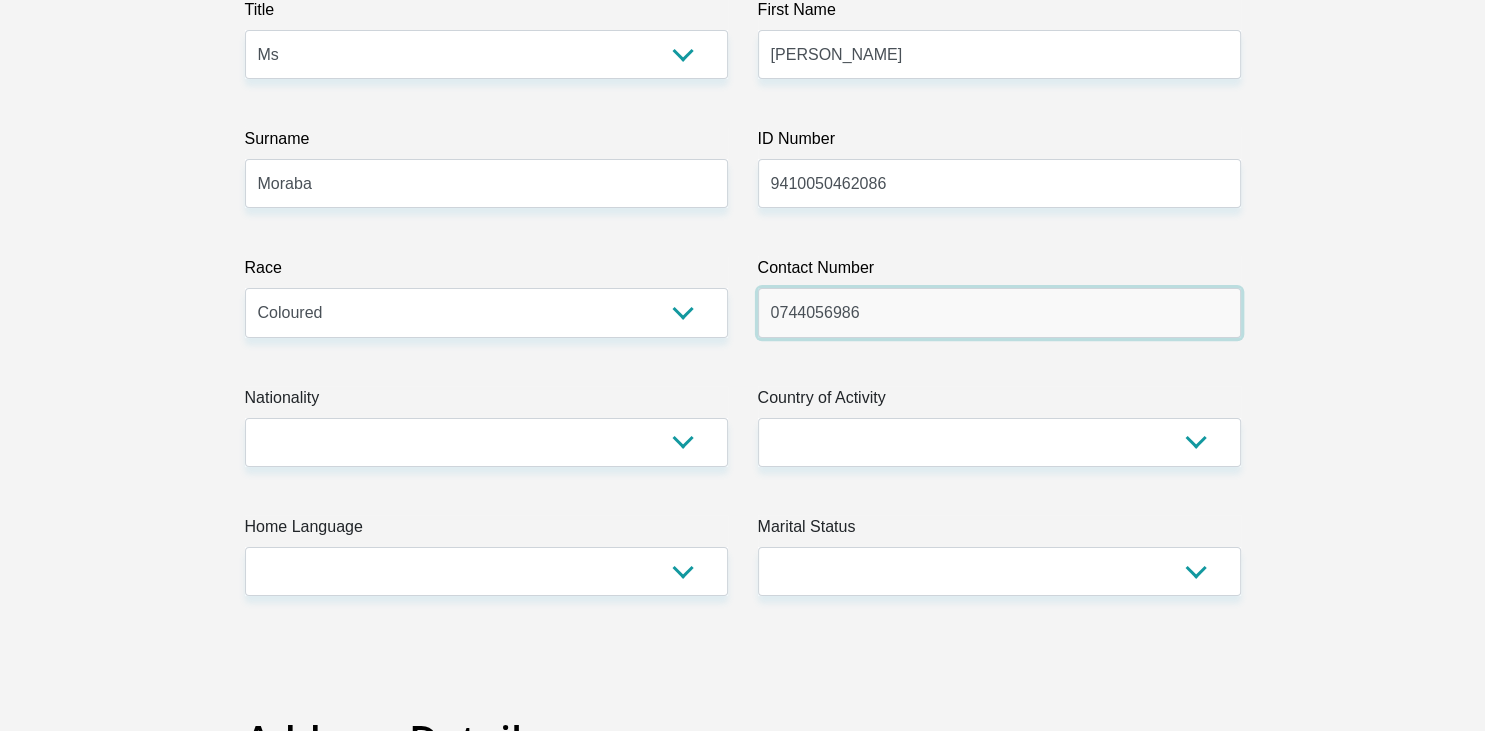 type on "0744056986" 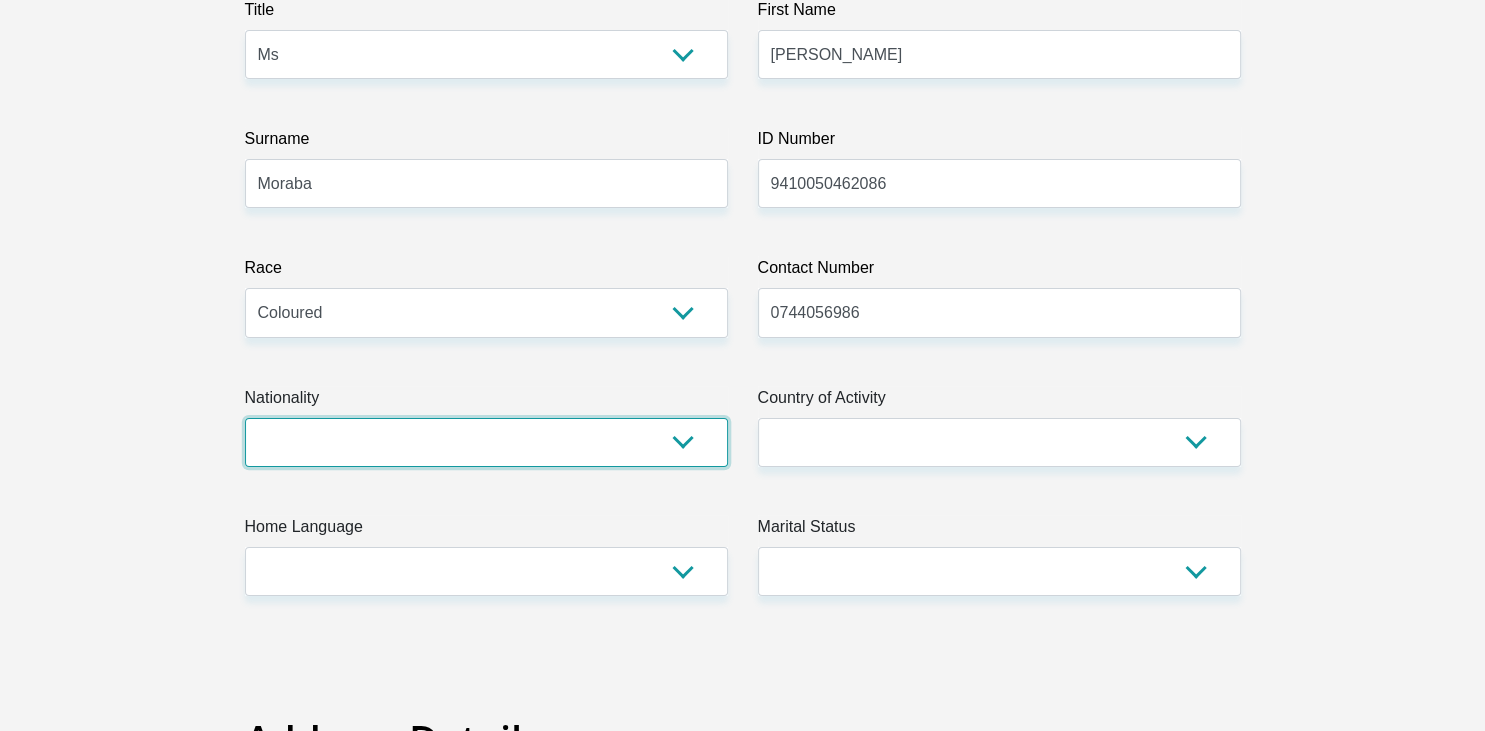 click on "South Africa
Afghanistan
Aland Islands
Albania
Algeria
America Samoa
American Virgin Islands
Andorra
Angola
Anguilla
Antarctica
Antigua and Barbuda
Argentina
Armenia
Aruba
Ascension Island
Australia
Austria
Azerbaijan
Bahamas
Bahrain
Bangladesh
Barbados
Chad" at bounding box center [486, 442] 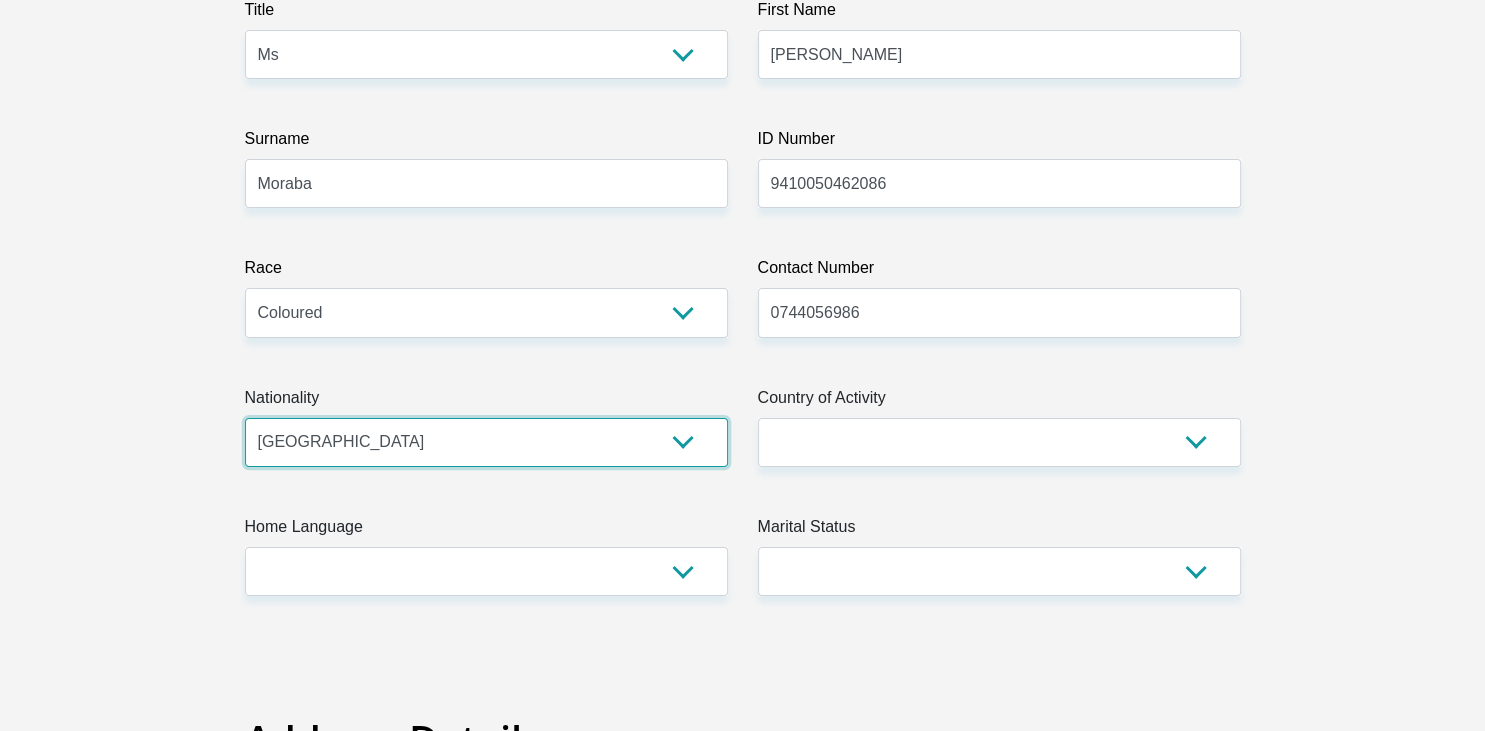click on "South Africa" at bounding box center (0, 0) 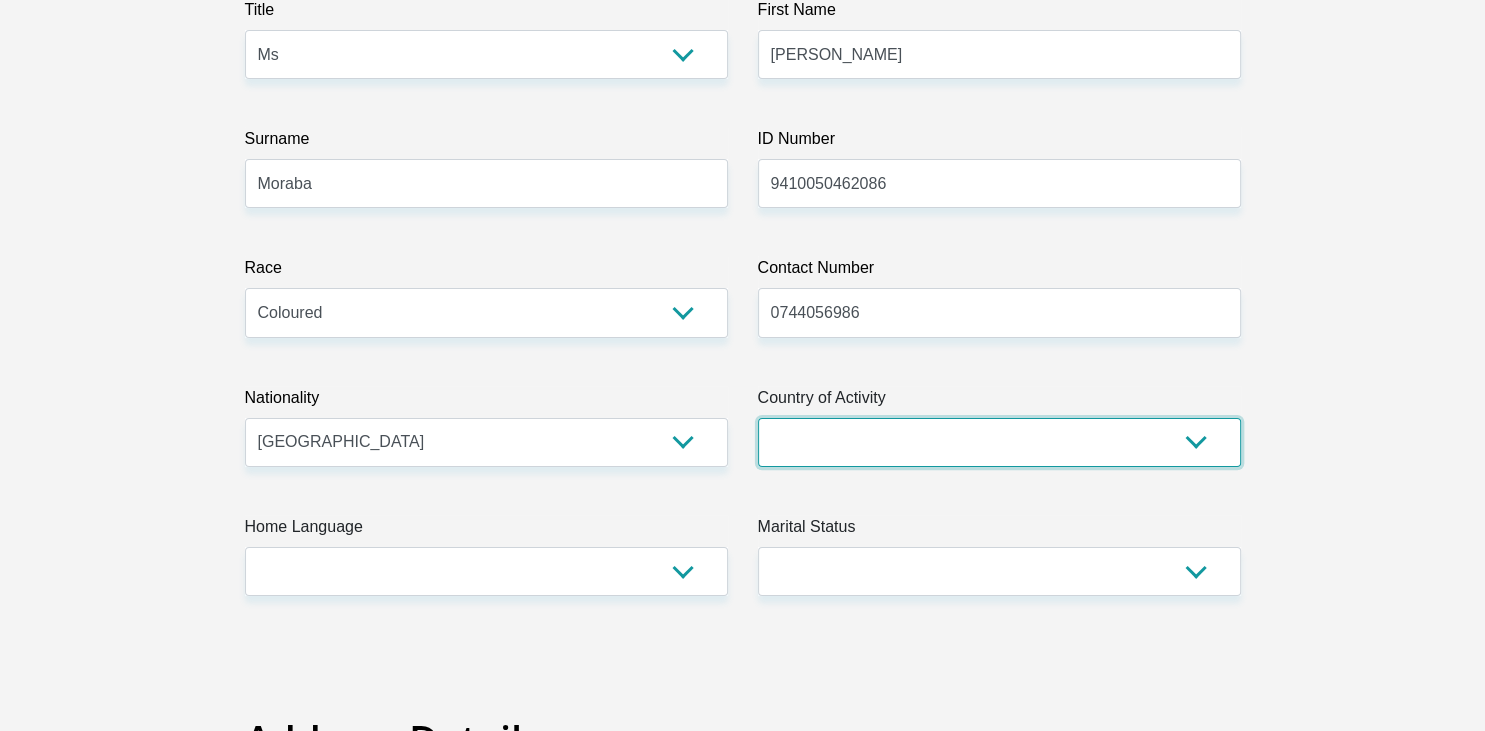 click on "South Africa
Afghanistan
Aland Islands
Albania
Algeria
America Samoa
American Virgin Islands
Andorra
Angola
Anguilla
Antarctica
Antigua and Barbuda
Argentina
Armenia
Aruba
Ascension Island
Australia
Austria
Azerbaijan
Chad" at bounding box center (999, 442) 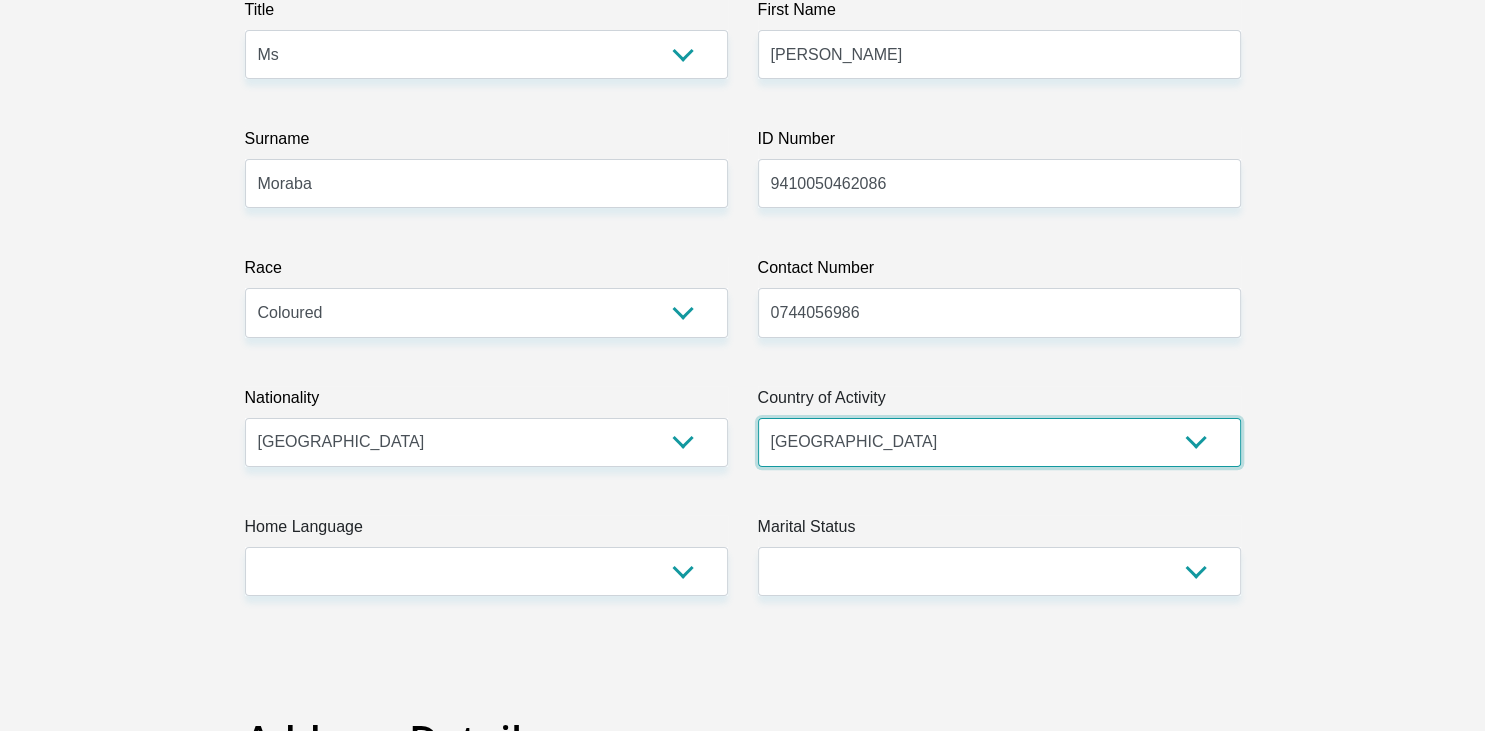 click on "South Africa" at bounding box center [0, 0] 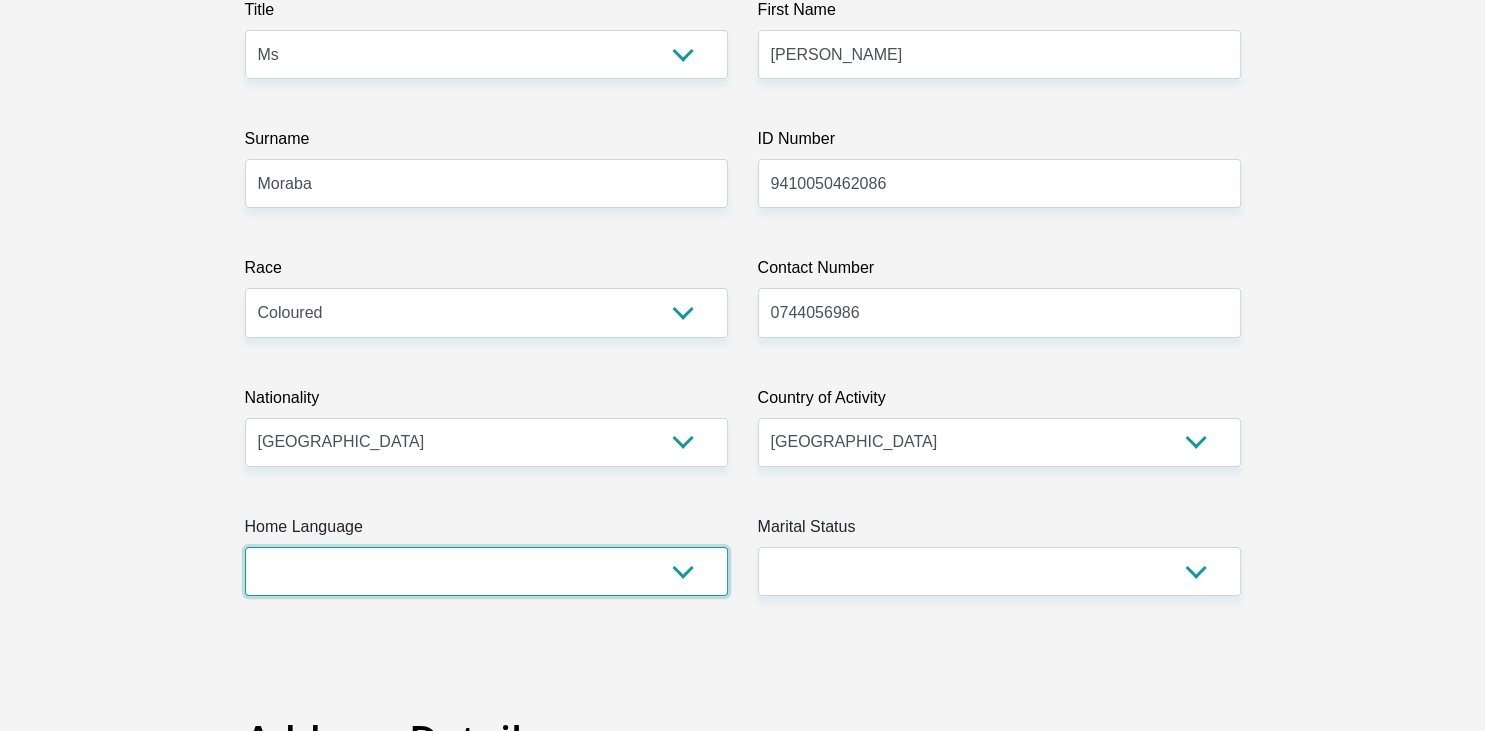 click on "Afrikaans
English
Sepedi
South Ndebele
Southern Sotho
Swati
Tsonga
Tswana
Venda
Xhosa
Zulu
Other" at bounding box center (486, 571) 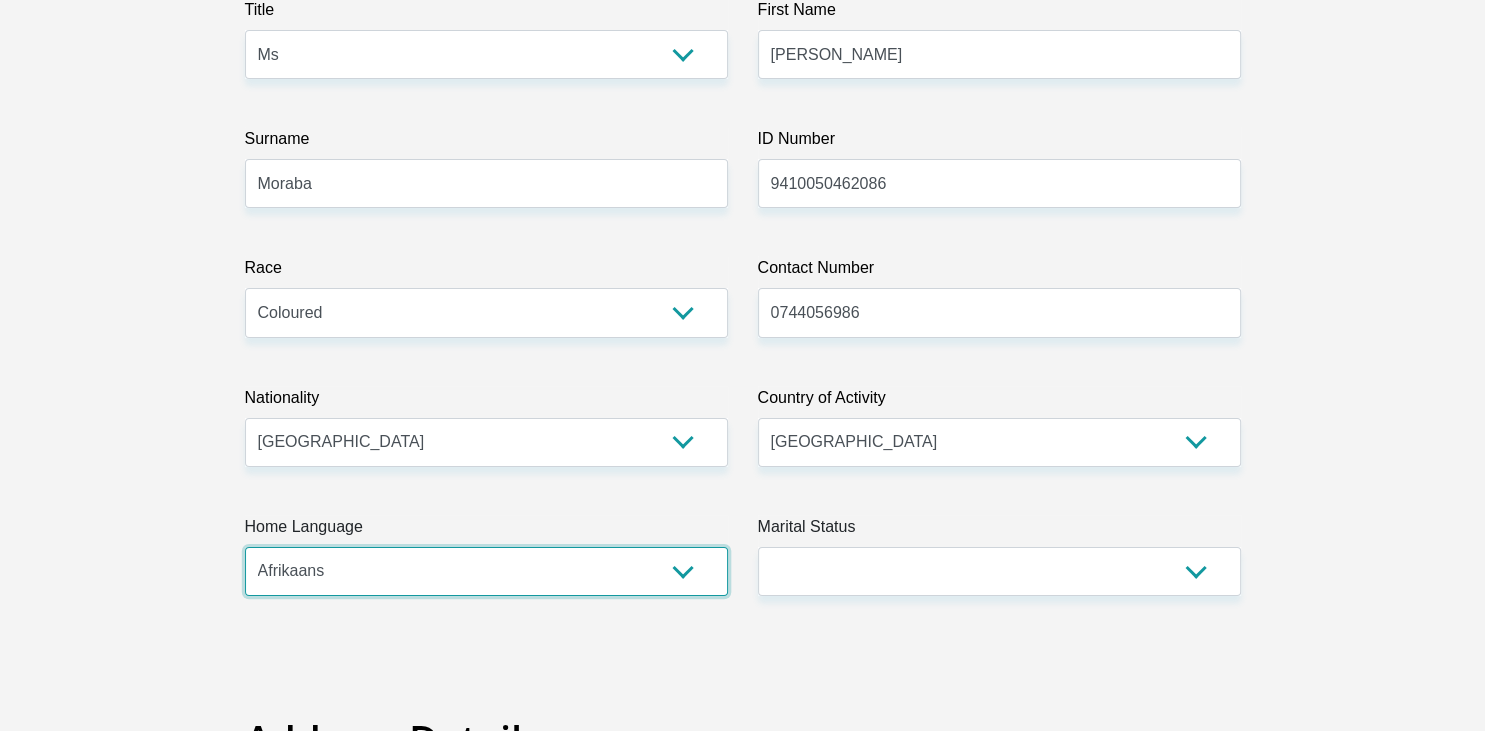 click on "Afrikaans" at bounding box center (0, 0) 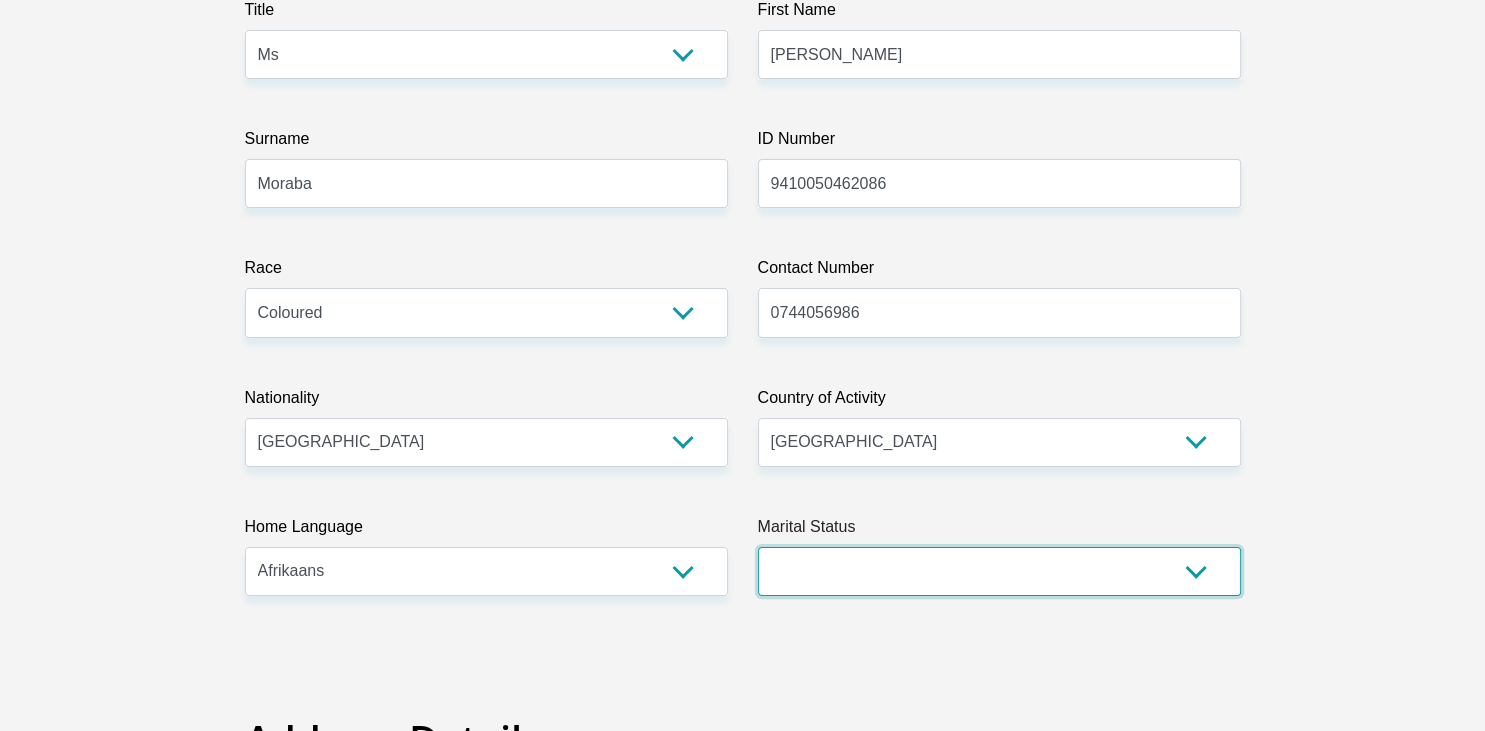 click on "Married ANC
Single
Divorced
Widowed
Married COP or Customary Law" at bounding box center [999, 571] 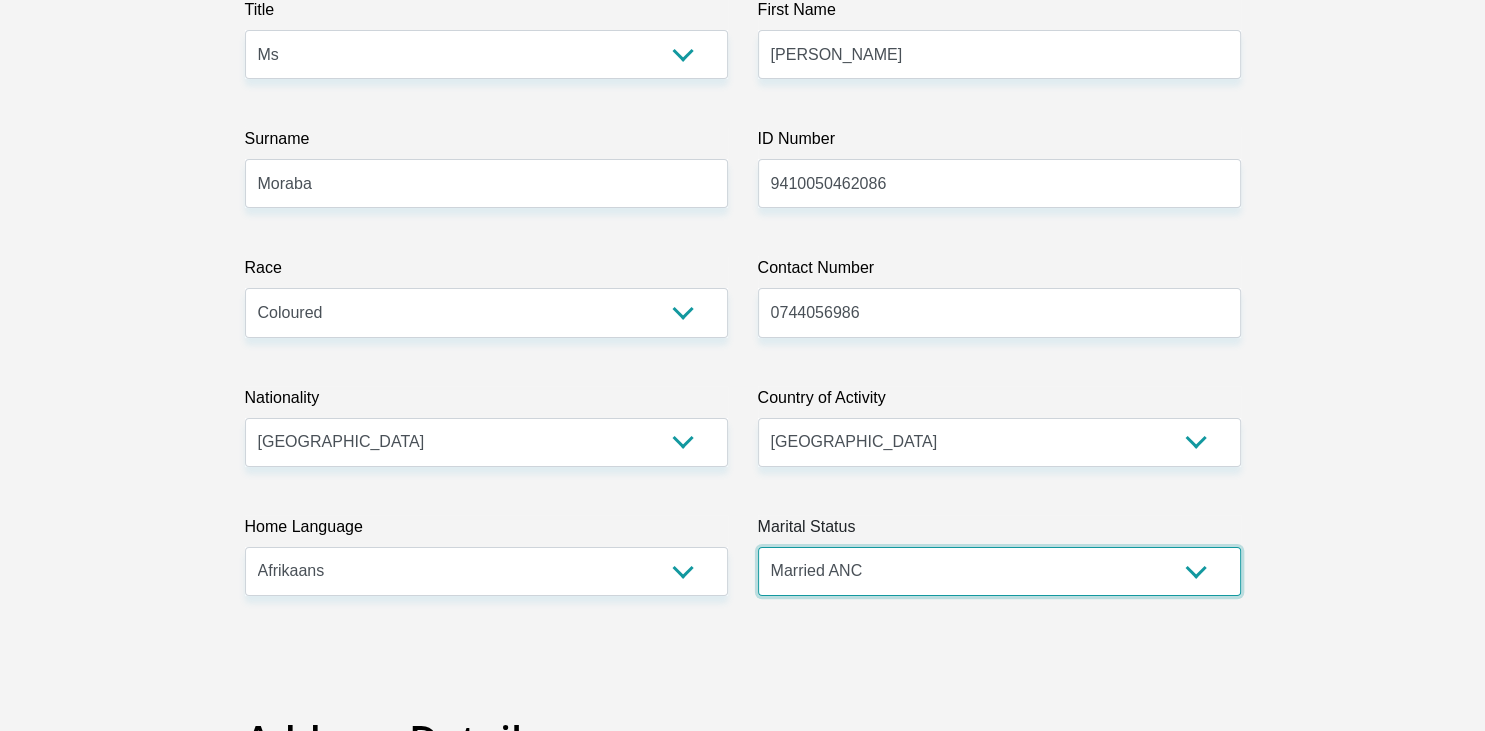 click on "Married ANC" at bounding box center [0, 0] 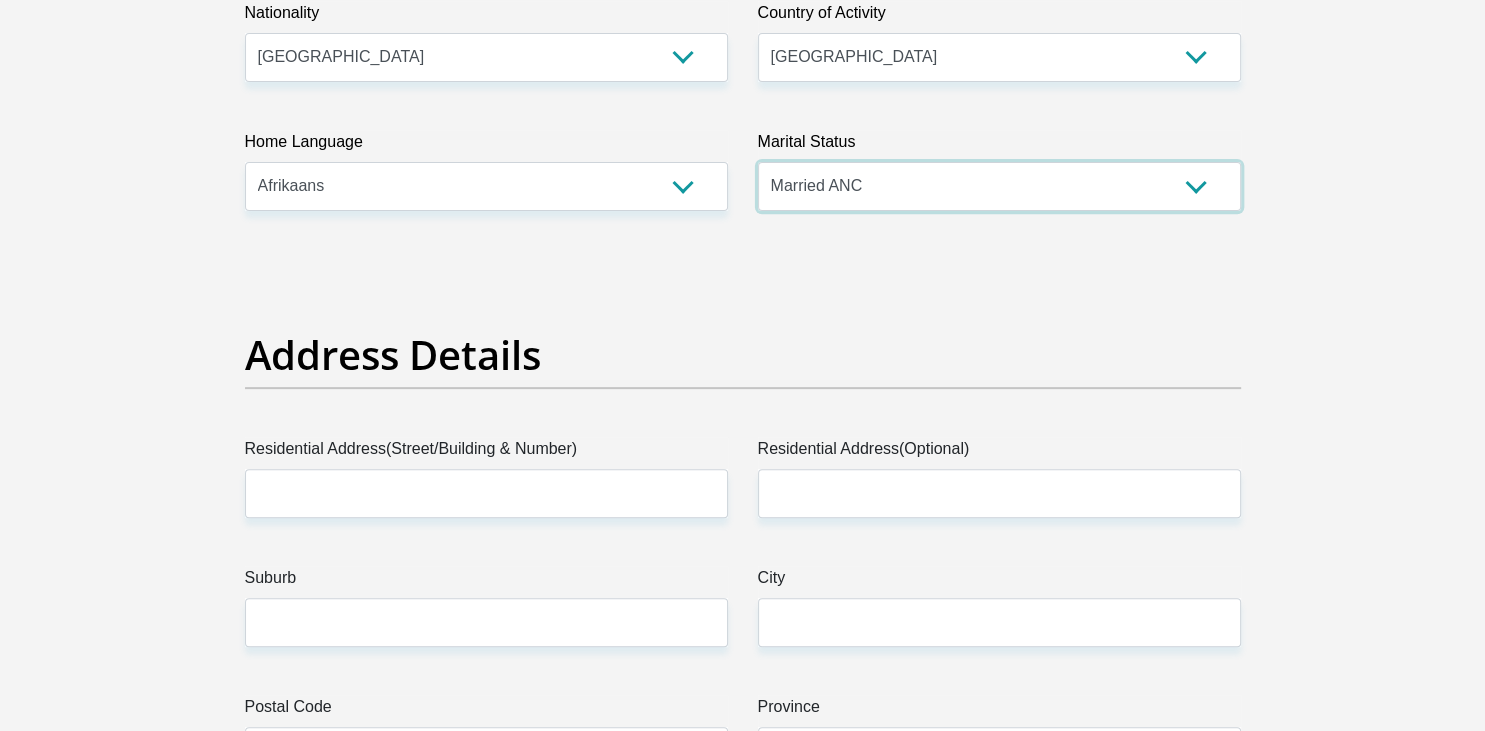 scroll, scrollTop: 739, scrollLeft: 0, axis: vertical 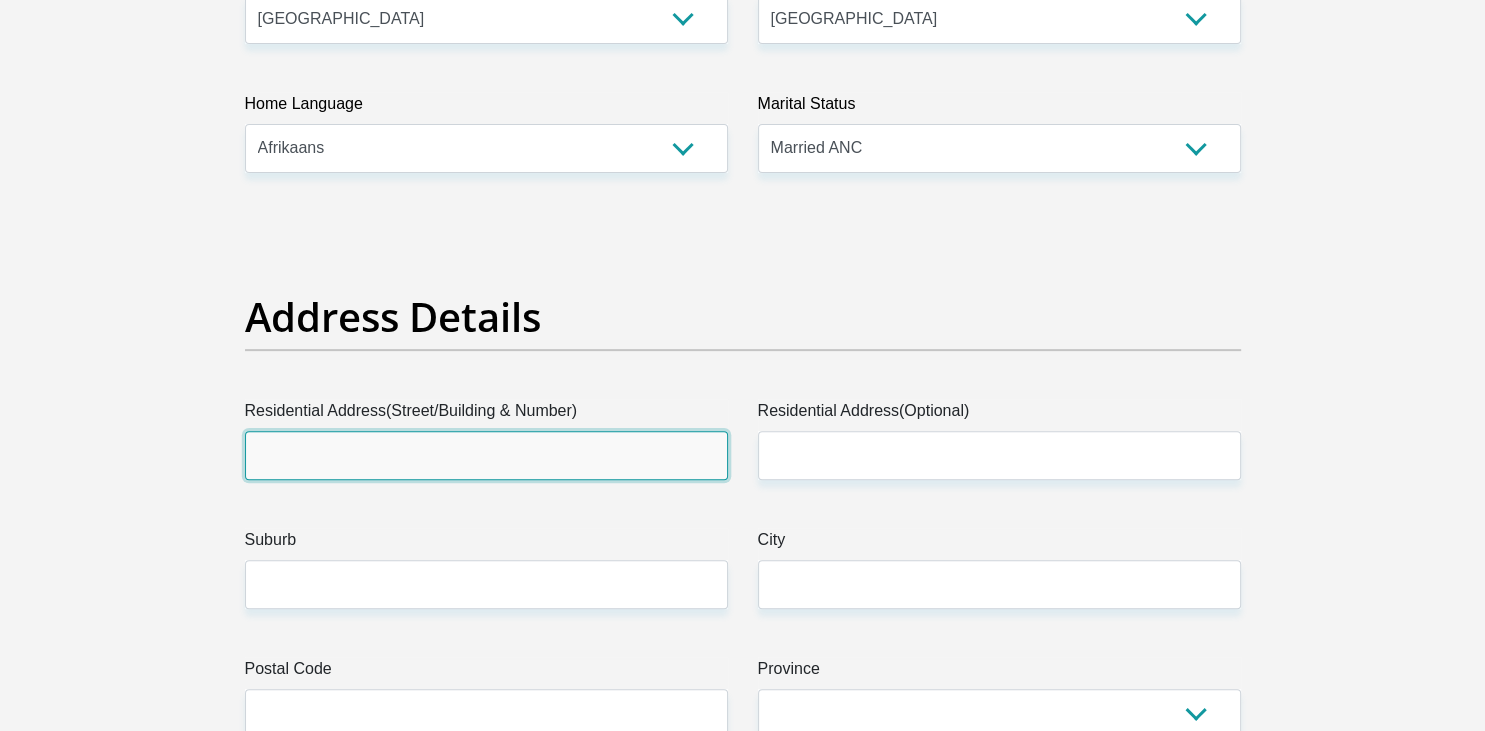 click on "Residential Address(Street/Building & Number)" at bounding box center (486, 455) 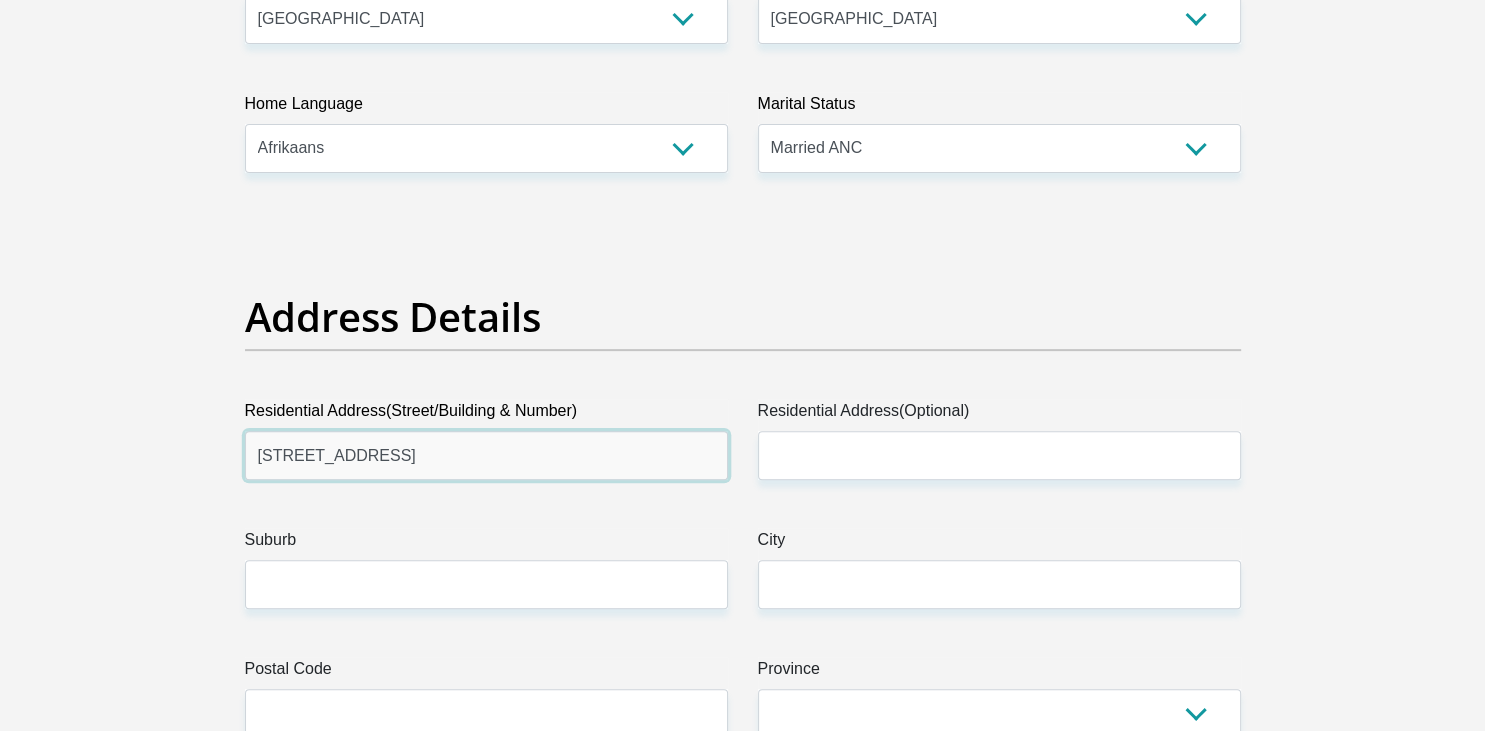 drag, startPoint x: 430, startPoint y: 457, endPoint x: 221, endPoint y: 453, distance: 209.03827 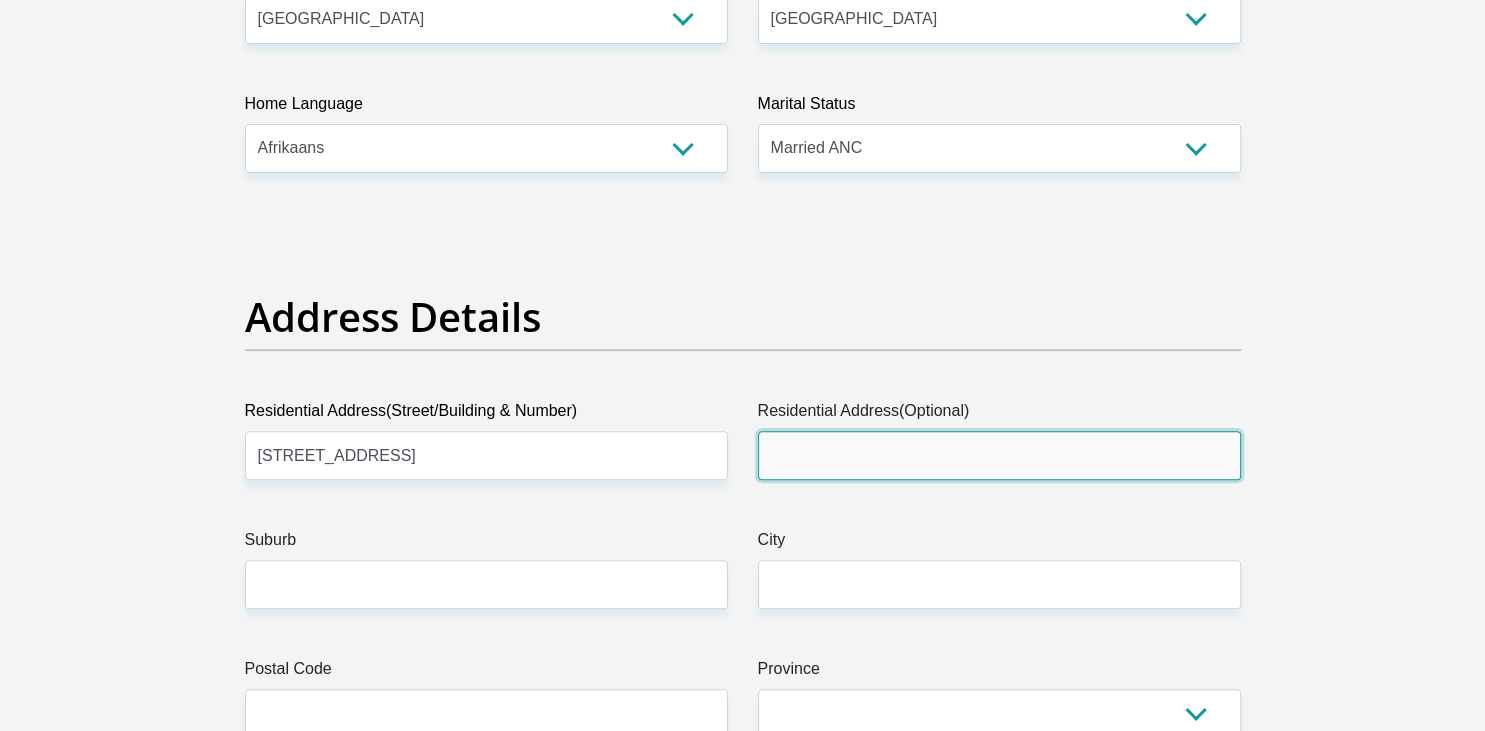 click on "Residential Address(Optional)" at bounding box center (999, 455) 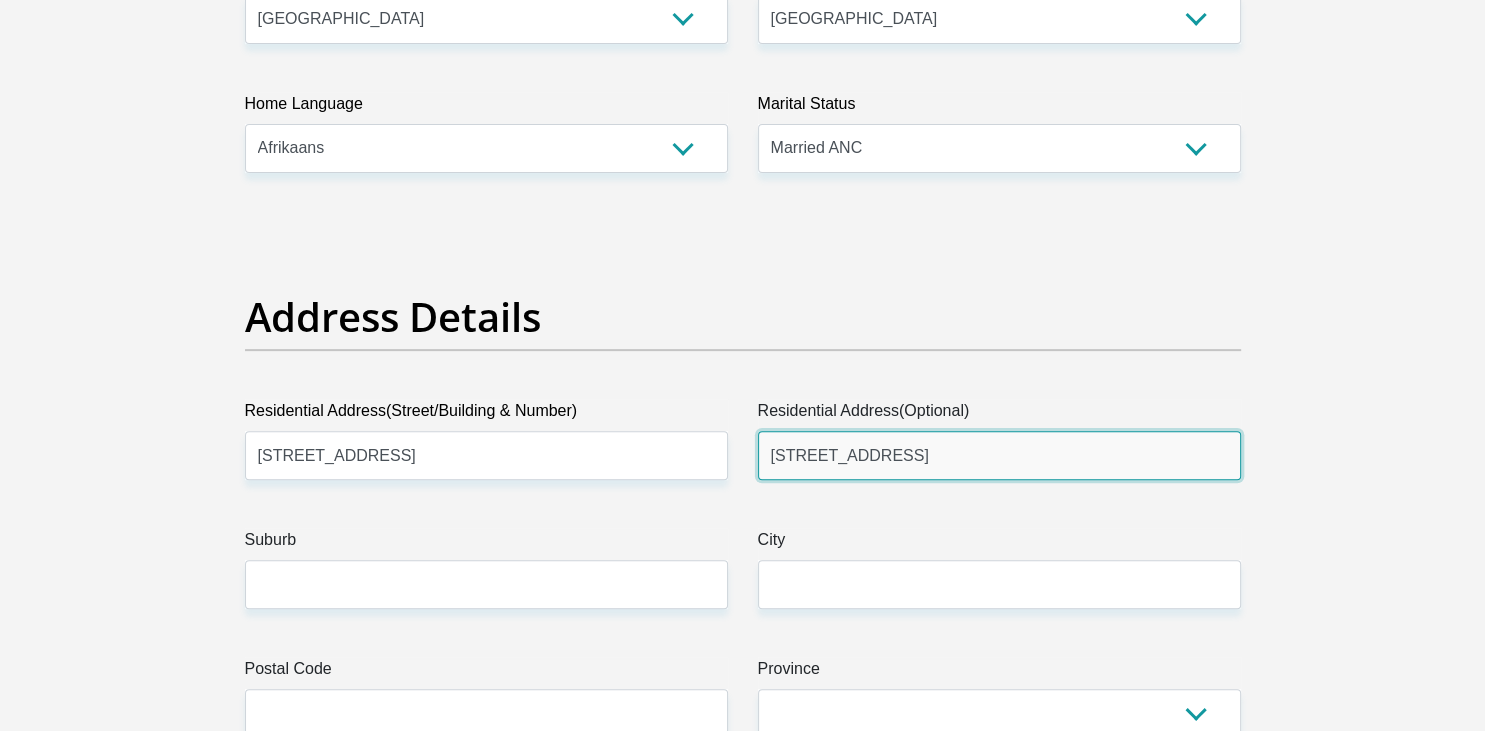 type on "423b broodryk street" 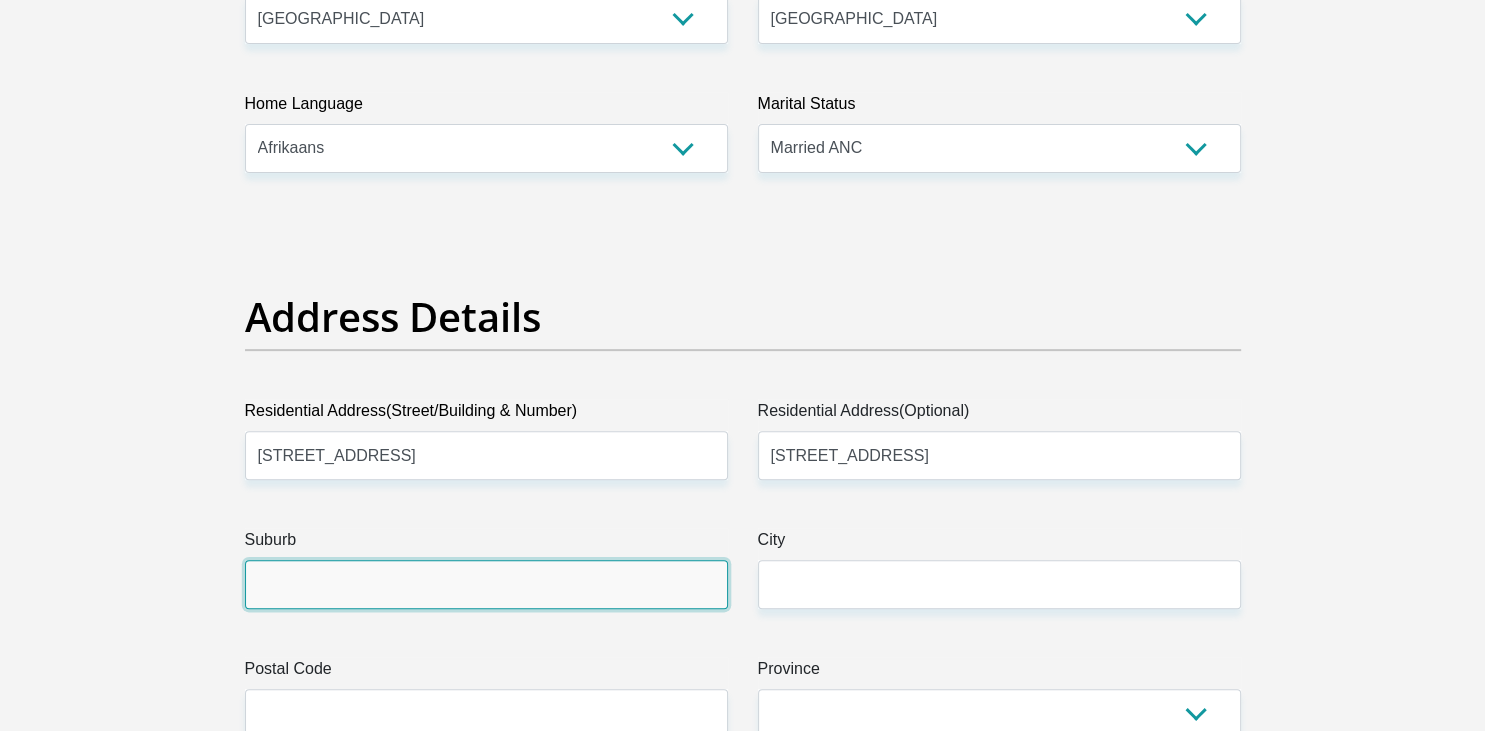click on "Suburb" at bounding box center (486, 584) 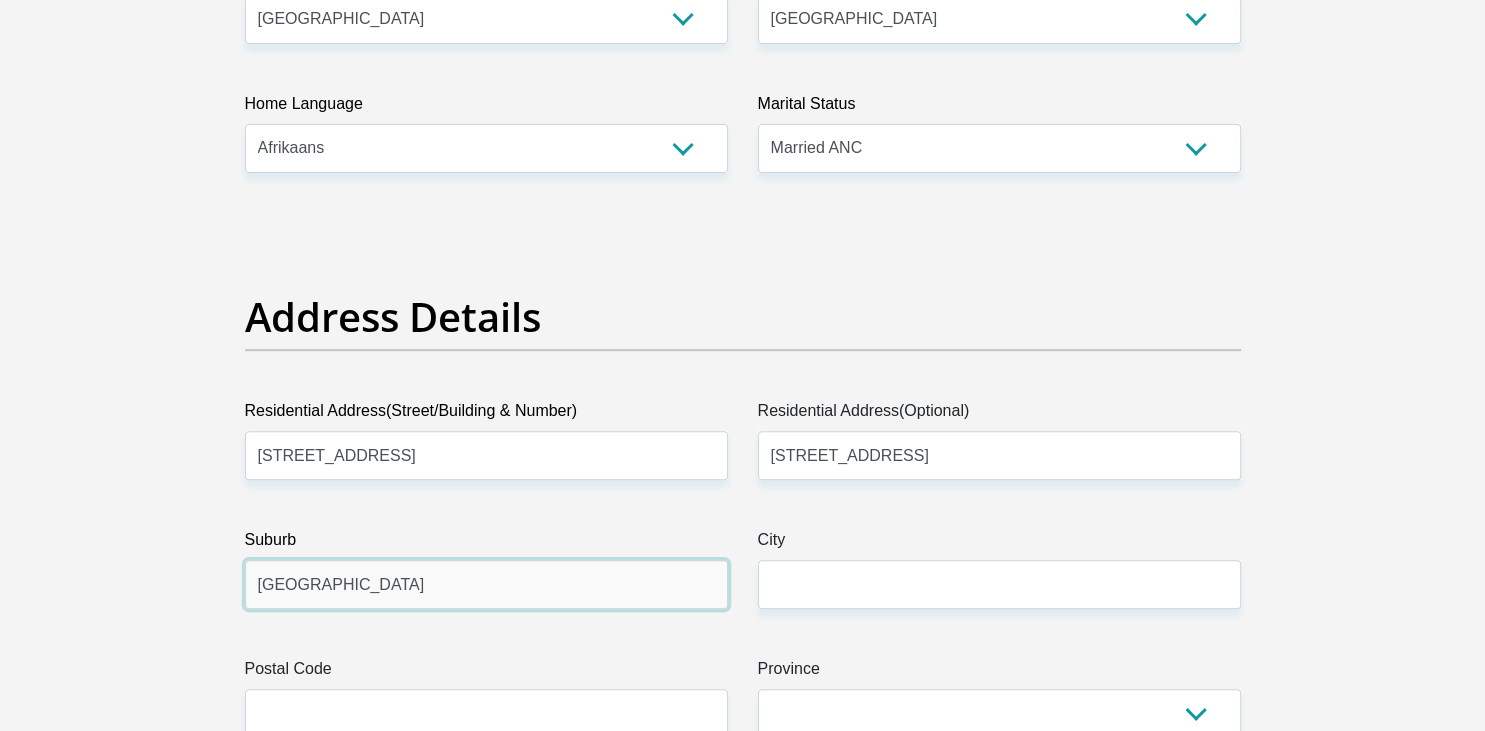 type on "pretoria north" 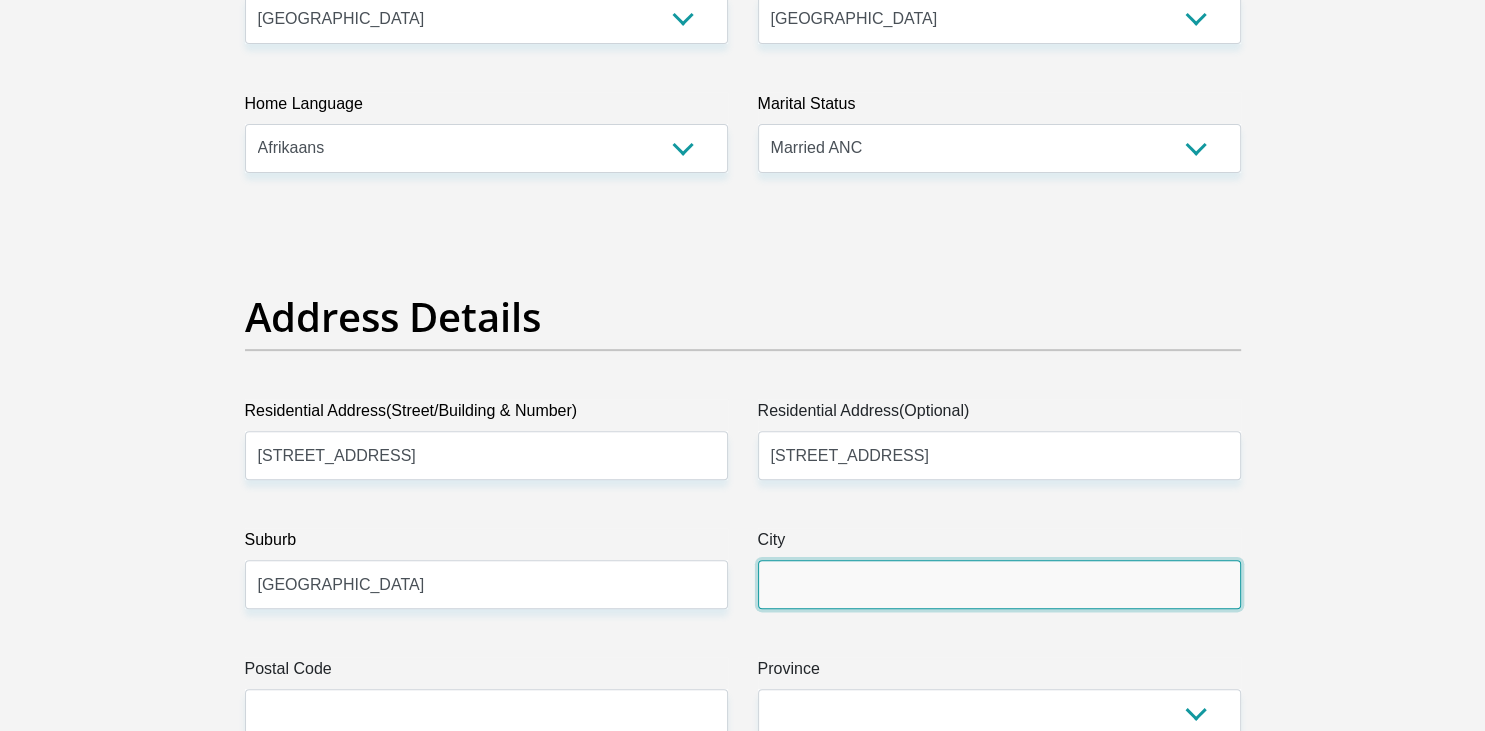 click on "City" at bounding box center (999, 584) 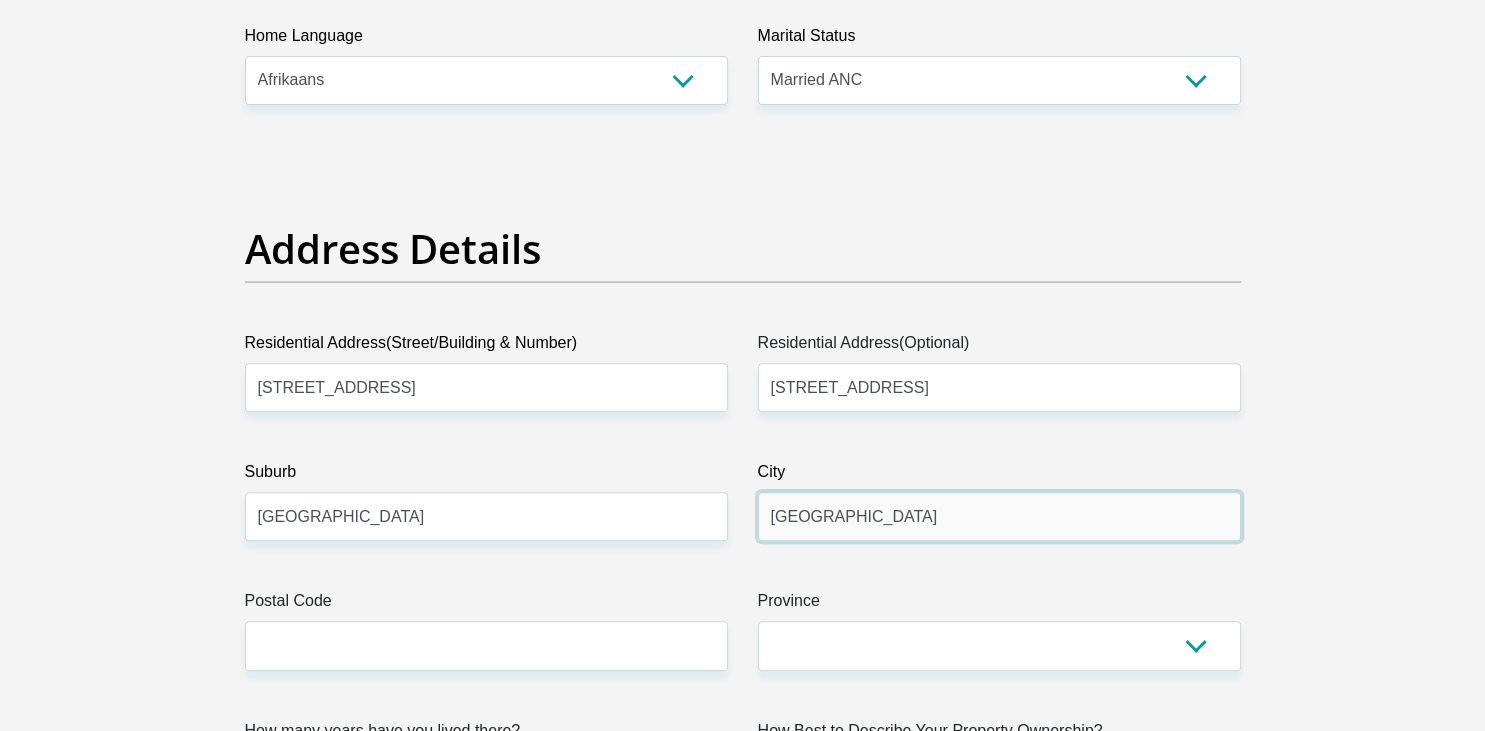 scroll, scrollTop: 844, scrollLeft: 0, axis: vertical 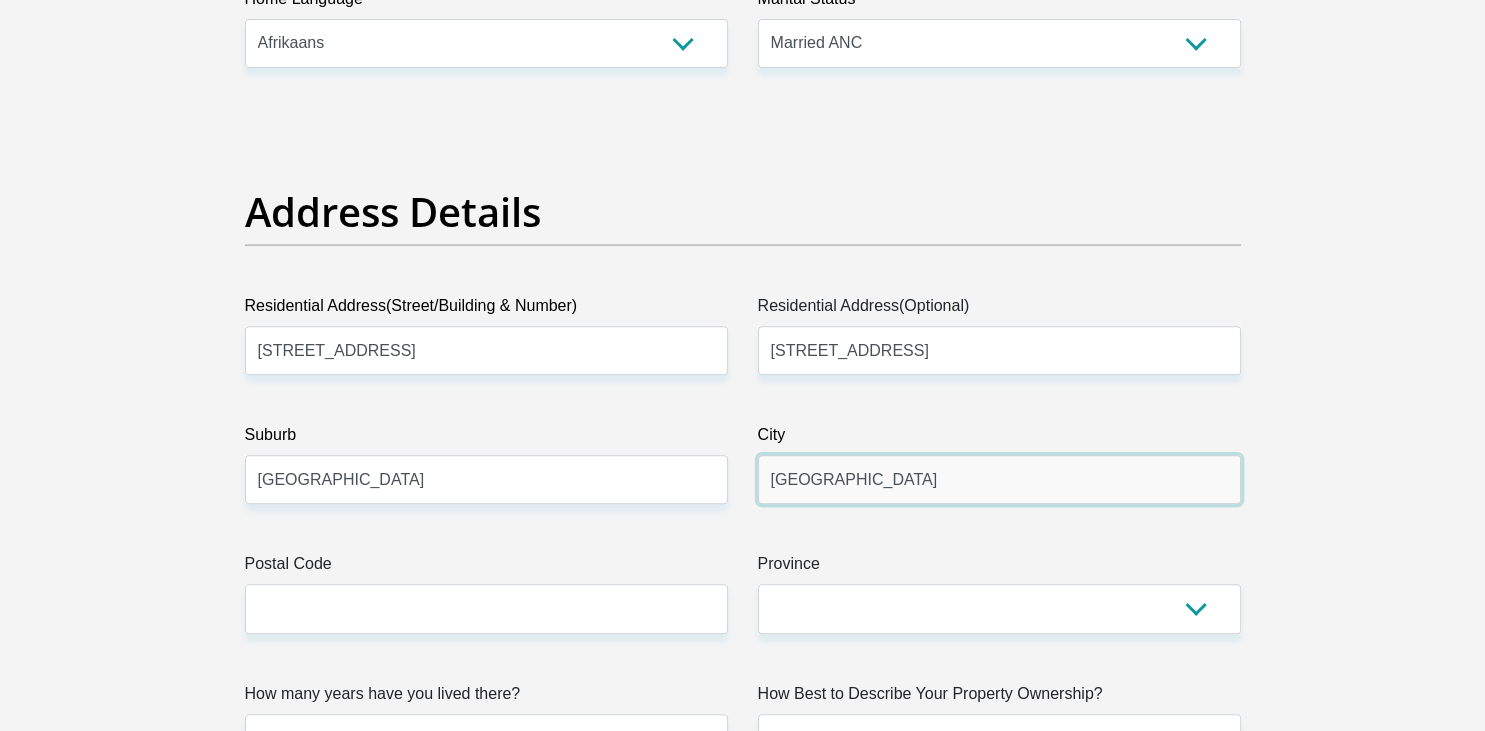 type on "Pretoria" 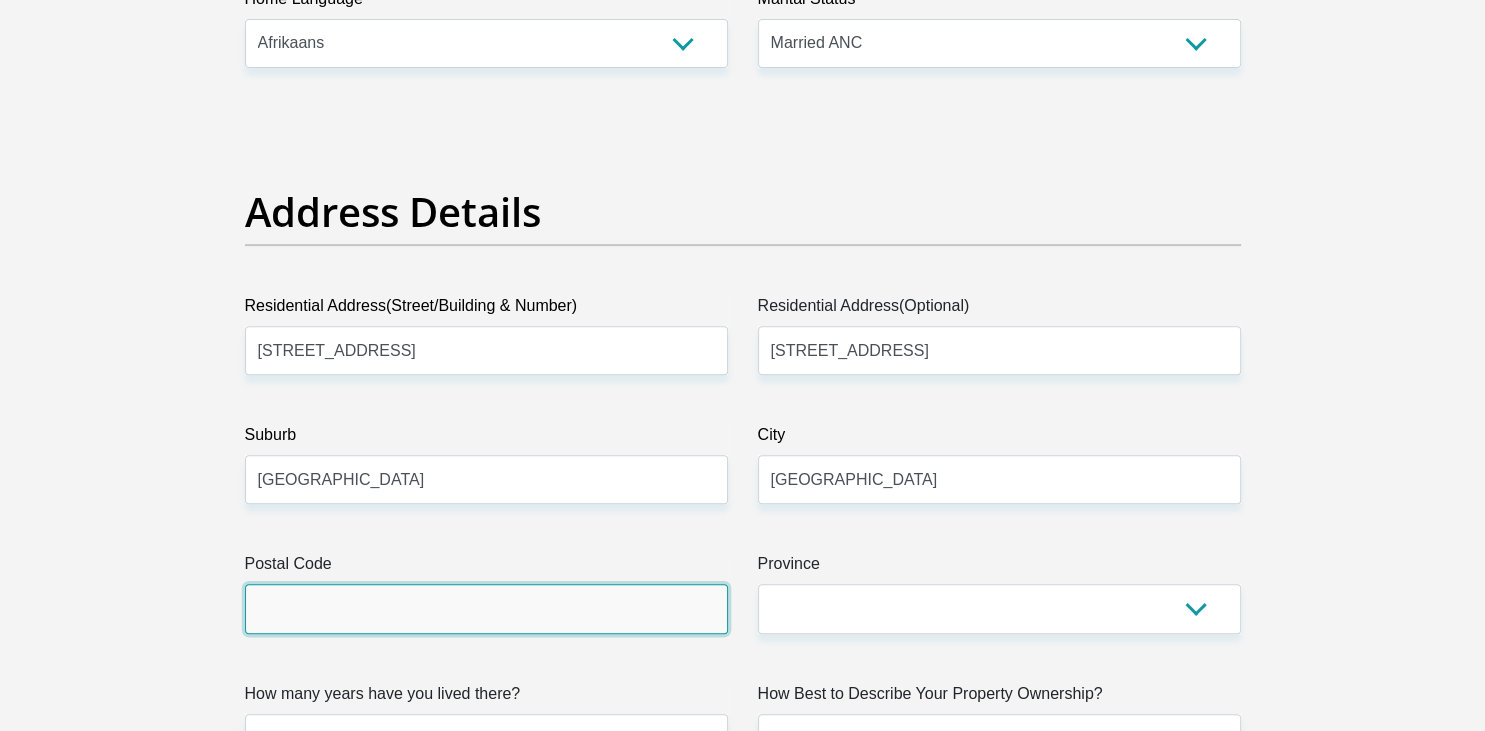 click on "Postal Code" at bounding box center (486, 608) 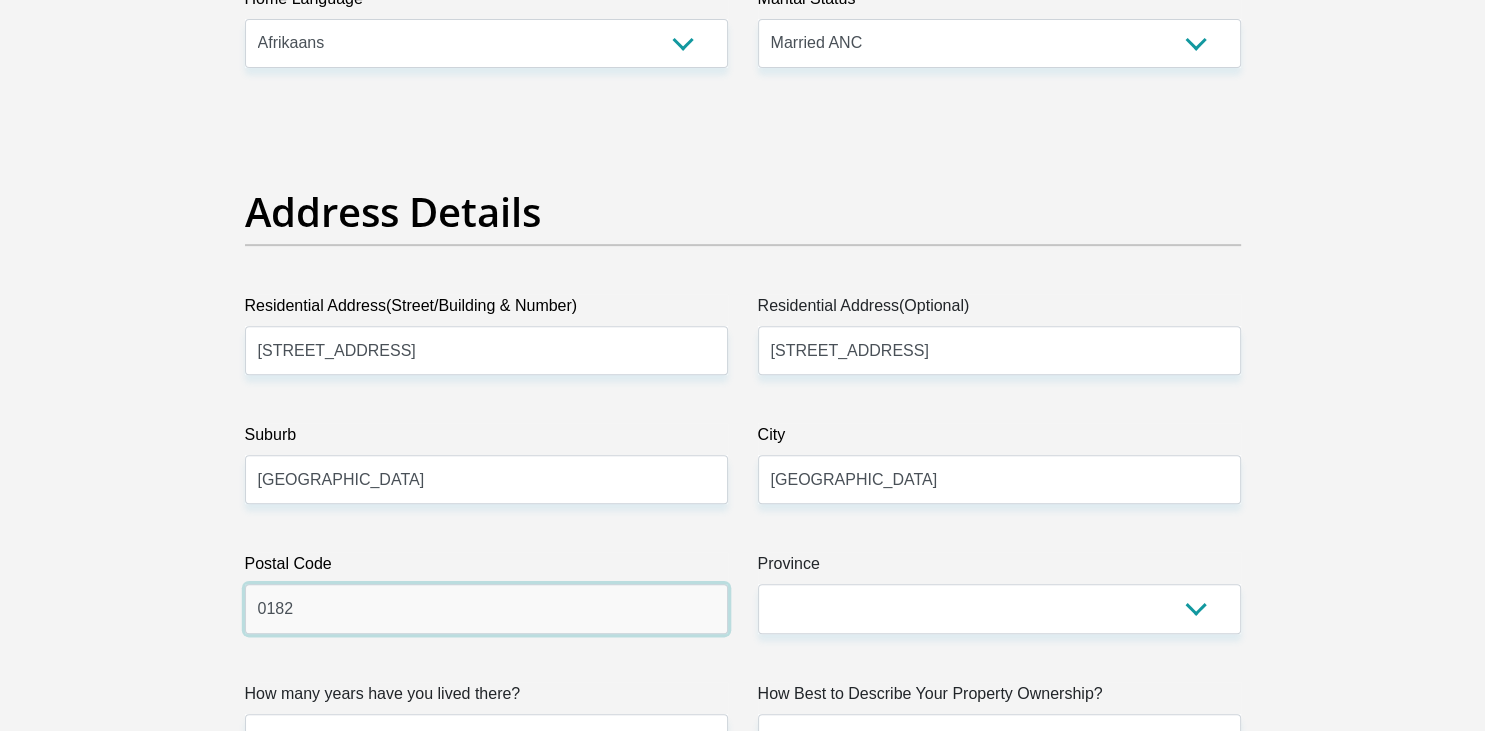 type on "0182" 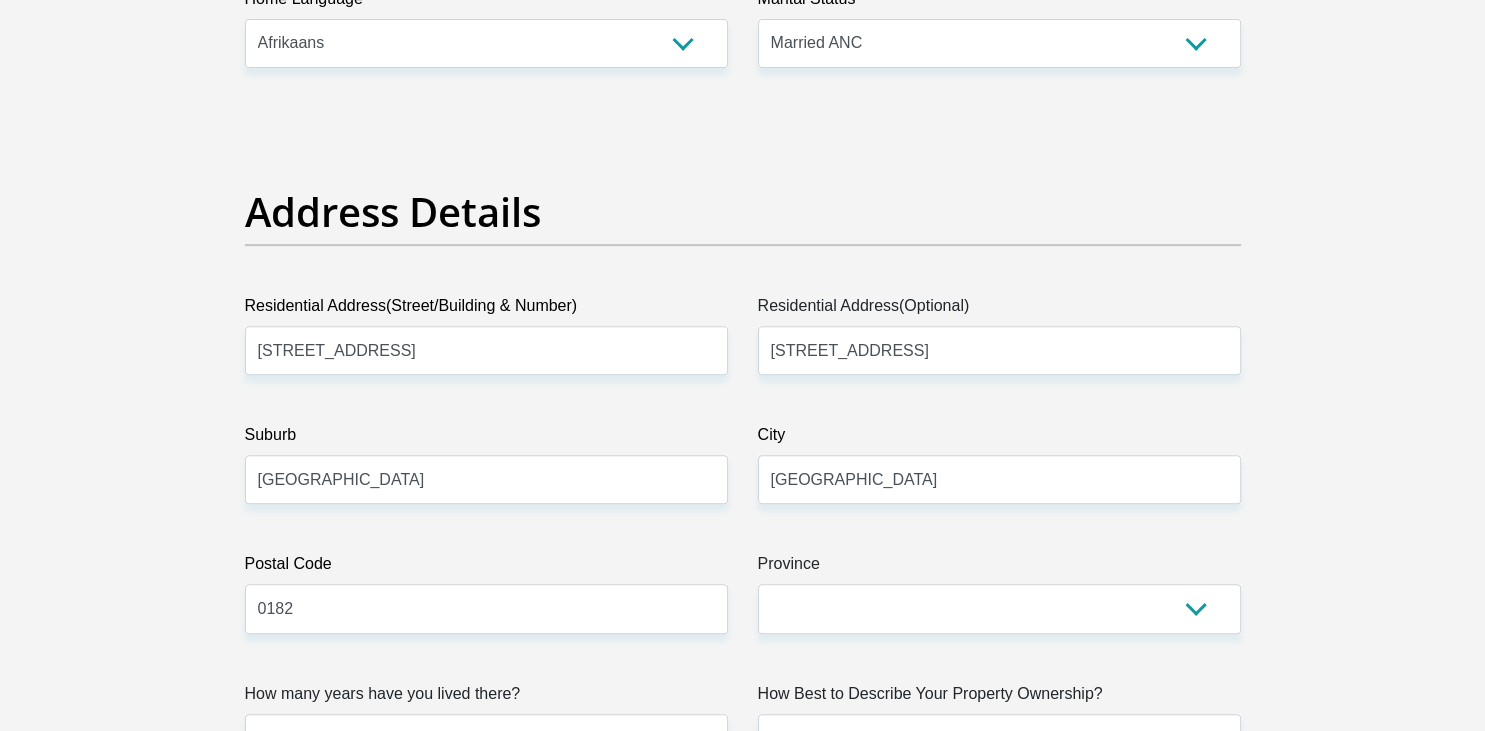 click on "Province" at bounding box center (999, 568) 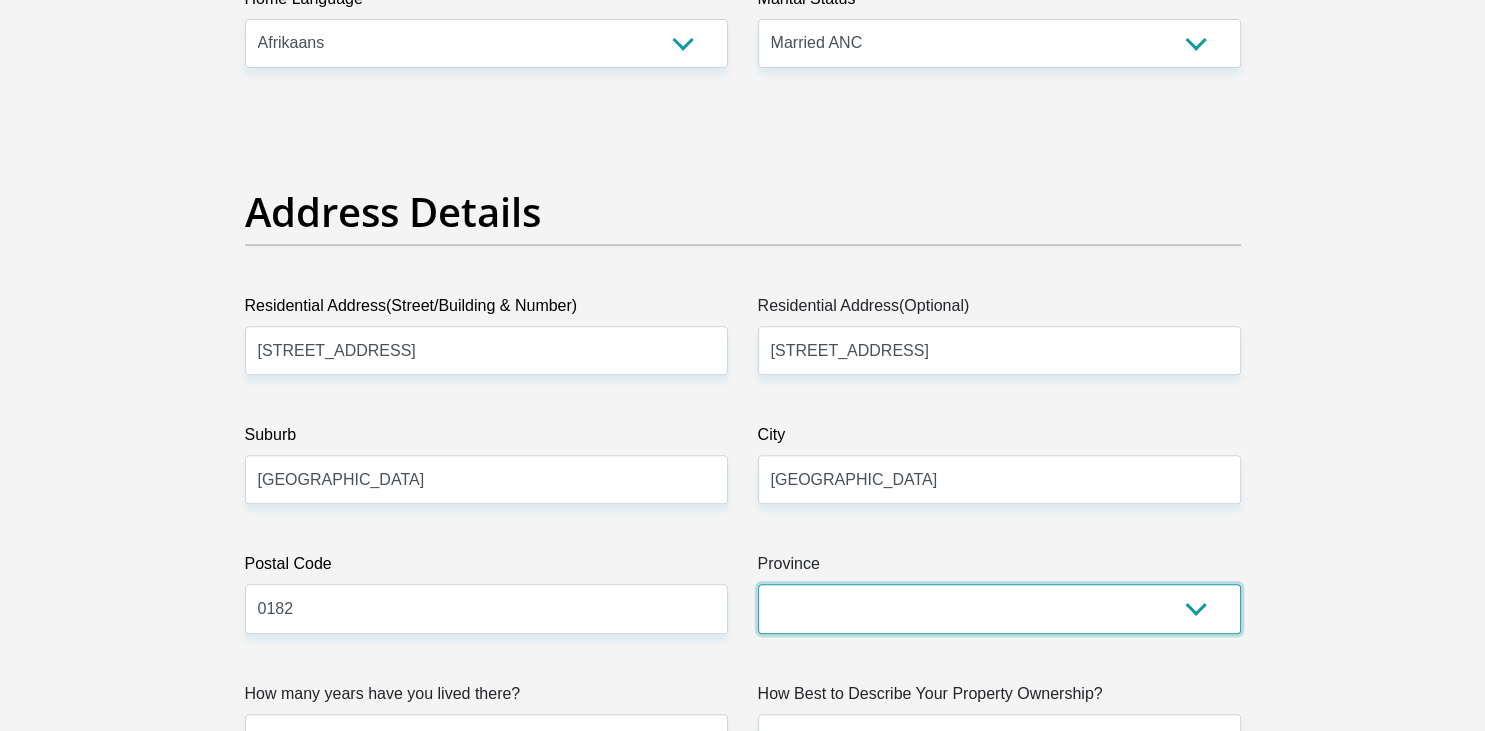 click on "Eastern Cape
Free State
Gauteng
KwaZulu-Natal
Limpopo
Mpumalanga
Northern Cape
North West
Western Cape" at bounding box center [999, 608] 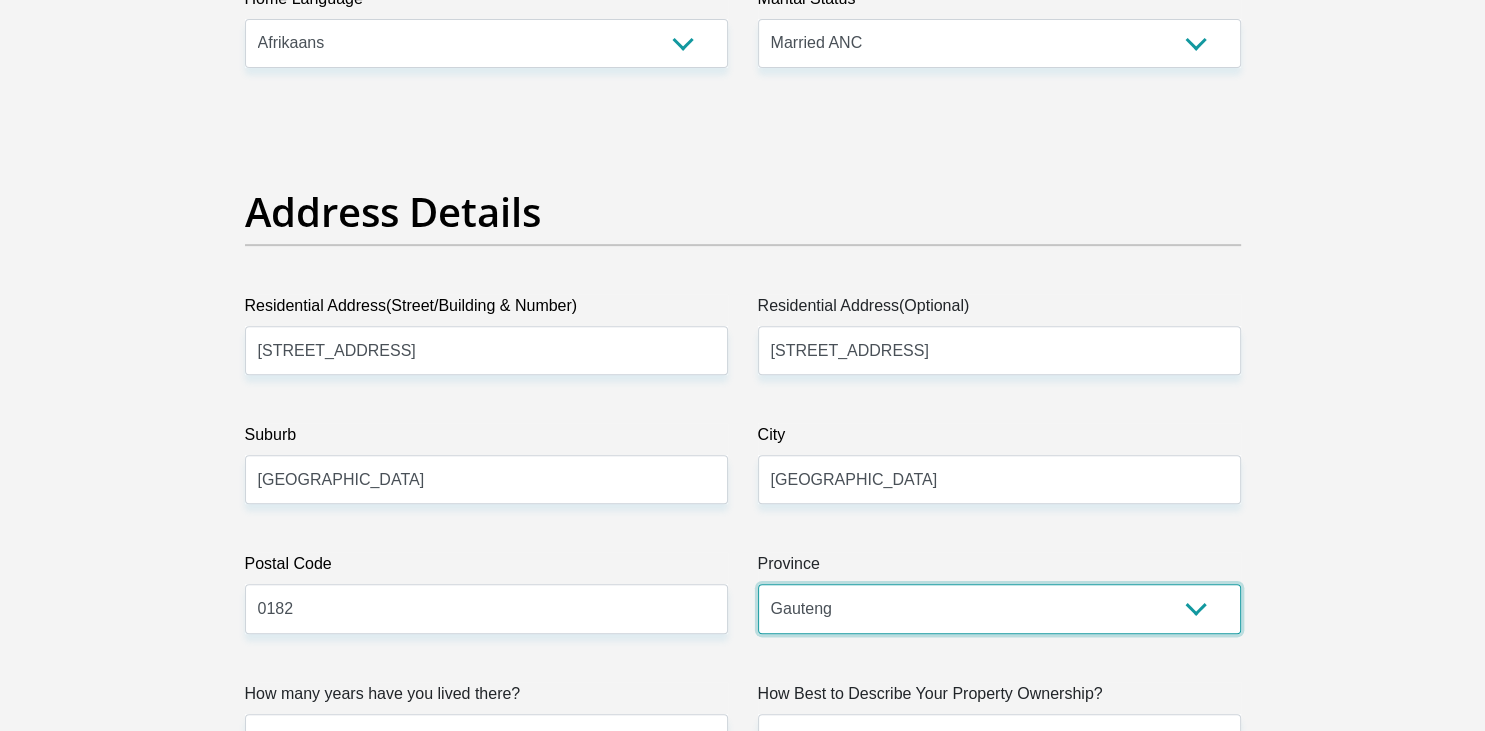 click on "Gauteng" at bounding box center [0, 0] 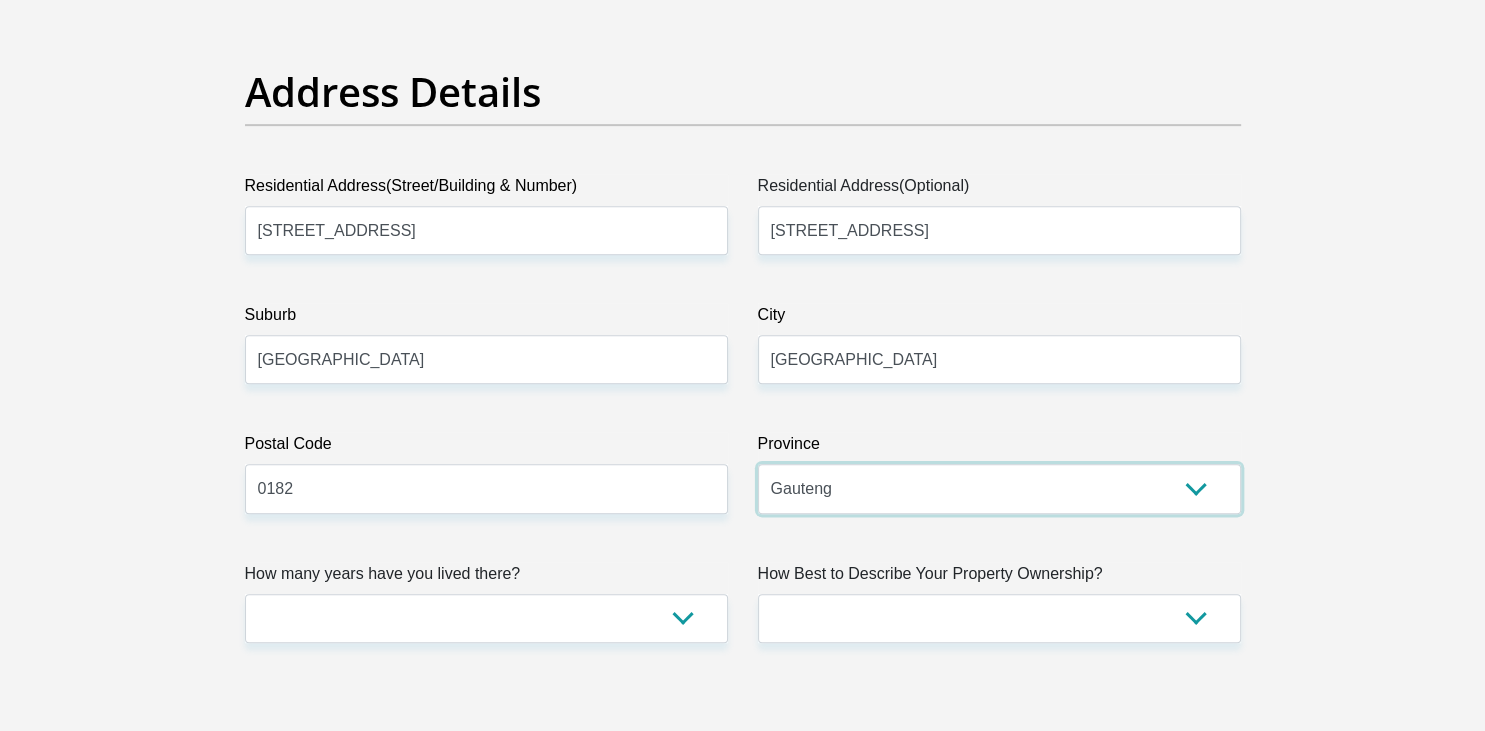 scroll, scrollTop: 1056, scrollLeft: 0, axis: vertical 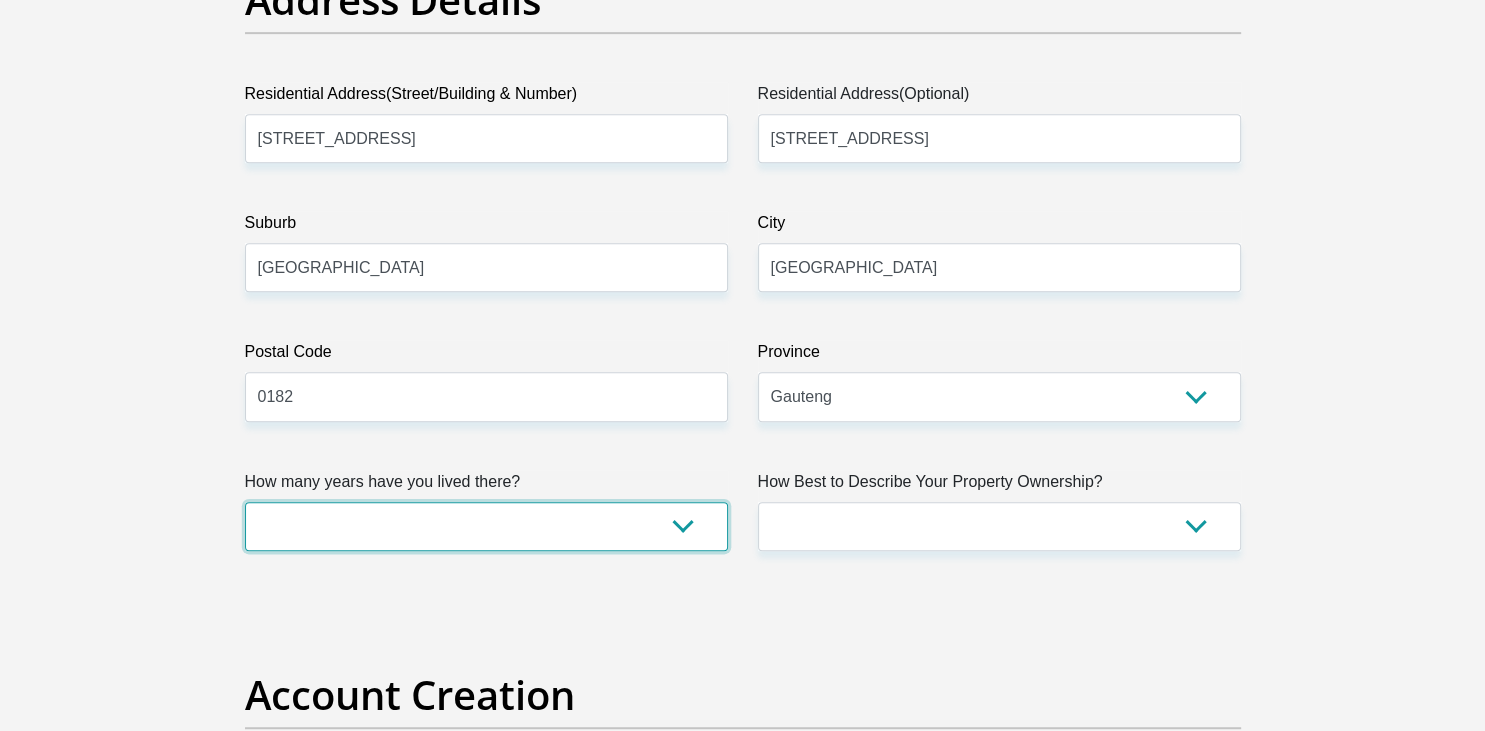 click on "less than 1 year
1-3 years
3-5 years
5+ years" at bounding box center [486, 526] 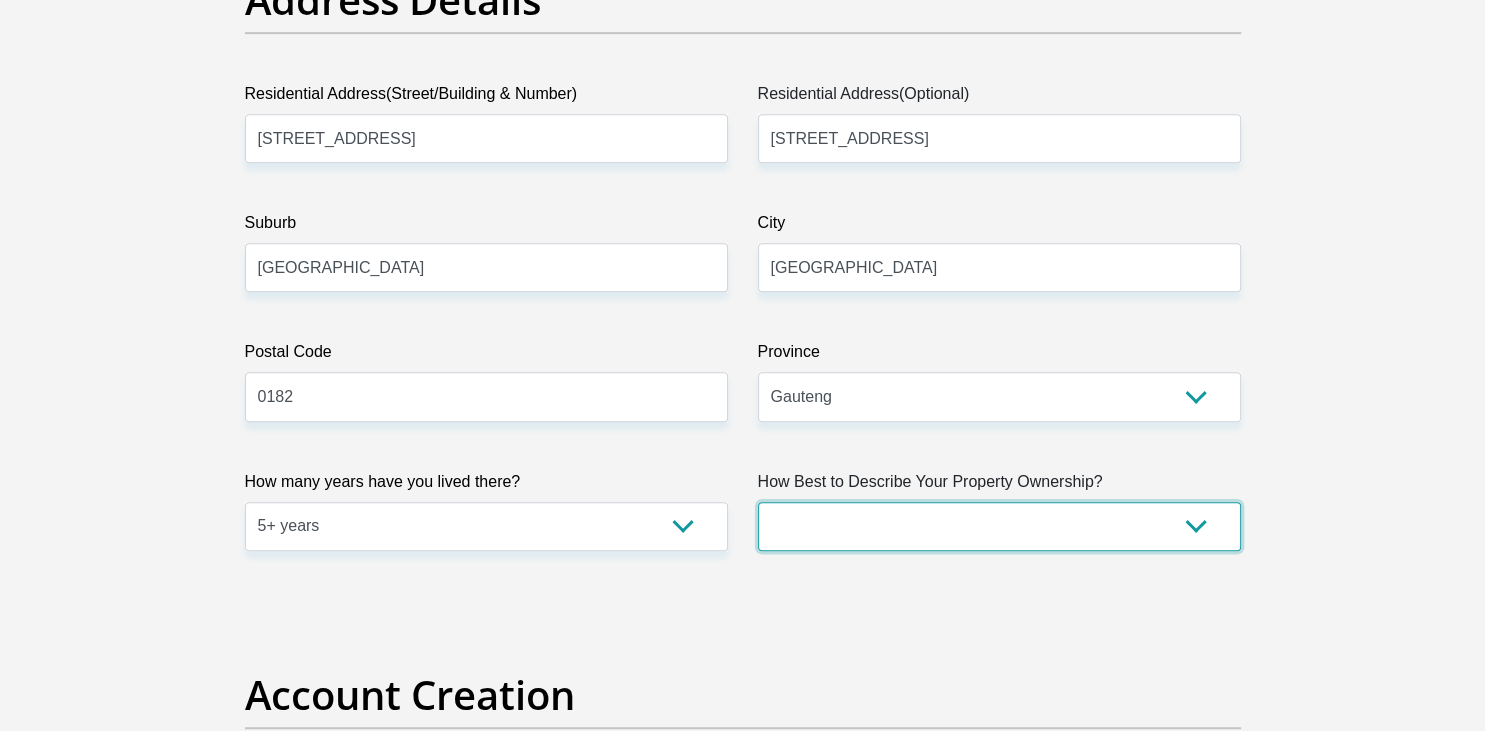 click on "Owned
Rented
Family Owned
Company Dwelling" at bounding box center (999, 526) 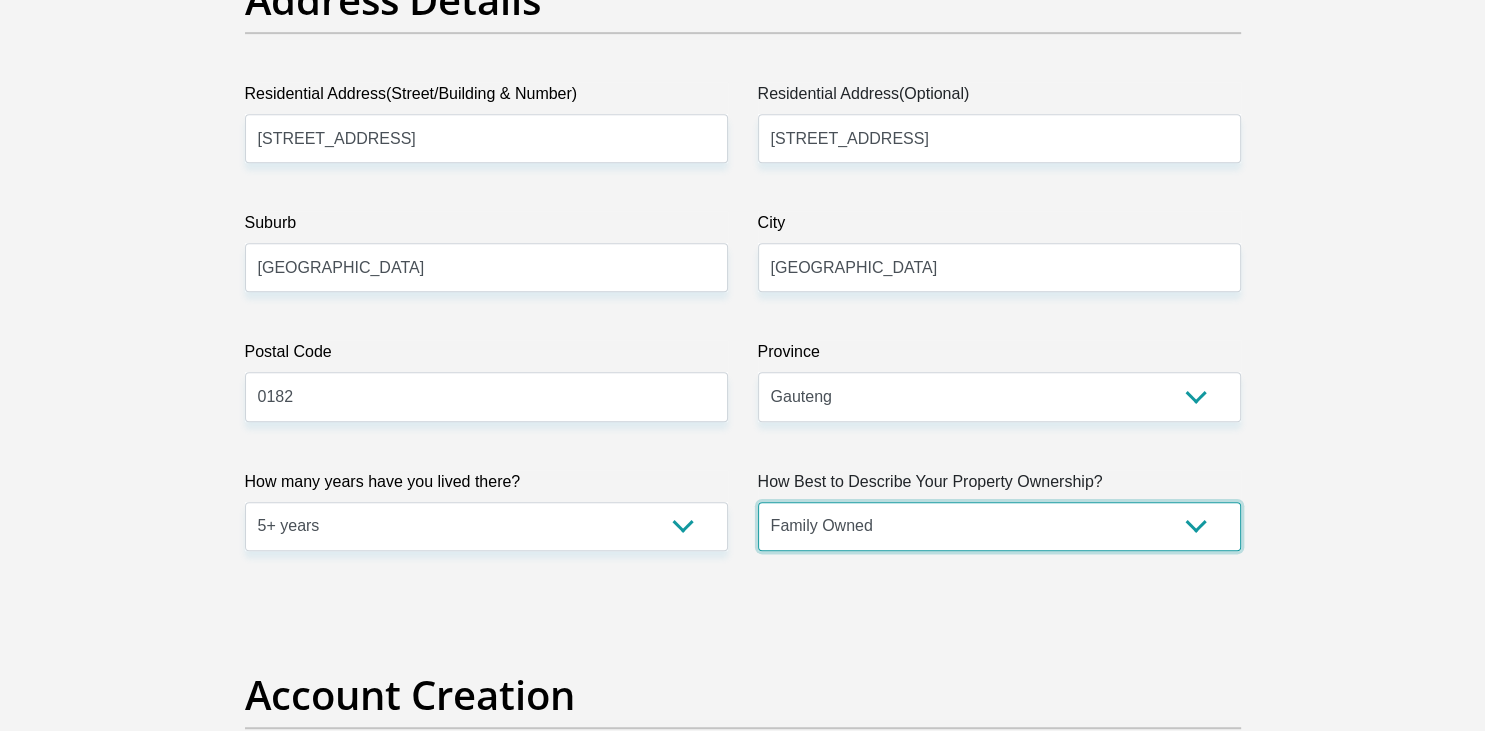 click on "Family Owned" at bounding box center [0, 0] 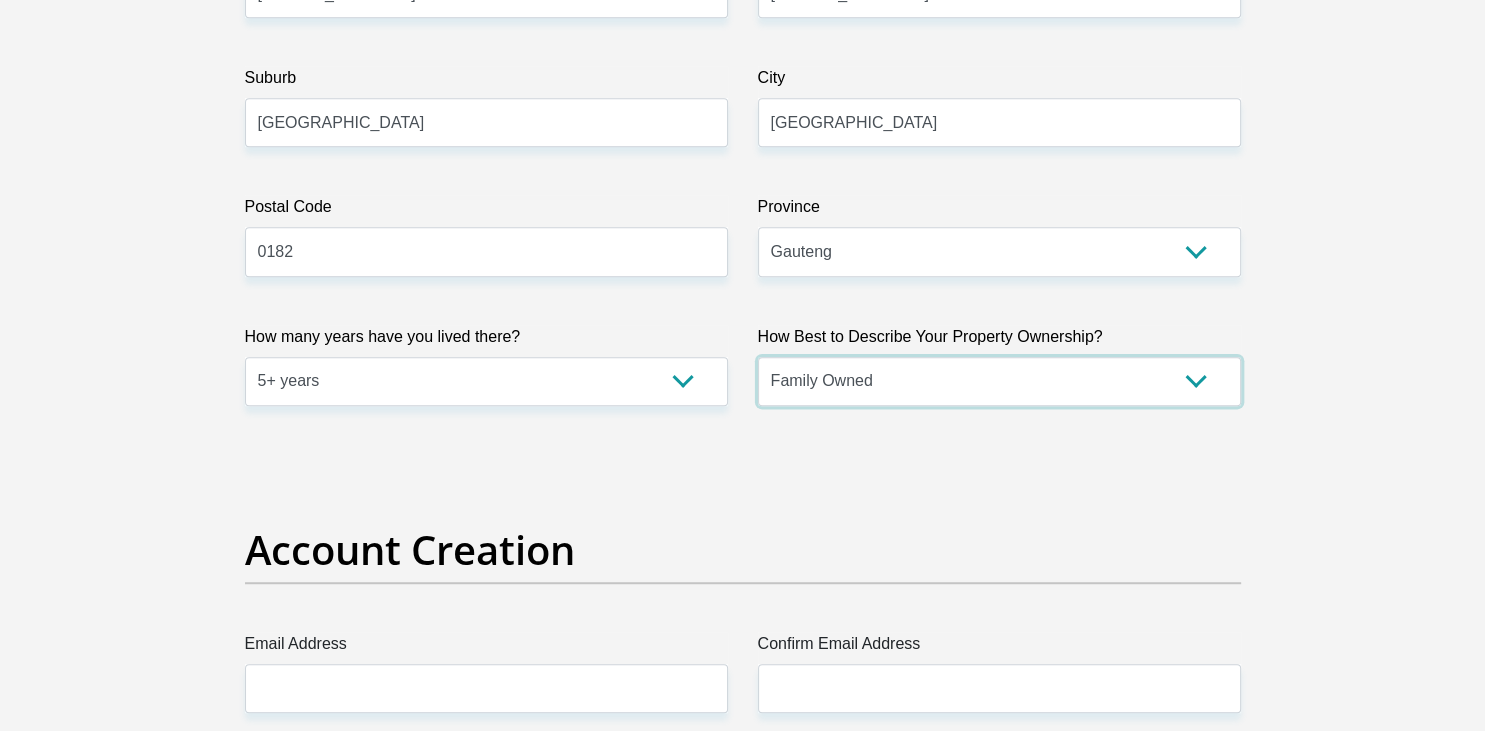 scroll, scrollTop: 1372, scrollLeft: 0, axis: vertical 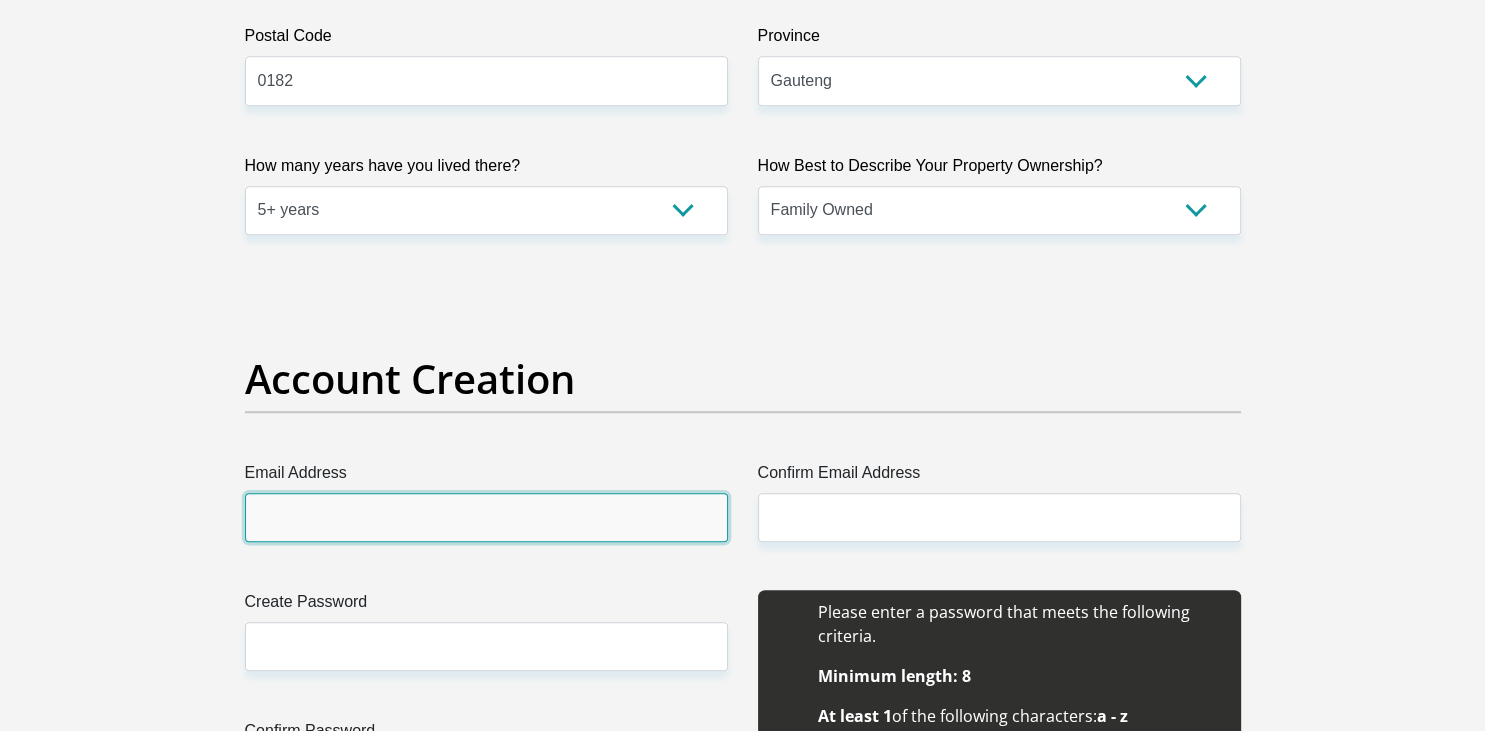 click on "Email Address" at bounding box center (486, 517) 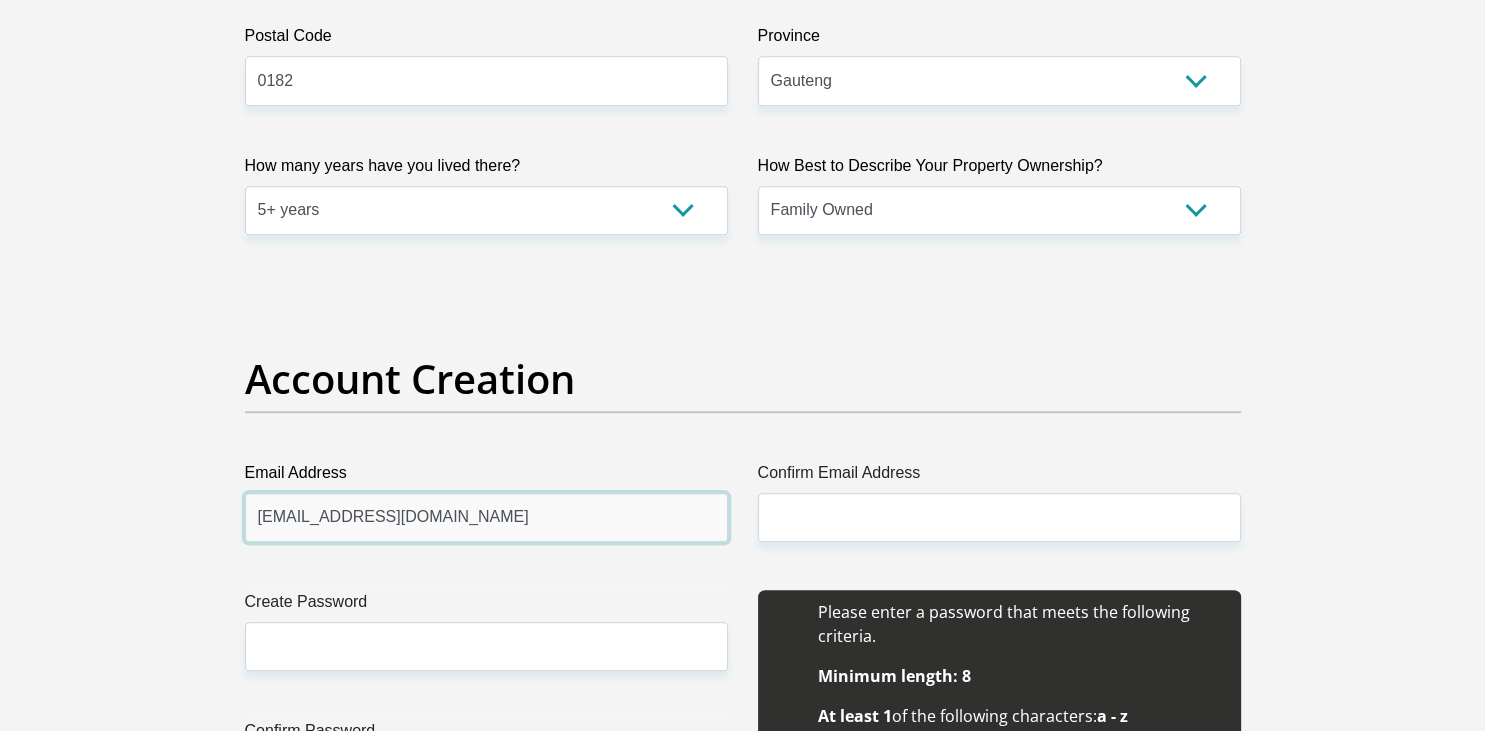 type on "an2netgrobler@gmail.com" 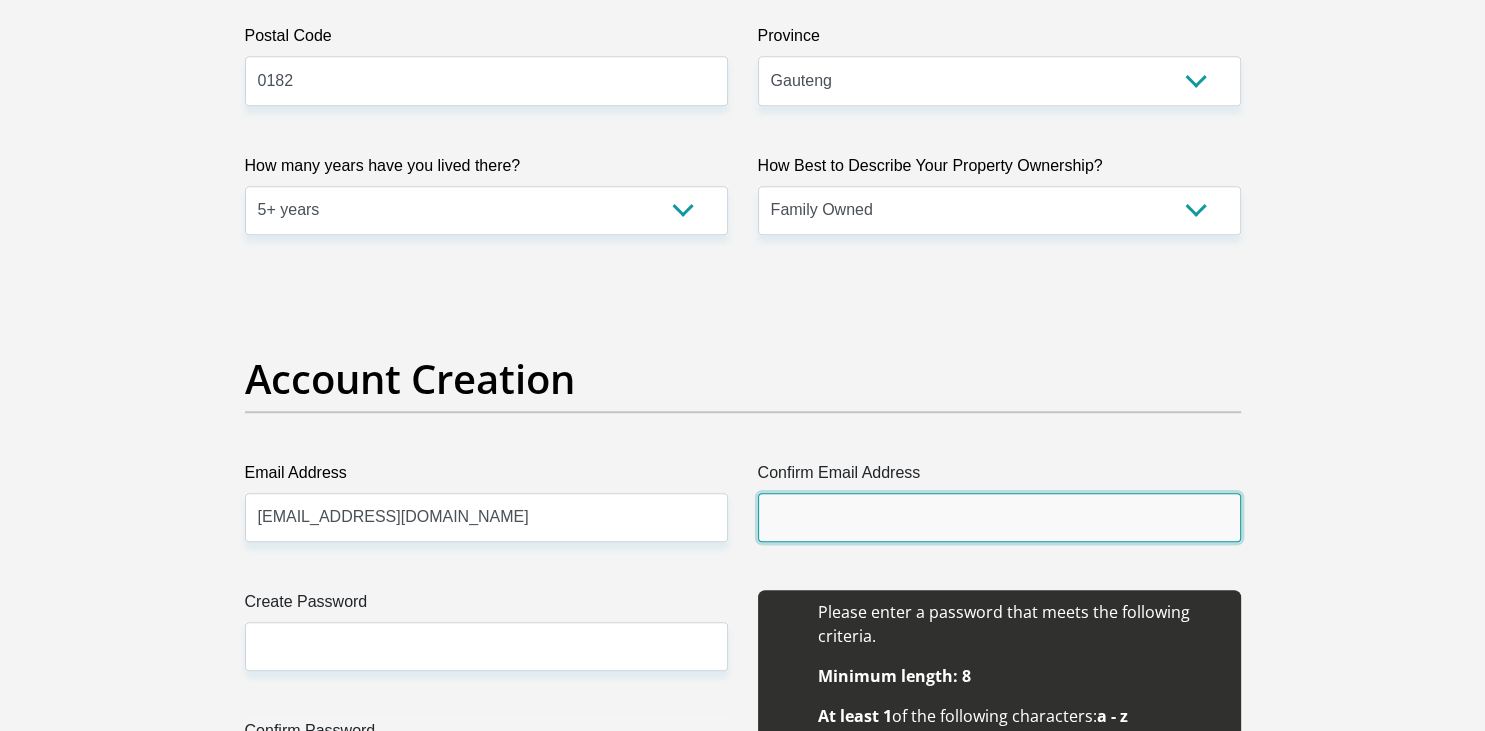 click on "Confirm Email Address" at bounding box center [999, 517] 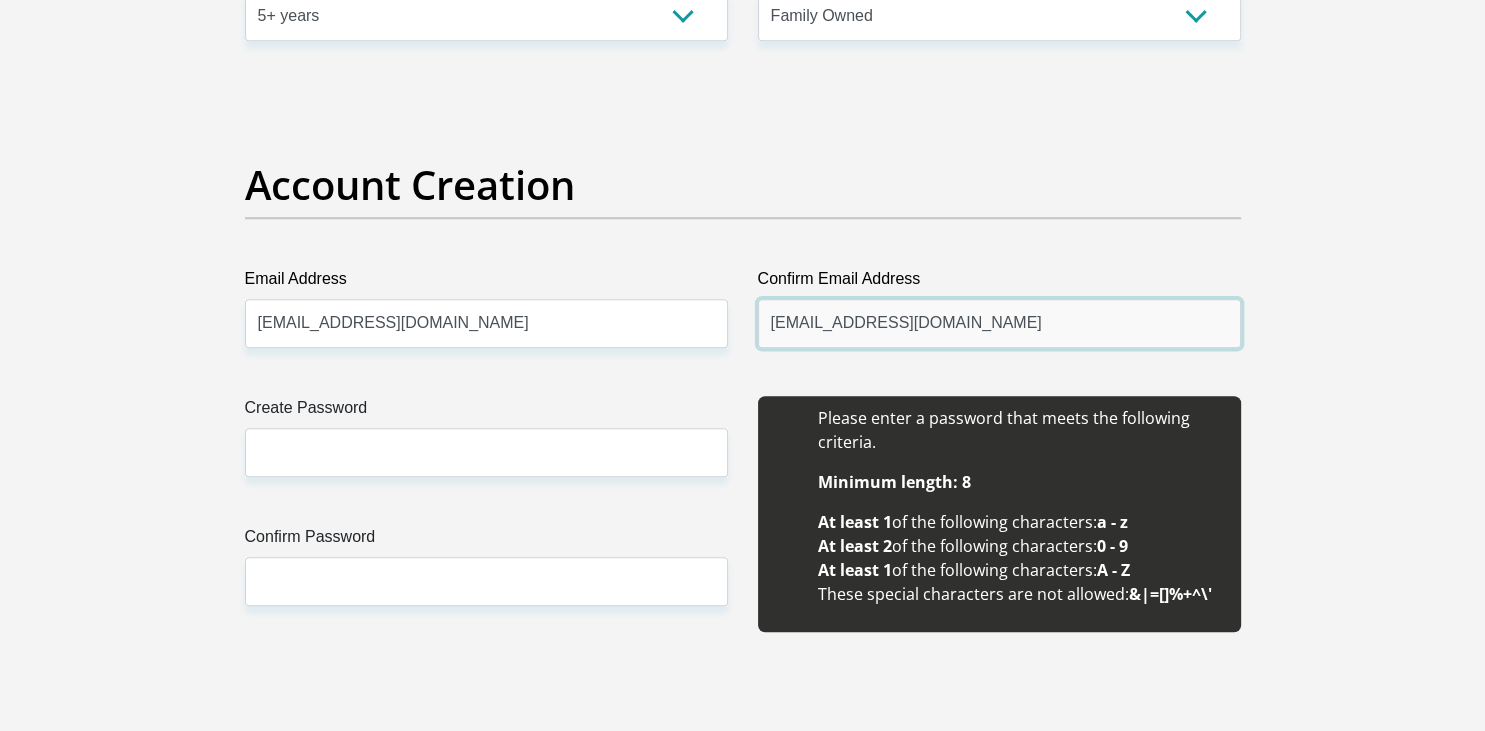scroll, scrollTop: 1584, scrollLeft: 0, axis: vertical 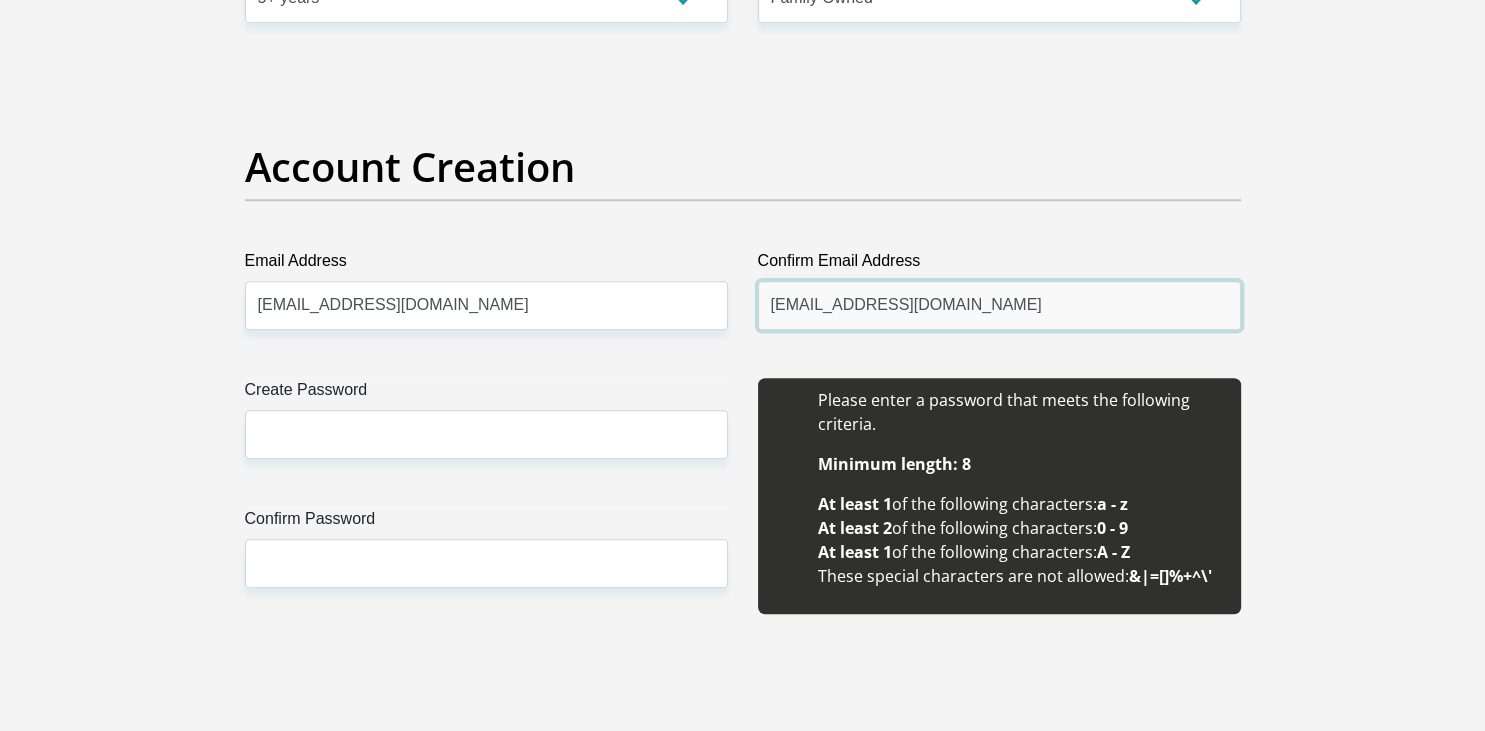 type on "an2netgrobler@gmail.com" 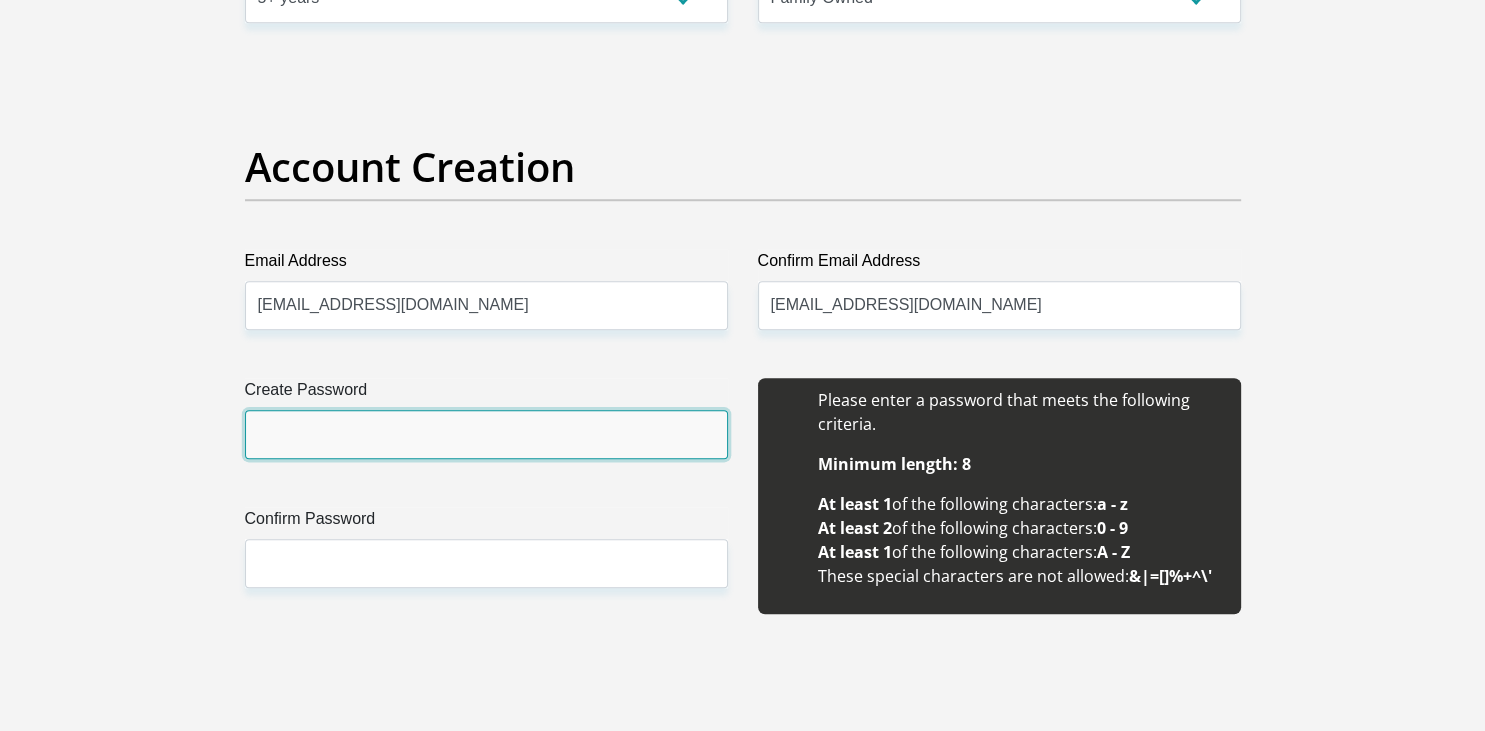 click on "Create Password" at bounding box center (486, 434) 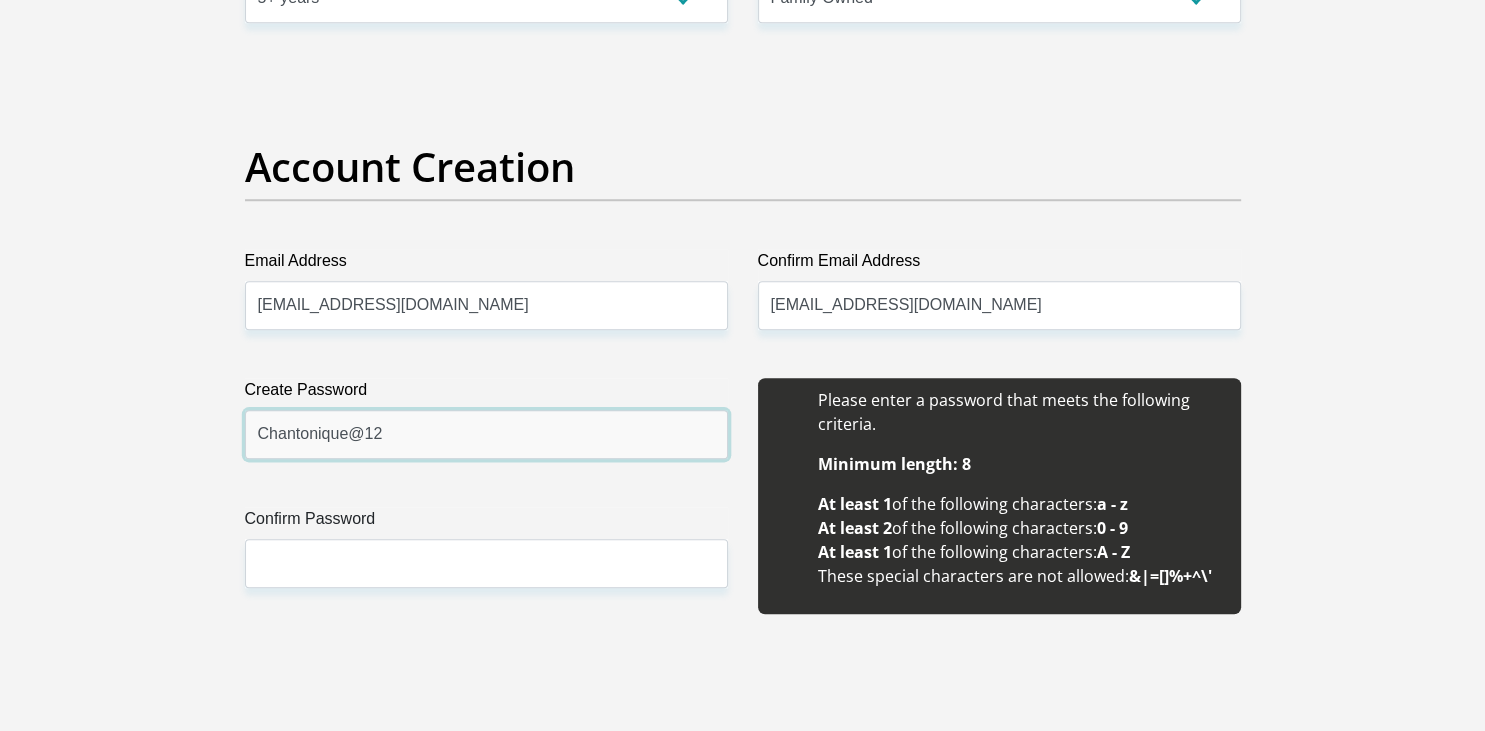 type on "Chantonique@12" 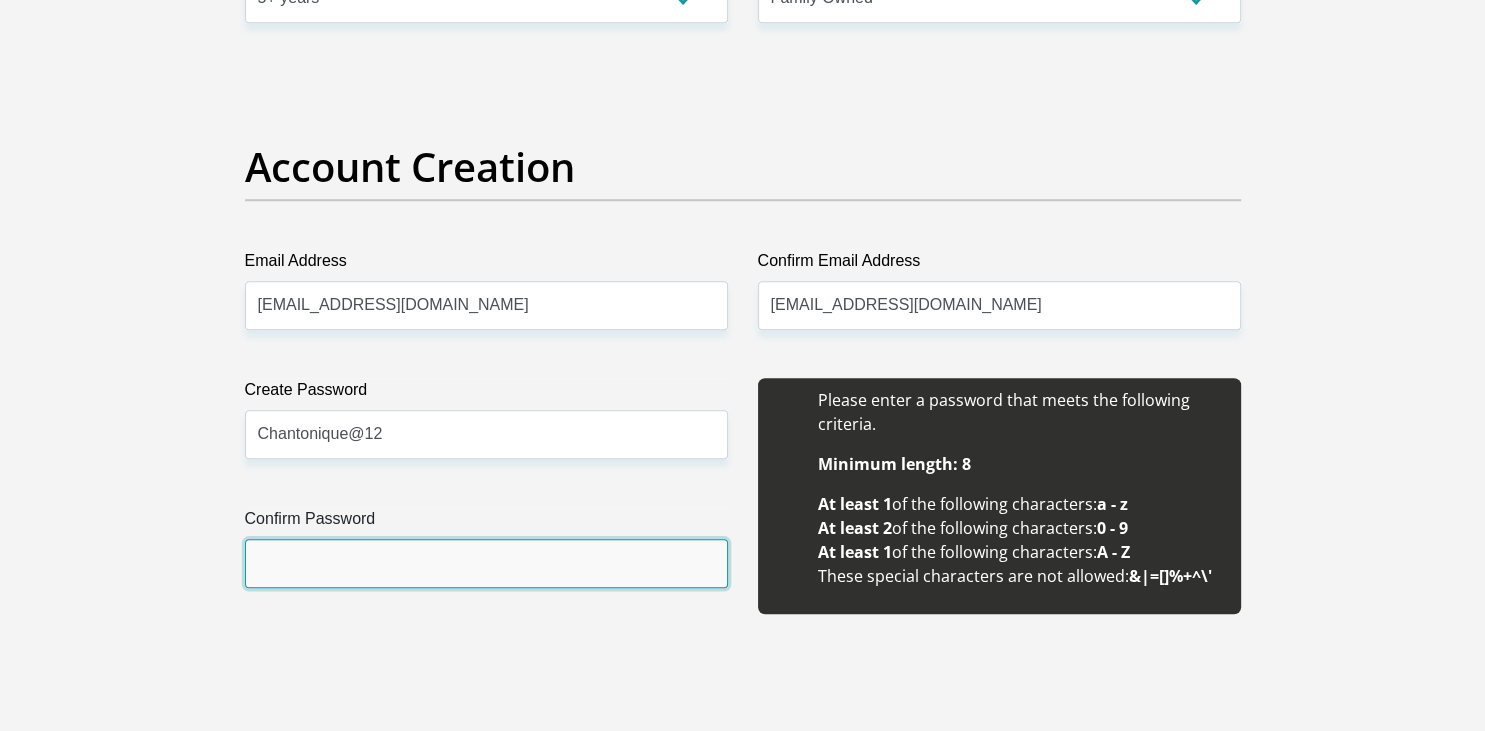 click on "Confirm Password" at bounding box center [486, 563] 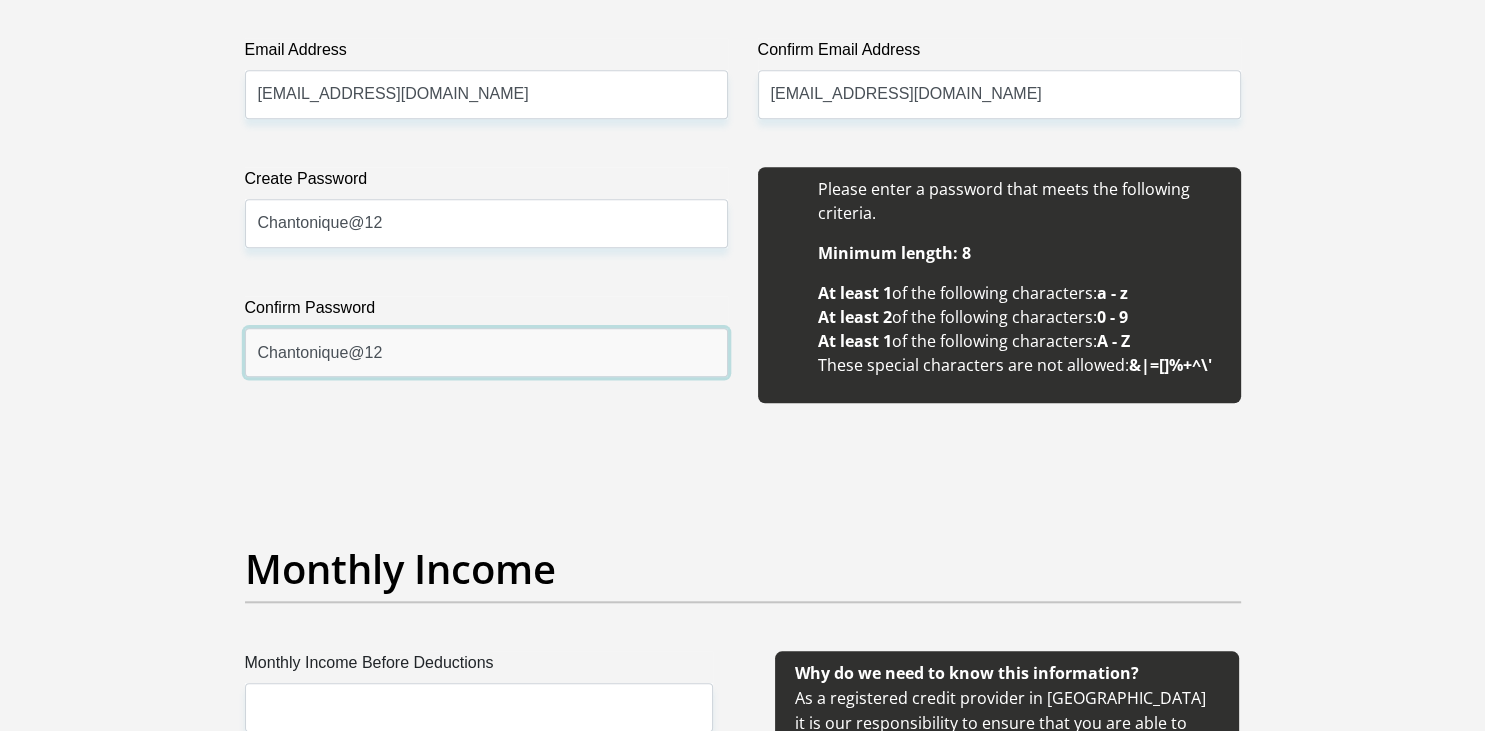 scroll, scrollTop: 2323, scrollLeft: 0, axis: vertical 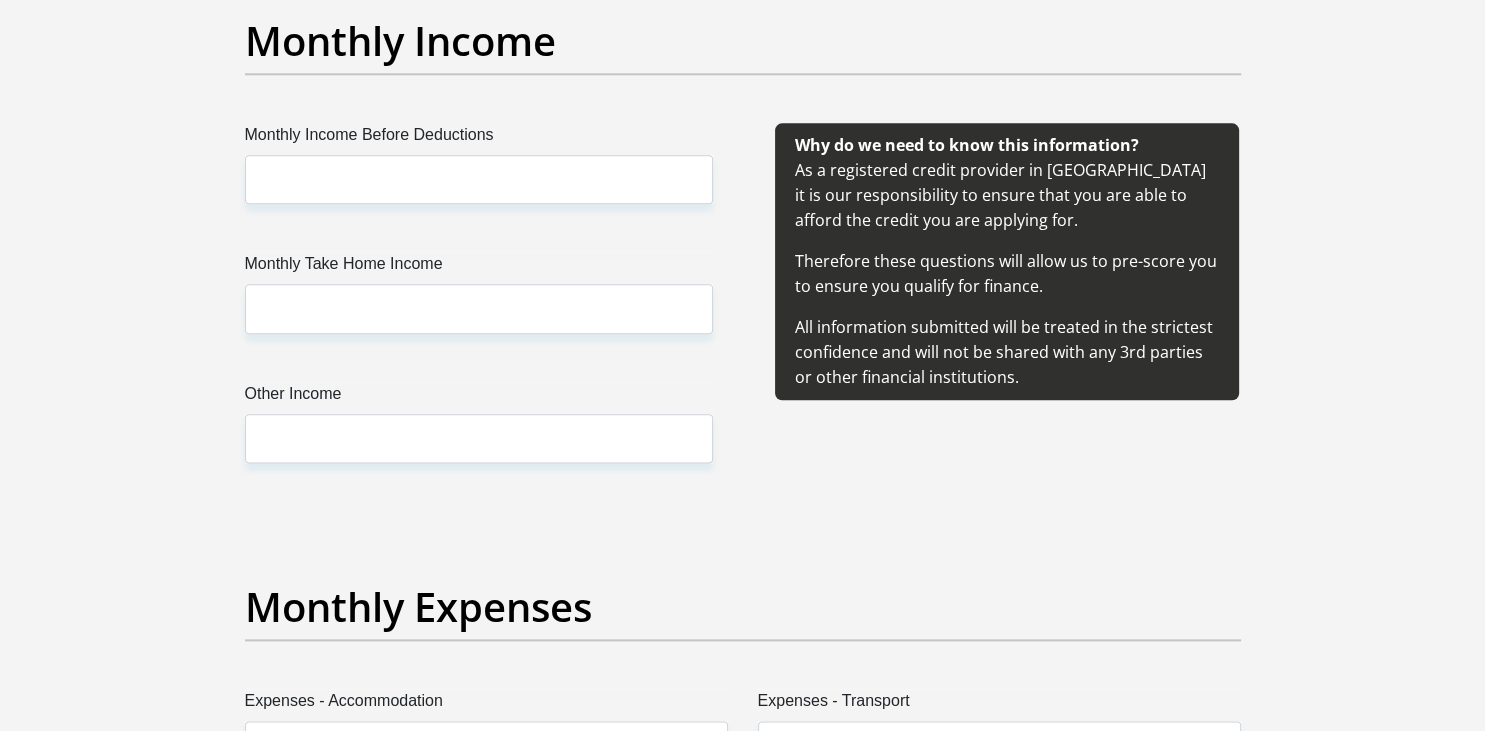 type on "Chantonique@12" 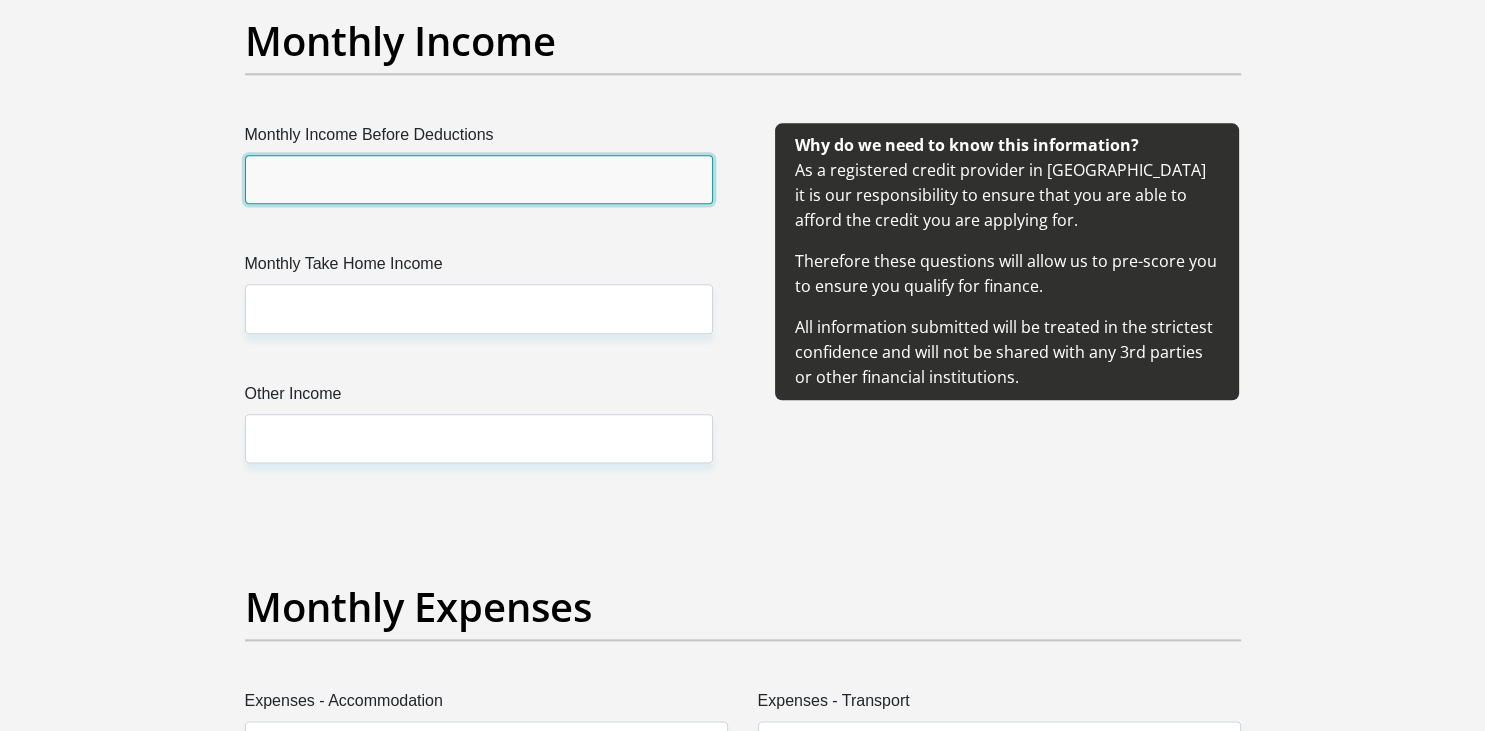 click on "Monthly Income Before Deductions" at bounding box center [479, 179] 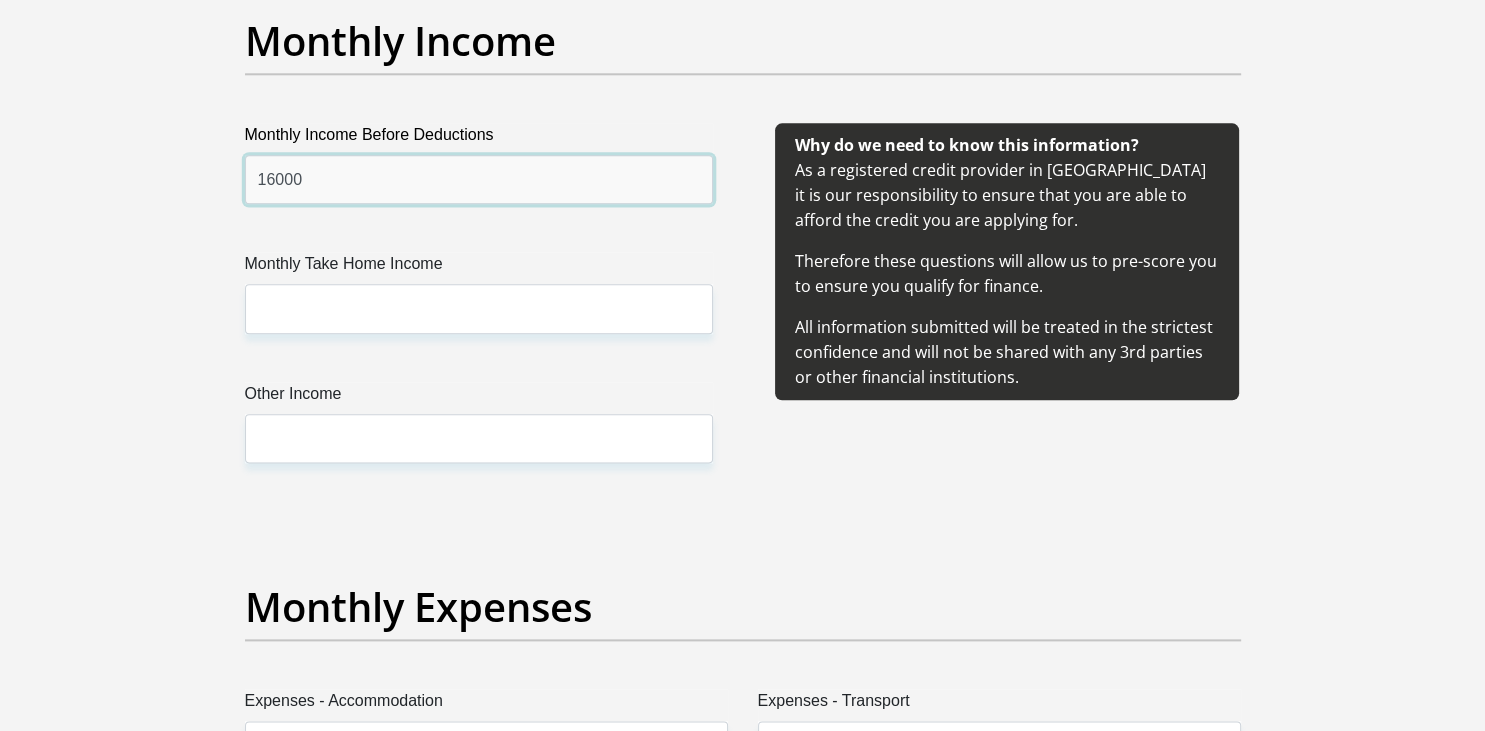 type on "16000" 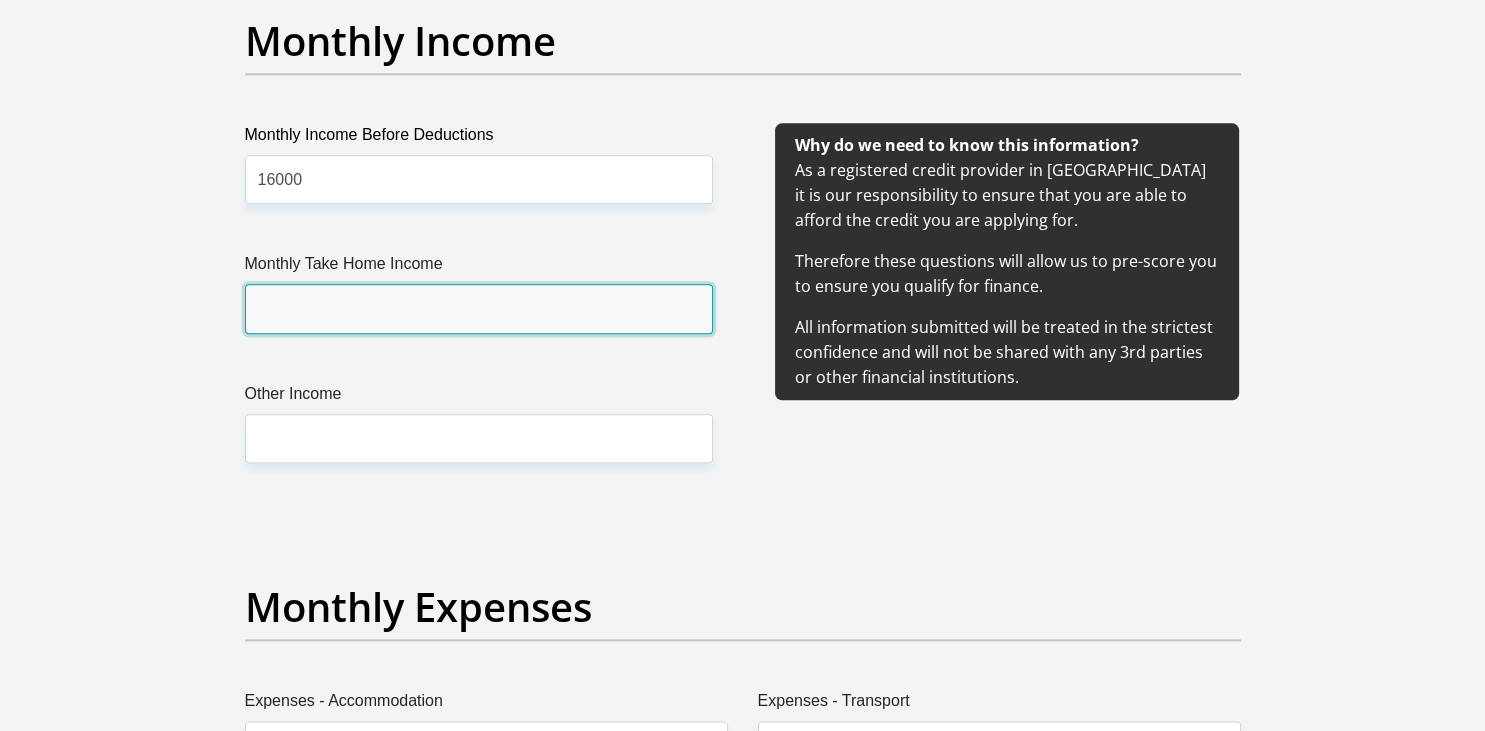 click on "Monthly Take Home Income" at bounding box center (479, 308) 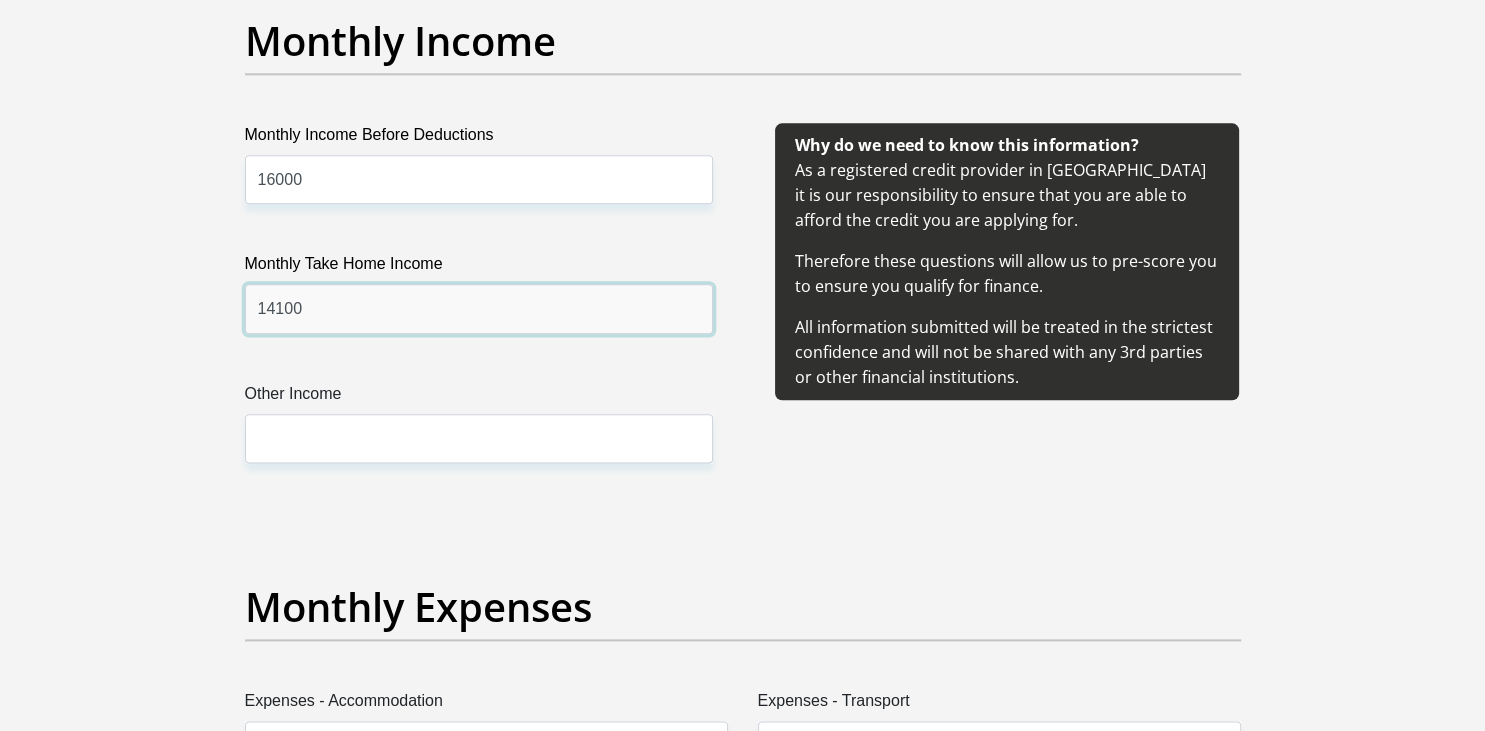 type on "14100" 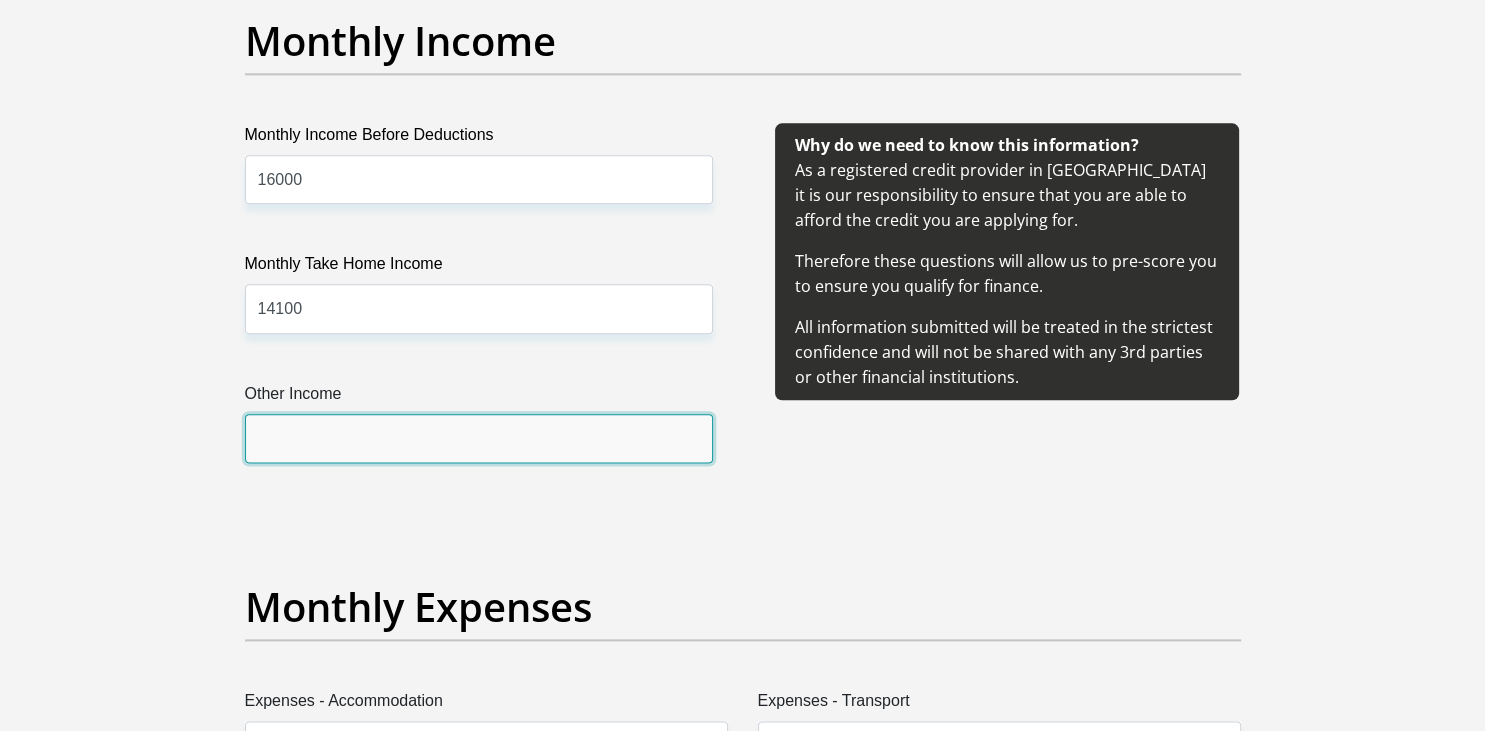 click on "Other Income" at bounding box center (479, 438) 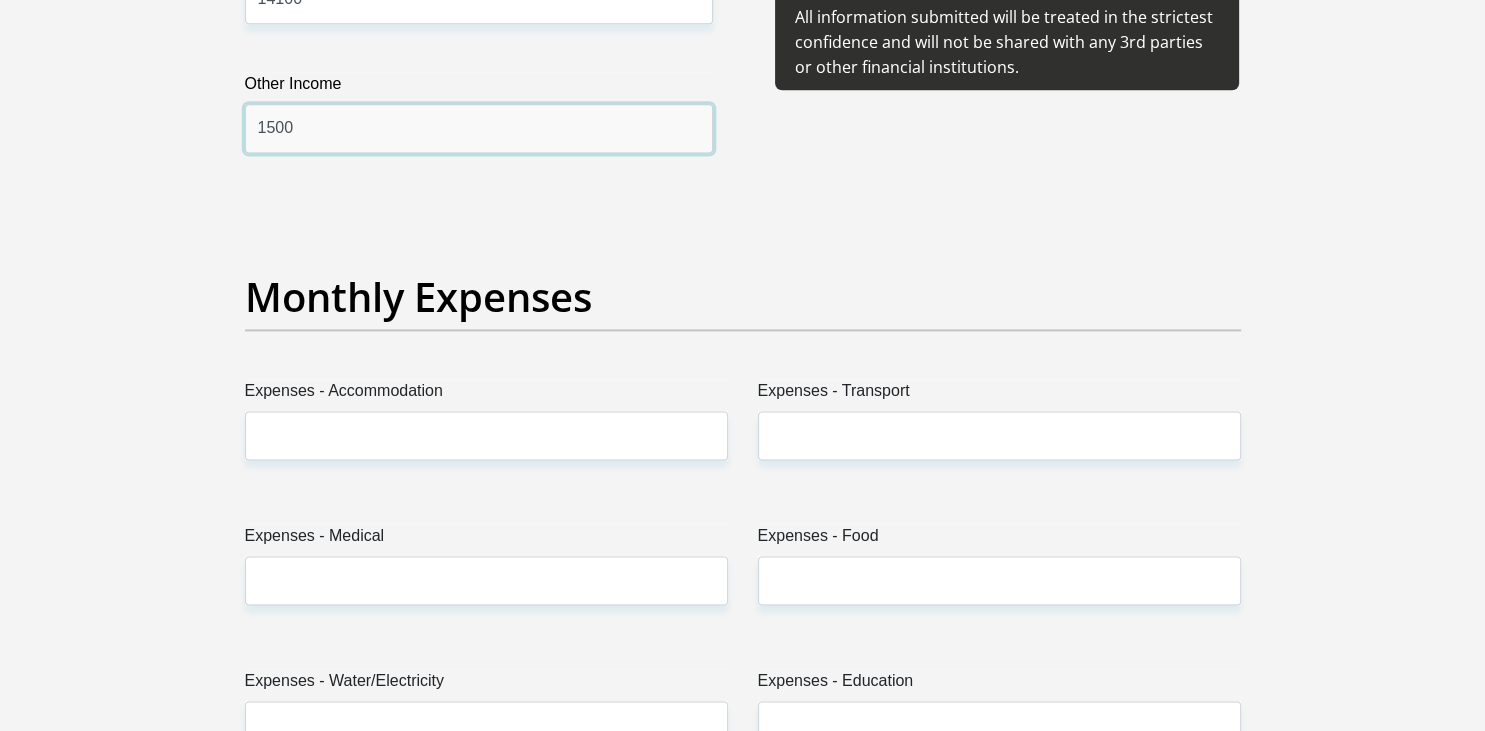scroll, scrollTop: 2640, scrollLeft: 0, axis: vertical 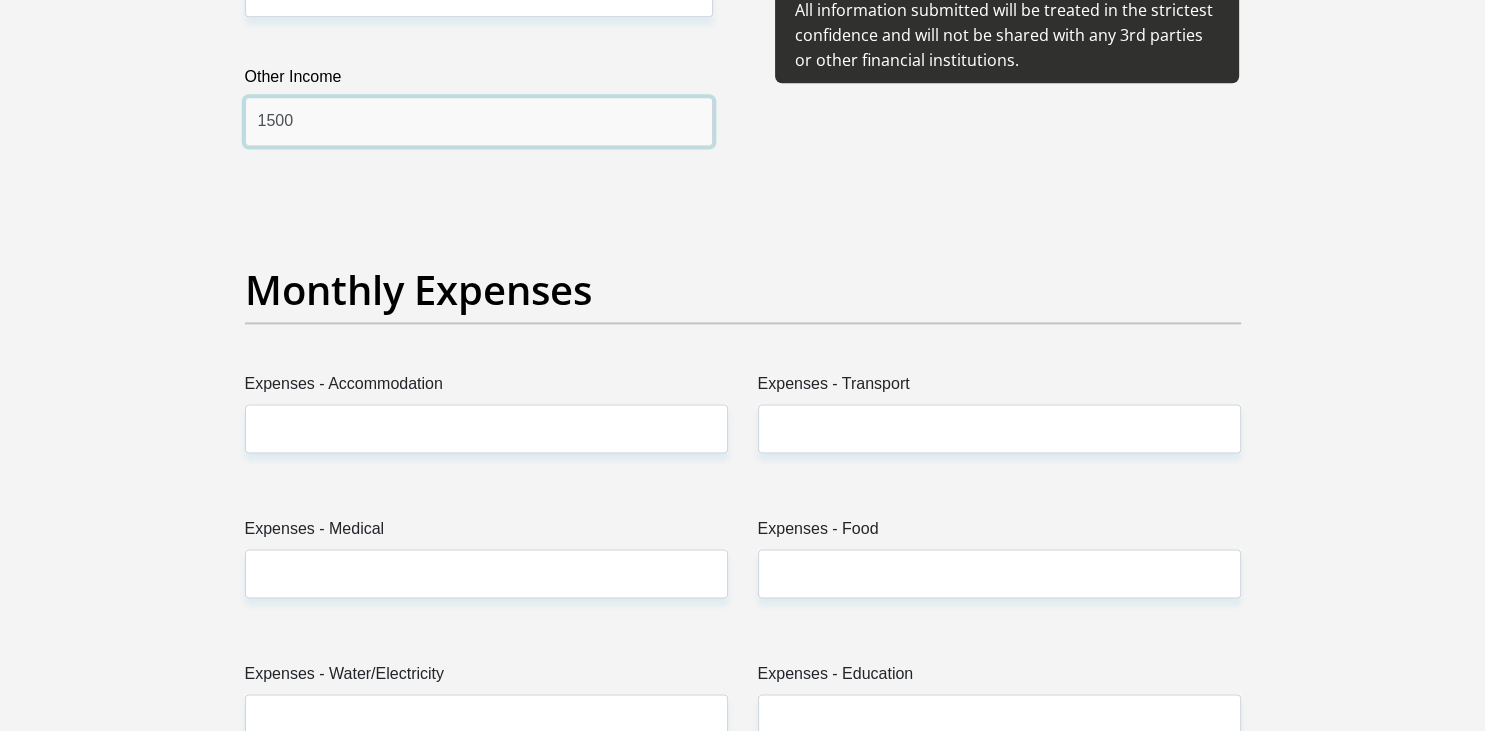 type on "1500" 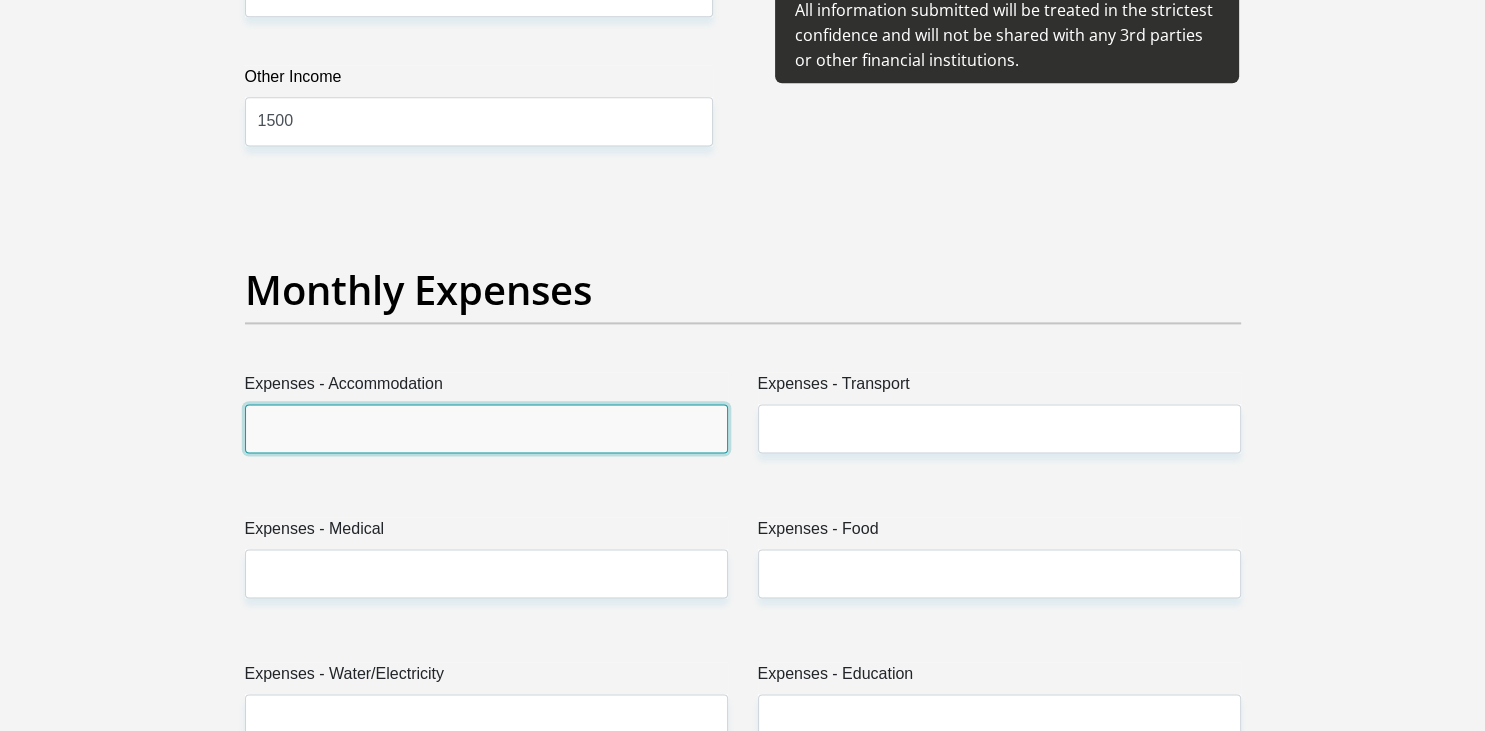 click on "Expenses - Accommodation" at bounding box center (486, 428) 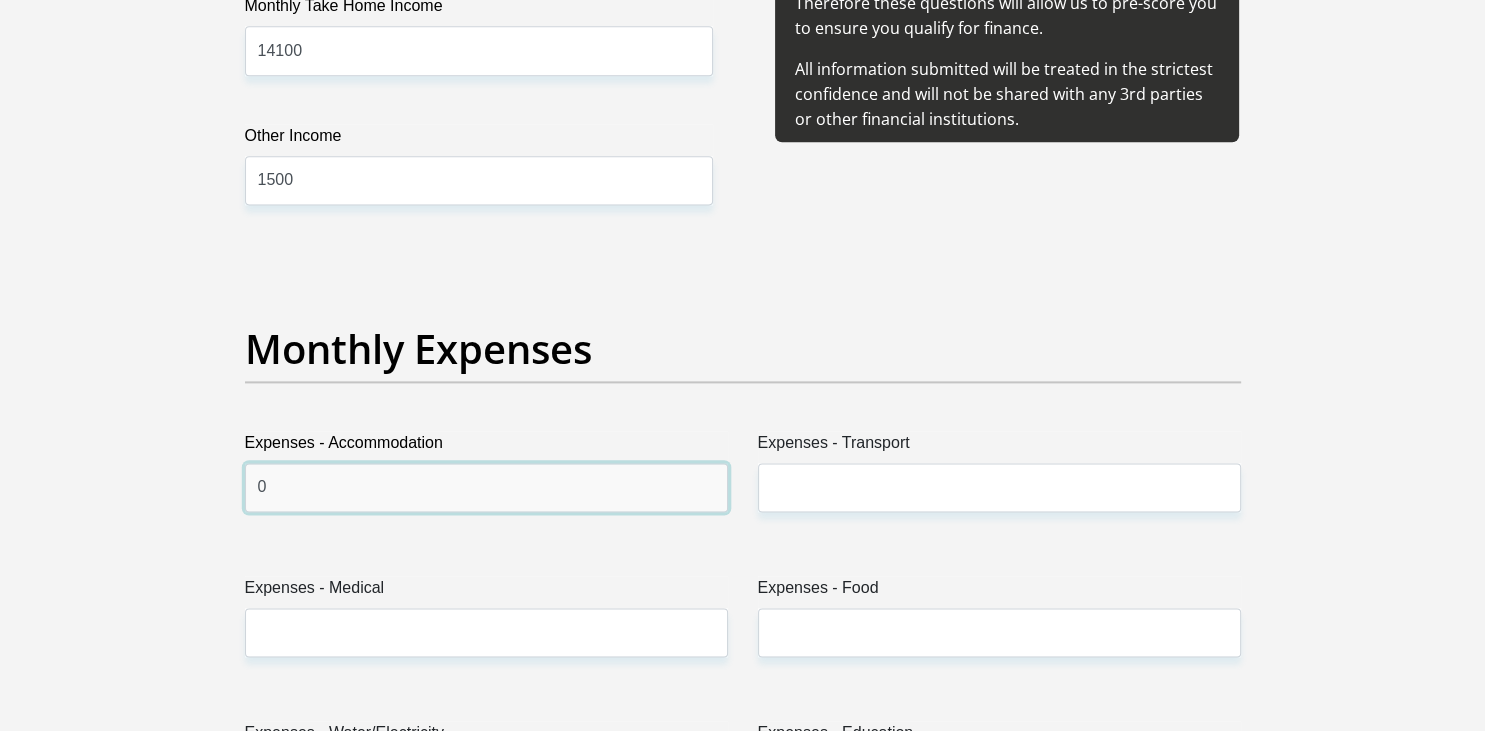 scroll, scrollTop: 2534, scrollLeft: 0, axis: vertical 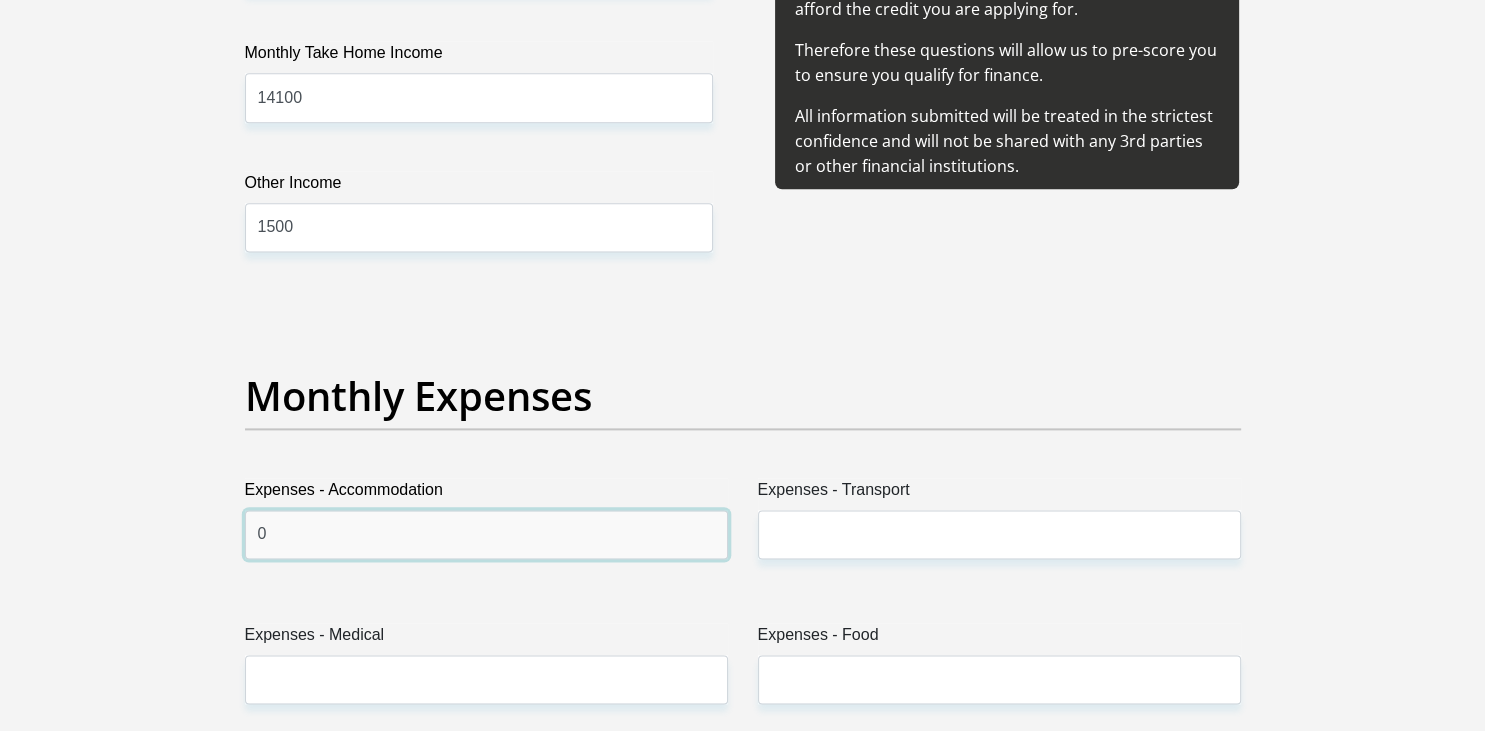 type on "0" 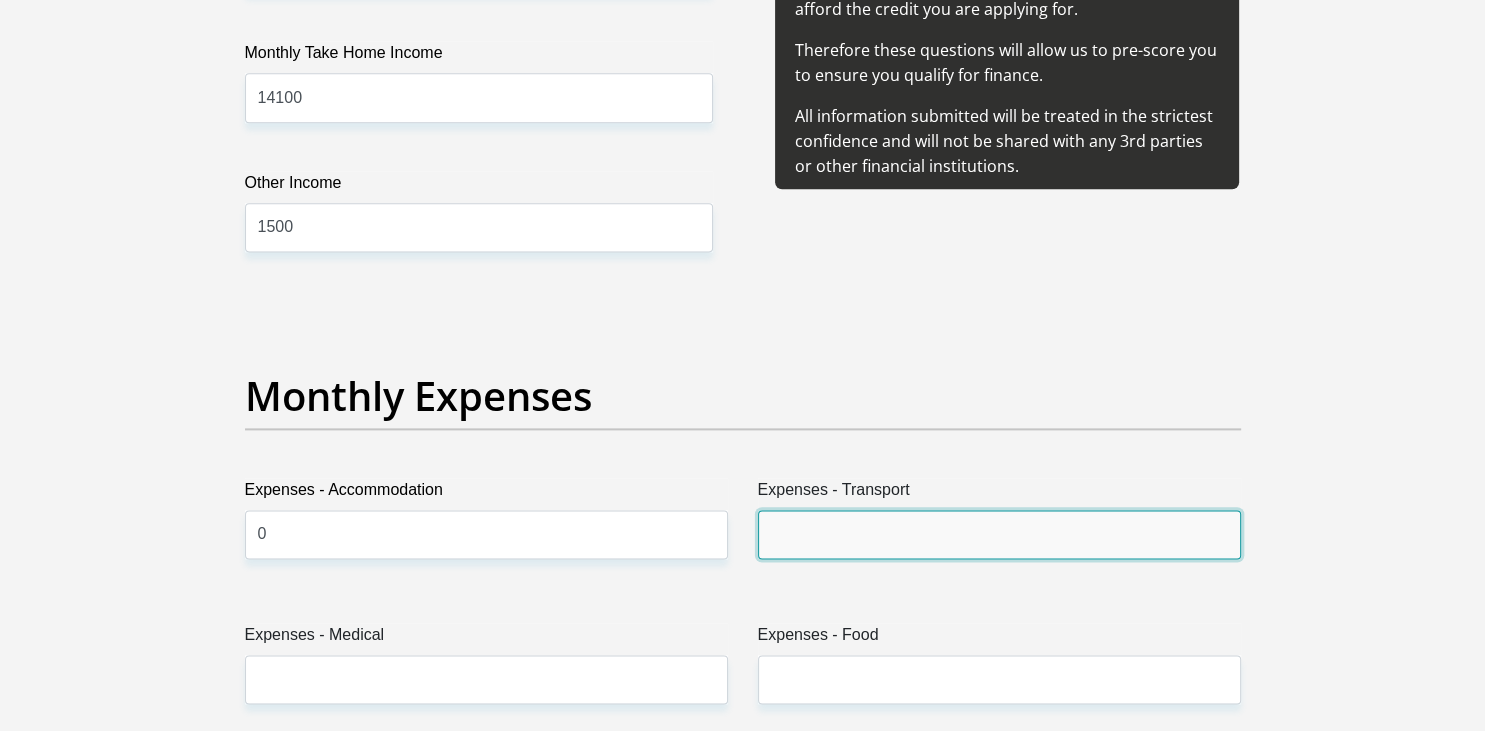 click on "Expenses - Transport" at bounding box center [999, 534] 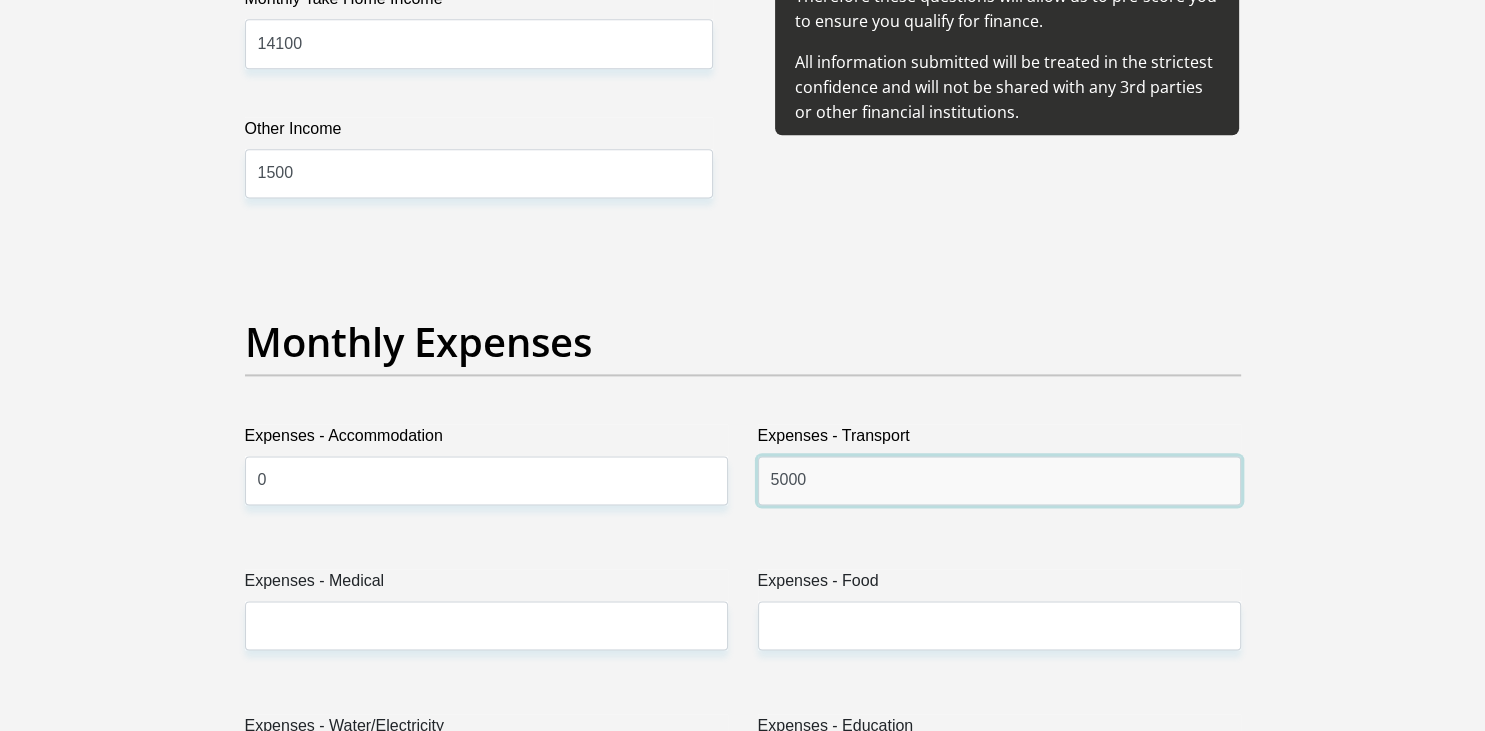 scroll, scrollTop: 2640, scrollLeft: 0, axis: vertical 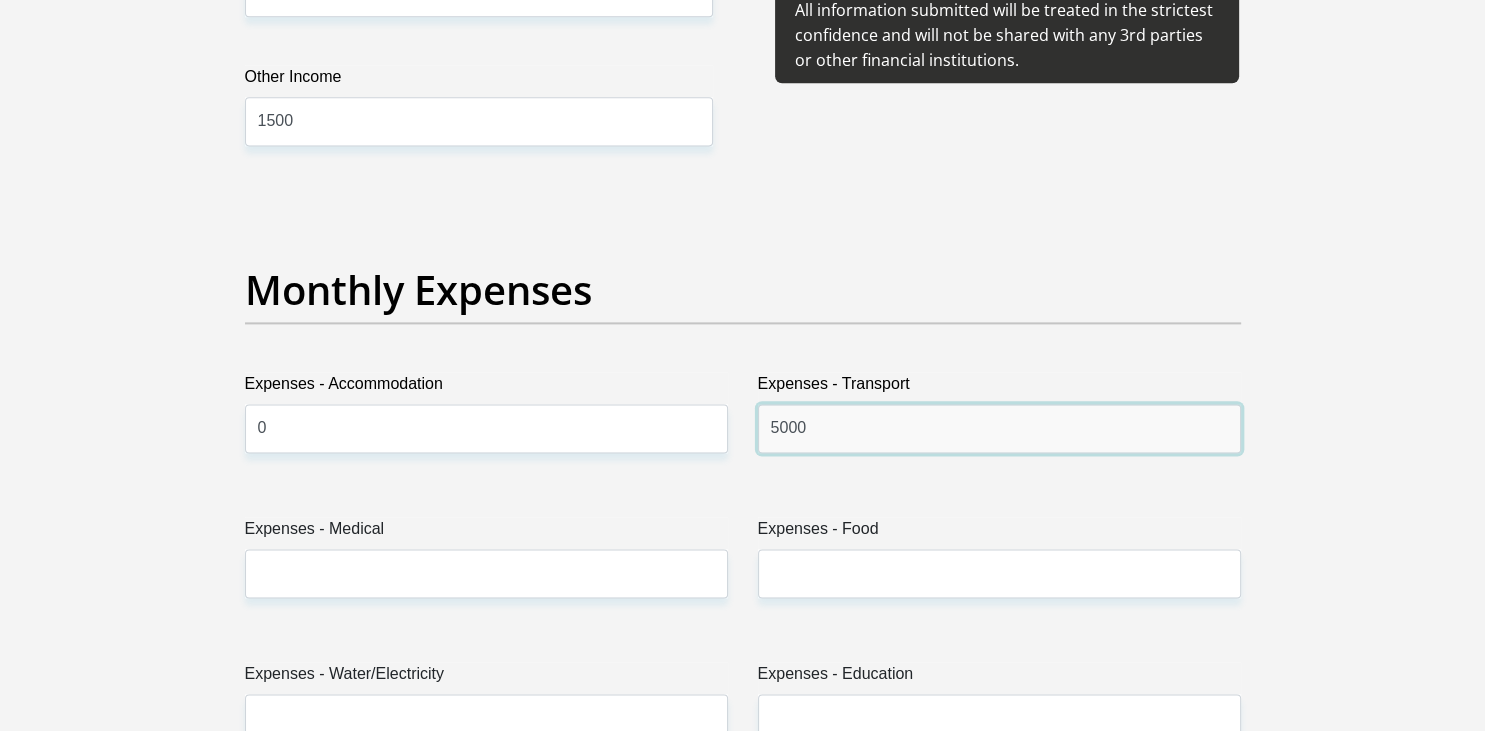 type on "5000" 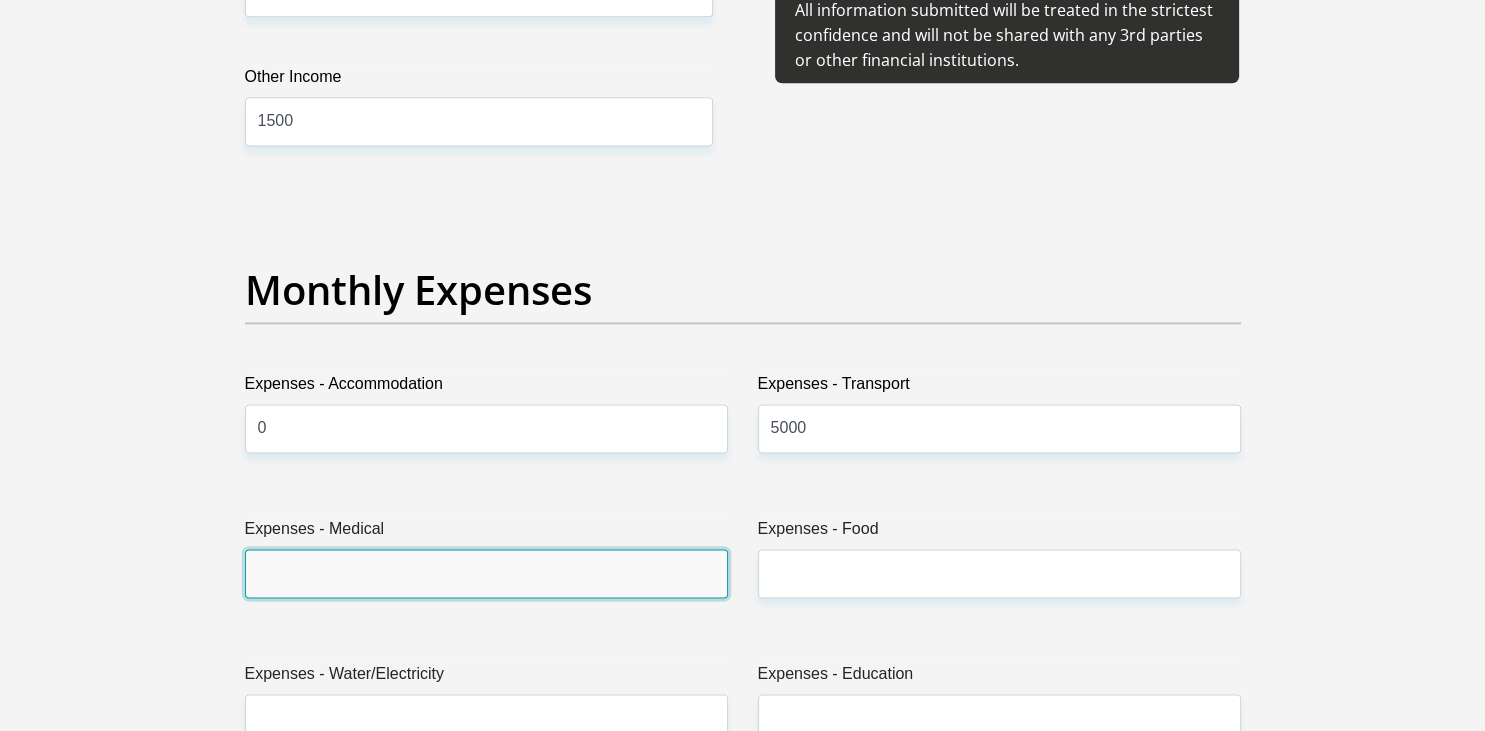 click on "Expenses - Medical" at bounding box center (486, 573) 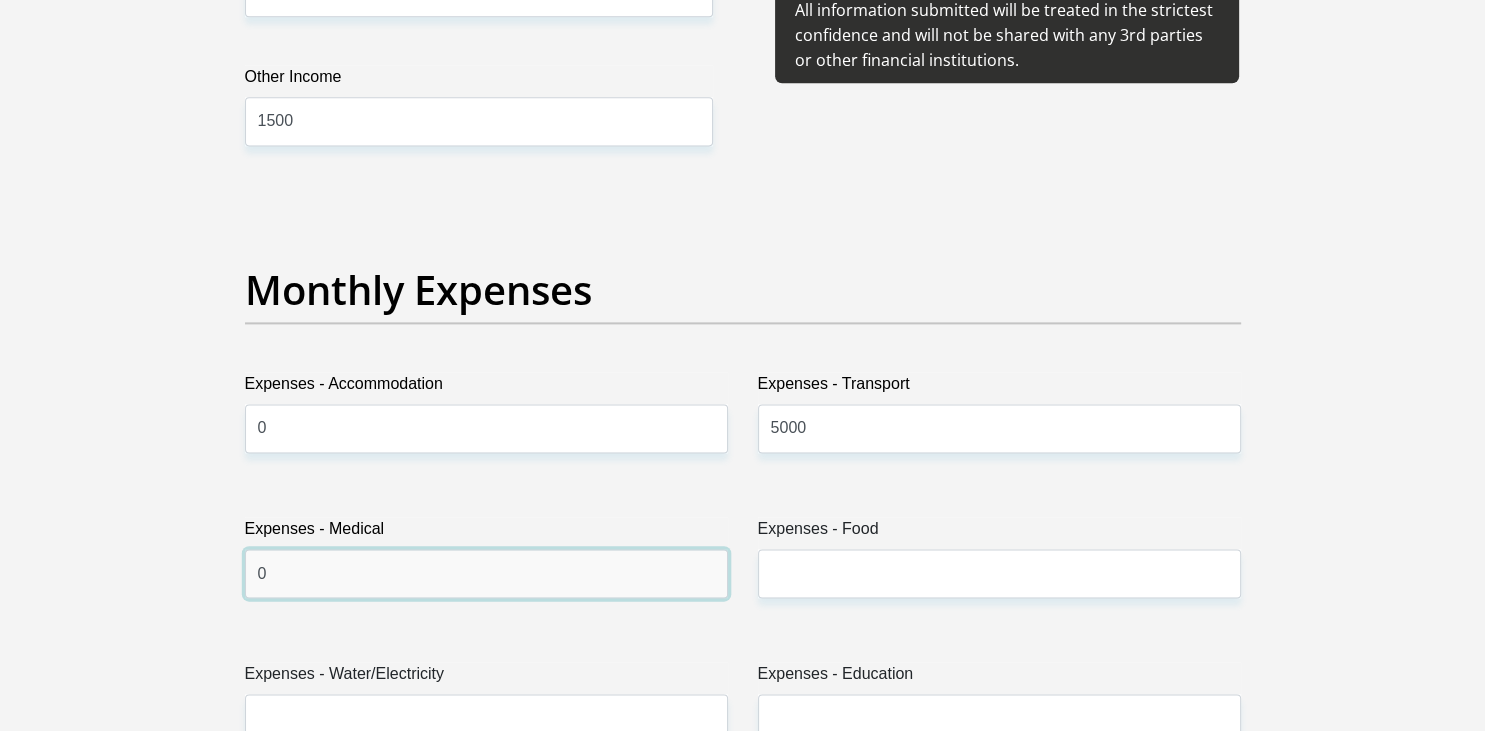 type on "0" 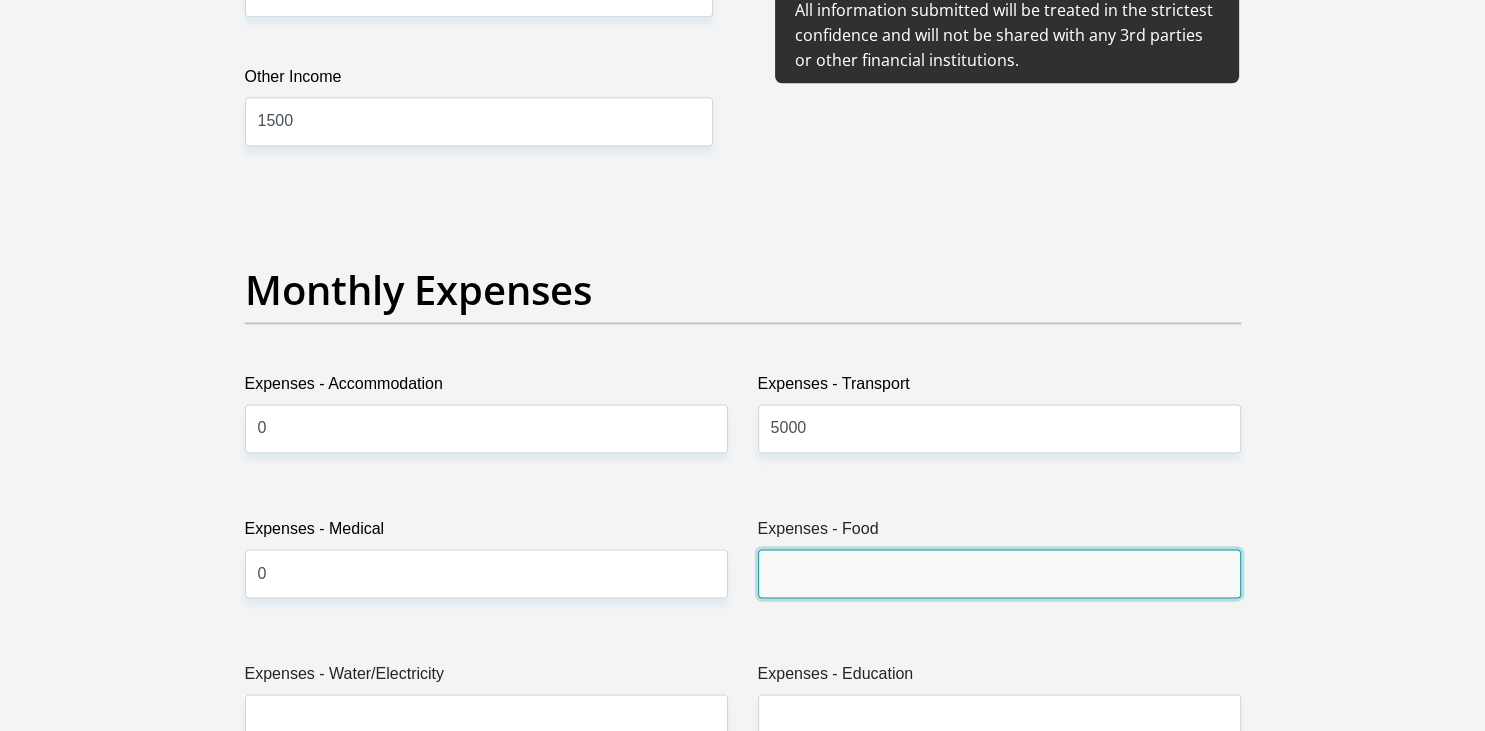 click on "Expenses - Food" at bounding box center (999, 573) 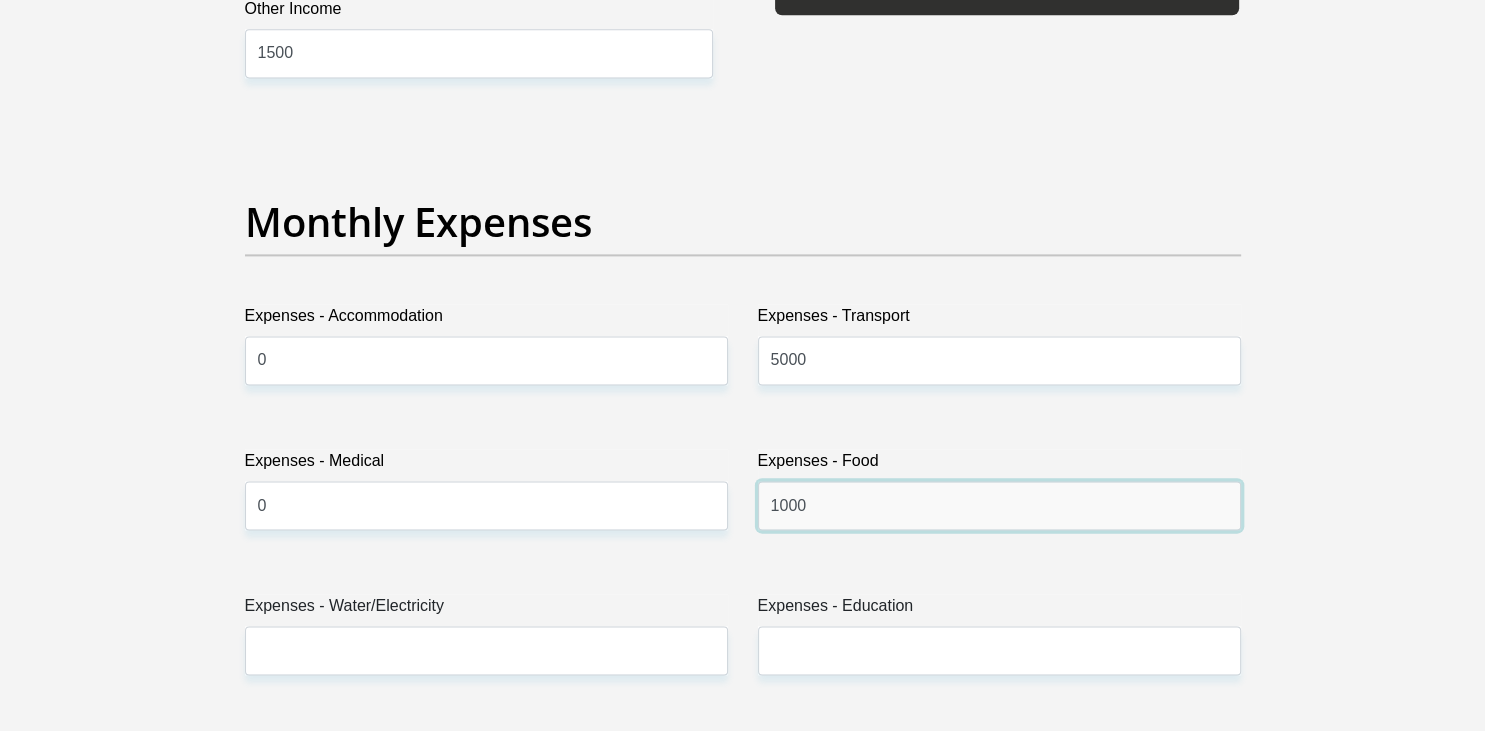 scroll, scrollTop: 2956, scrollLeft: 0, axis: vertical 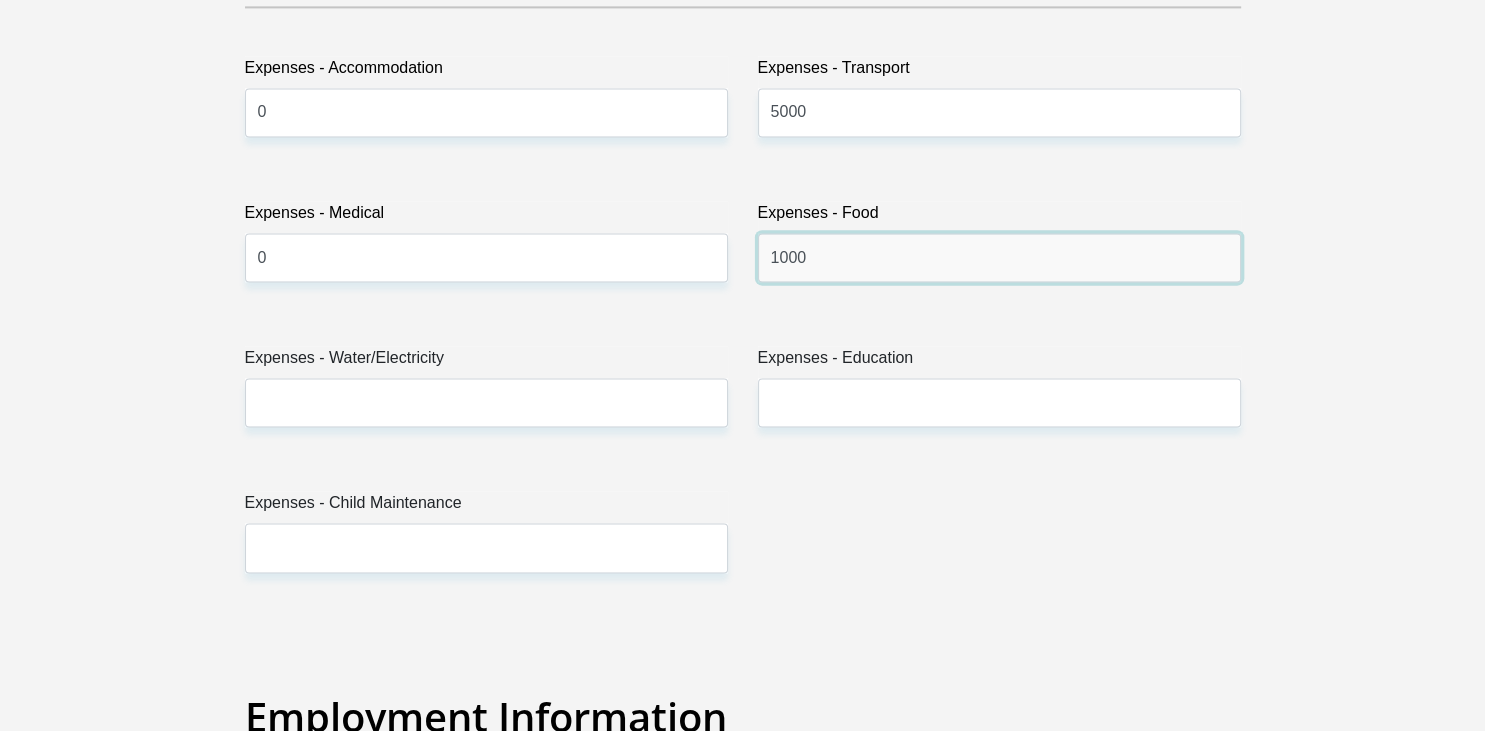 type on "1000" 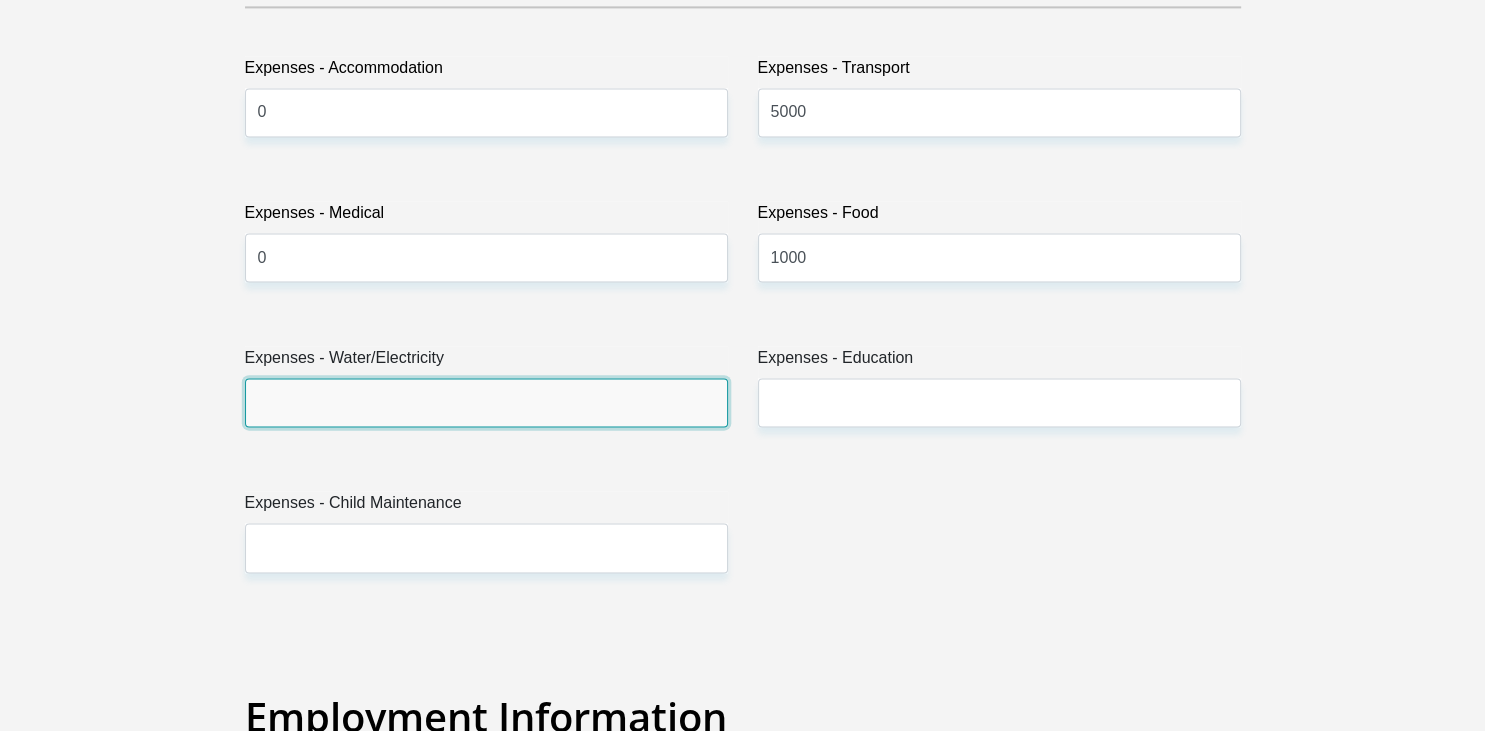 click on "Expenses - Water/Electricity" at bounding box center (486, 402) 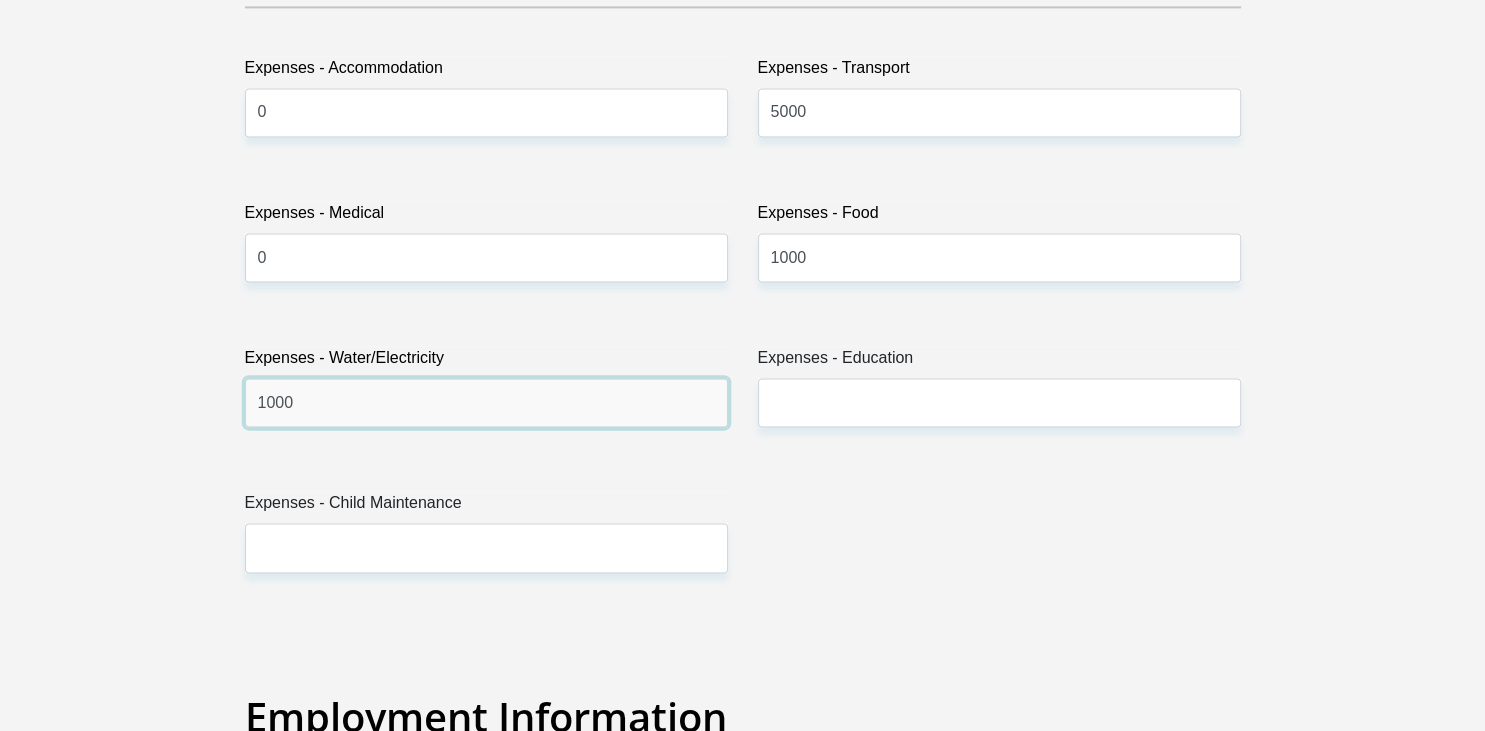 type on "1000" 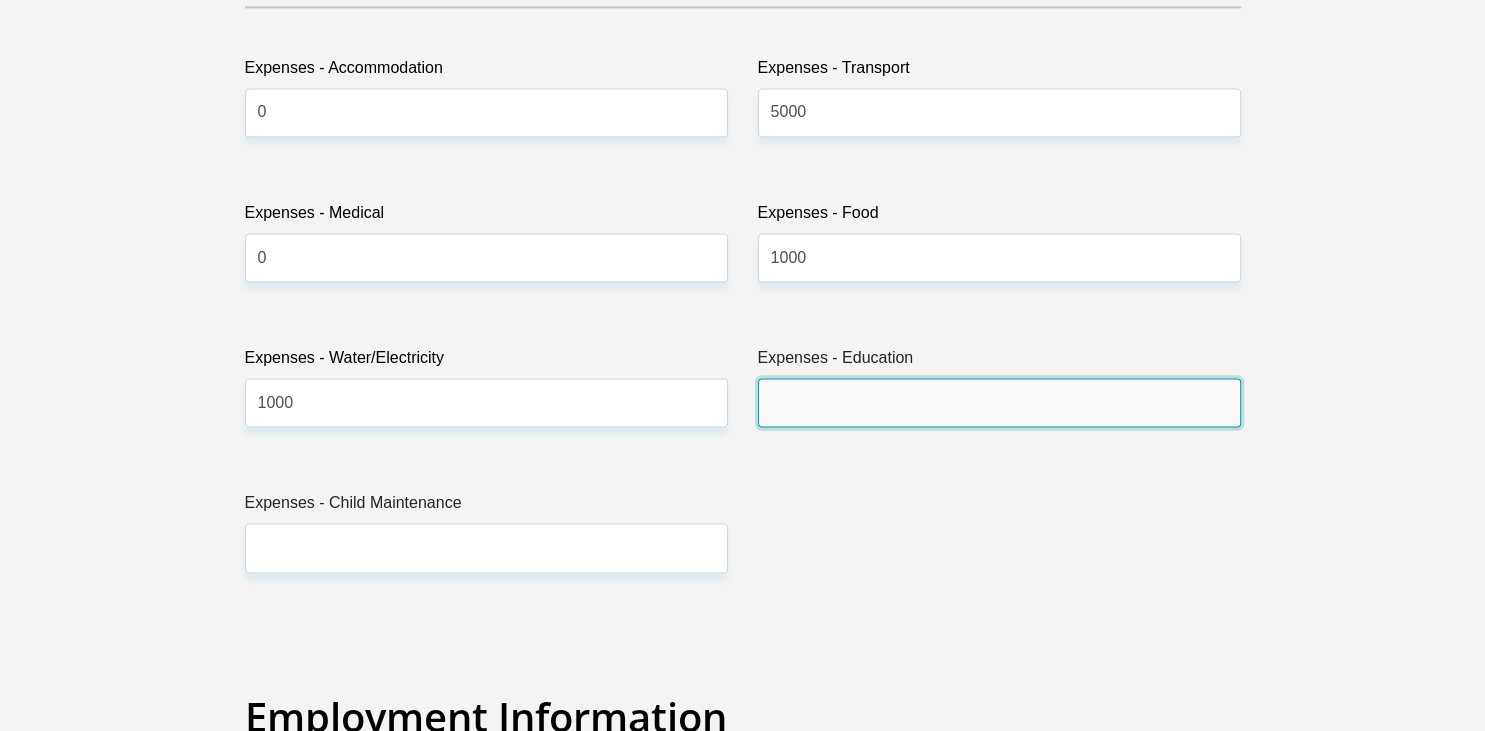 drag, startPoint x: 883, startPoint y: 406, endPoint x: 905, endPoint y: 405, distance: 22.022715 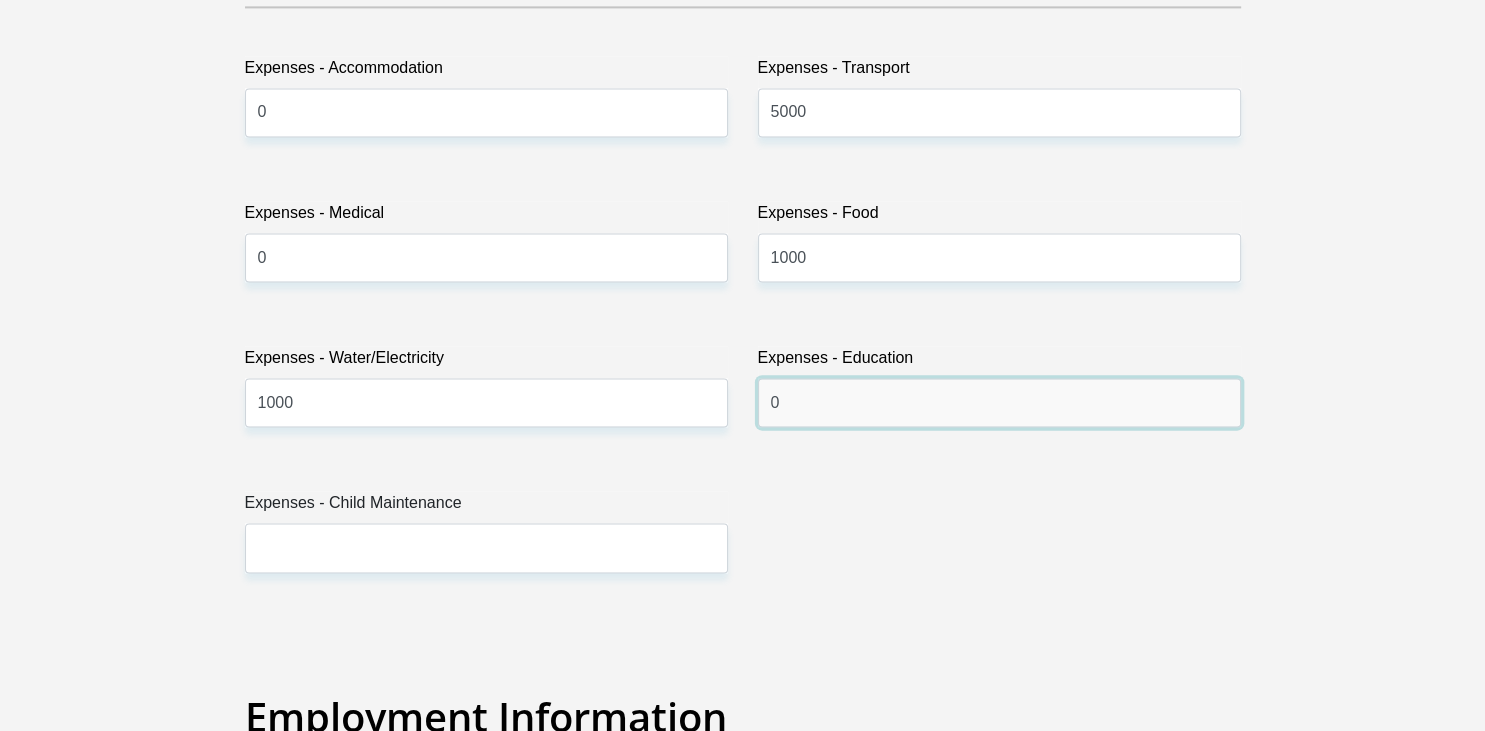 type on "0" 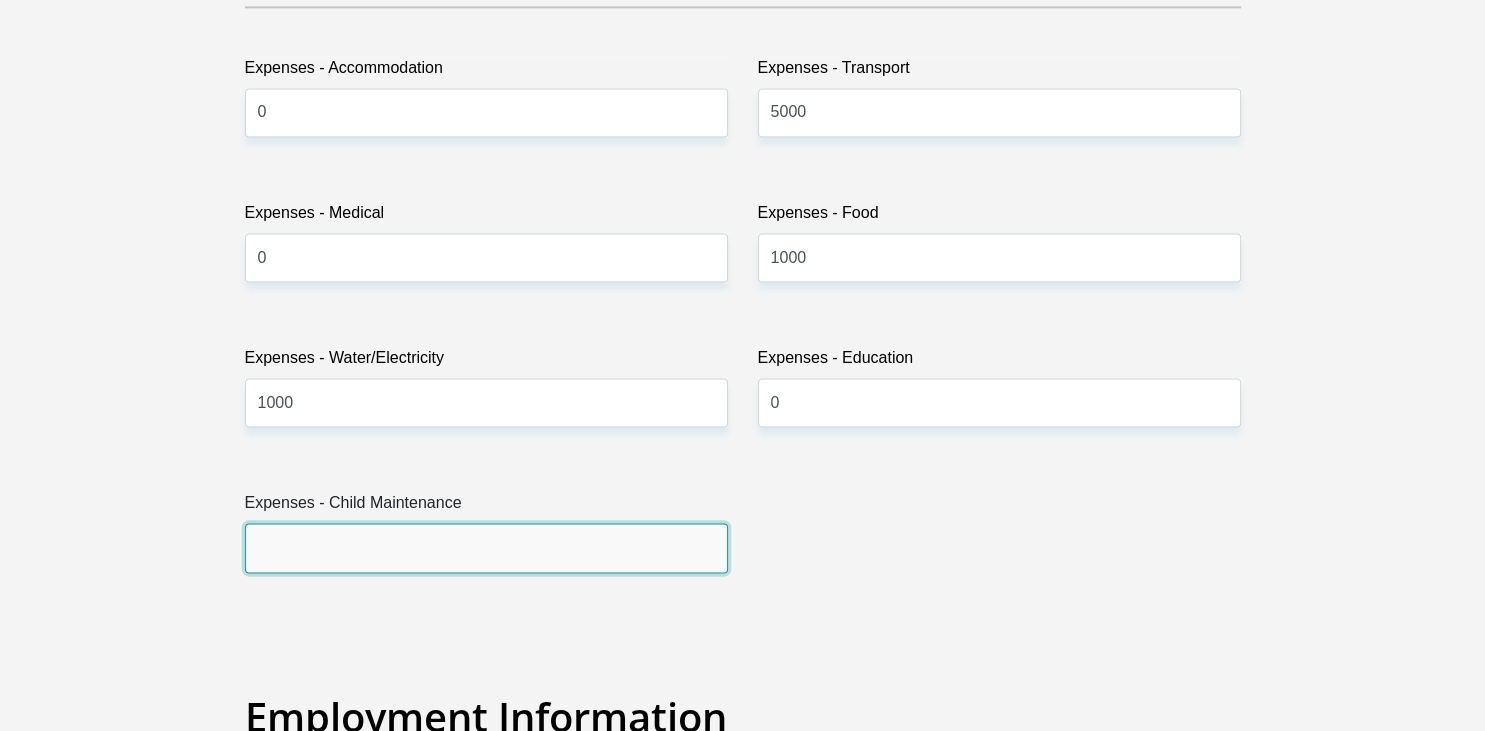click on "Expenses - Child Maintenance" at bounding box center [486, 547] 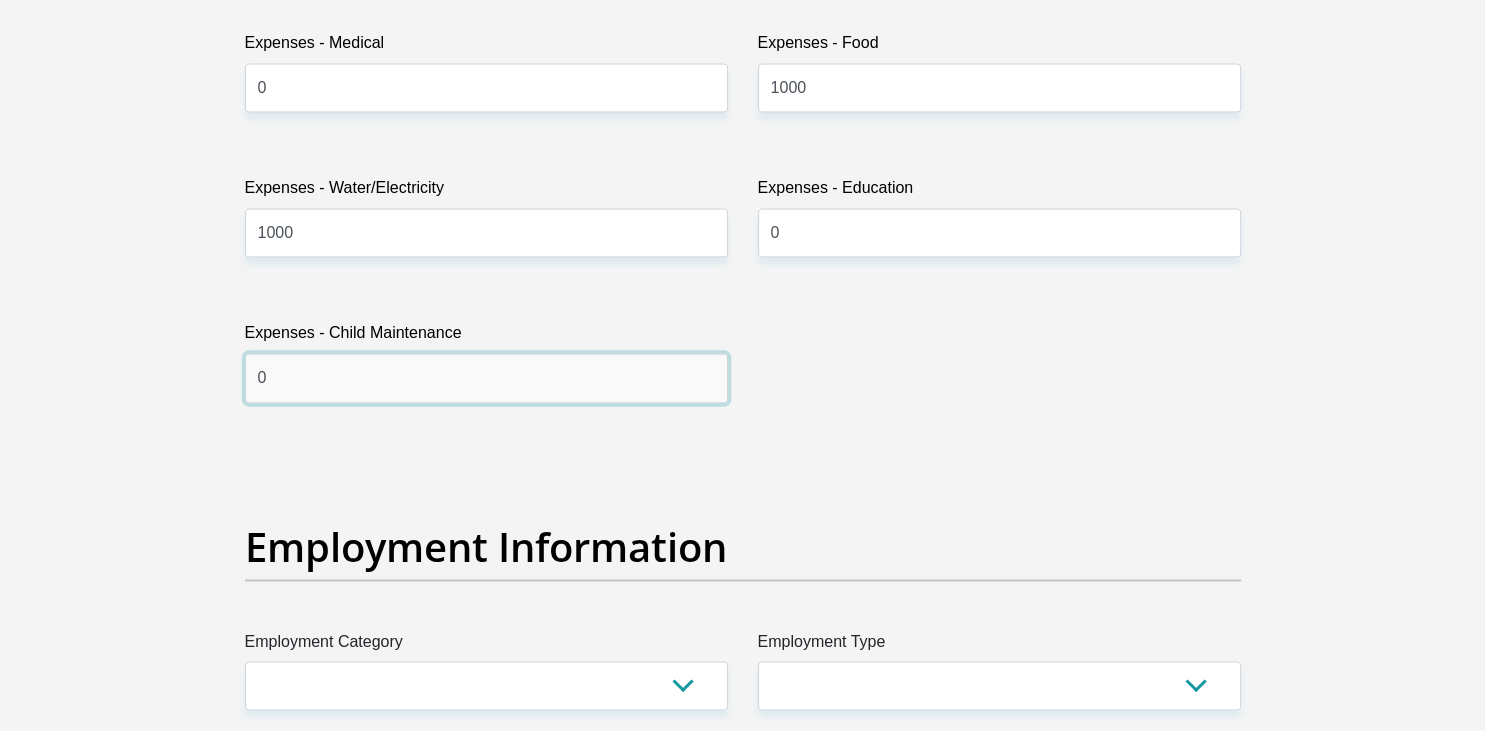 scroll, scrollTop: 3273, scrollLeft: 0, axis: vertical 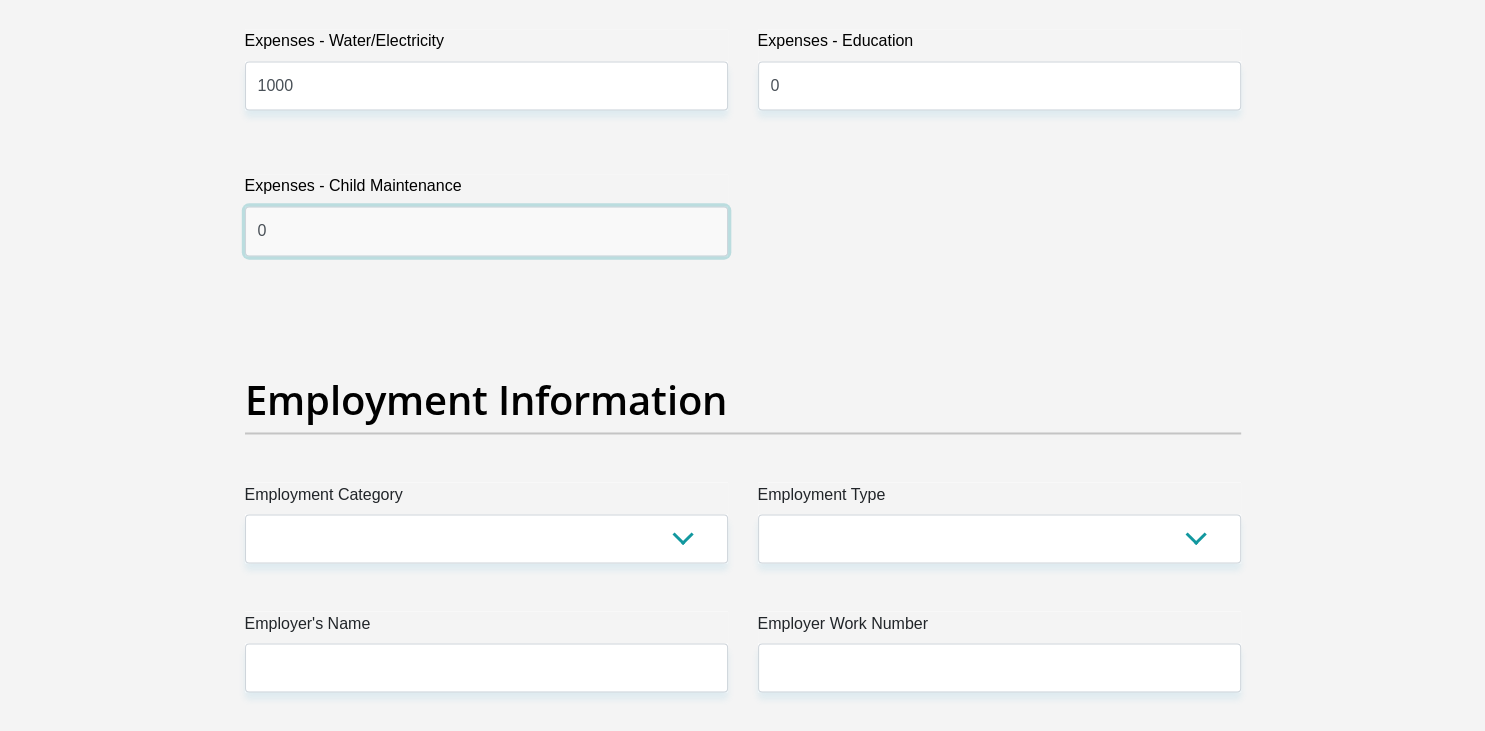 type on "0" 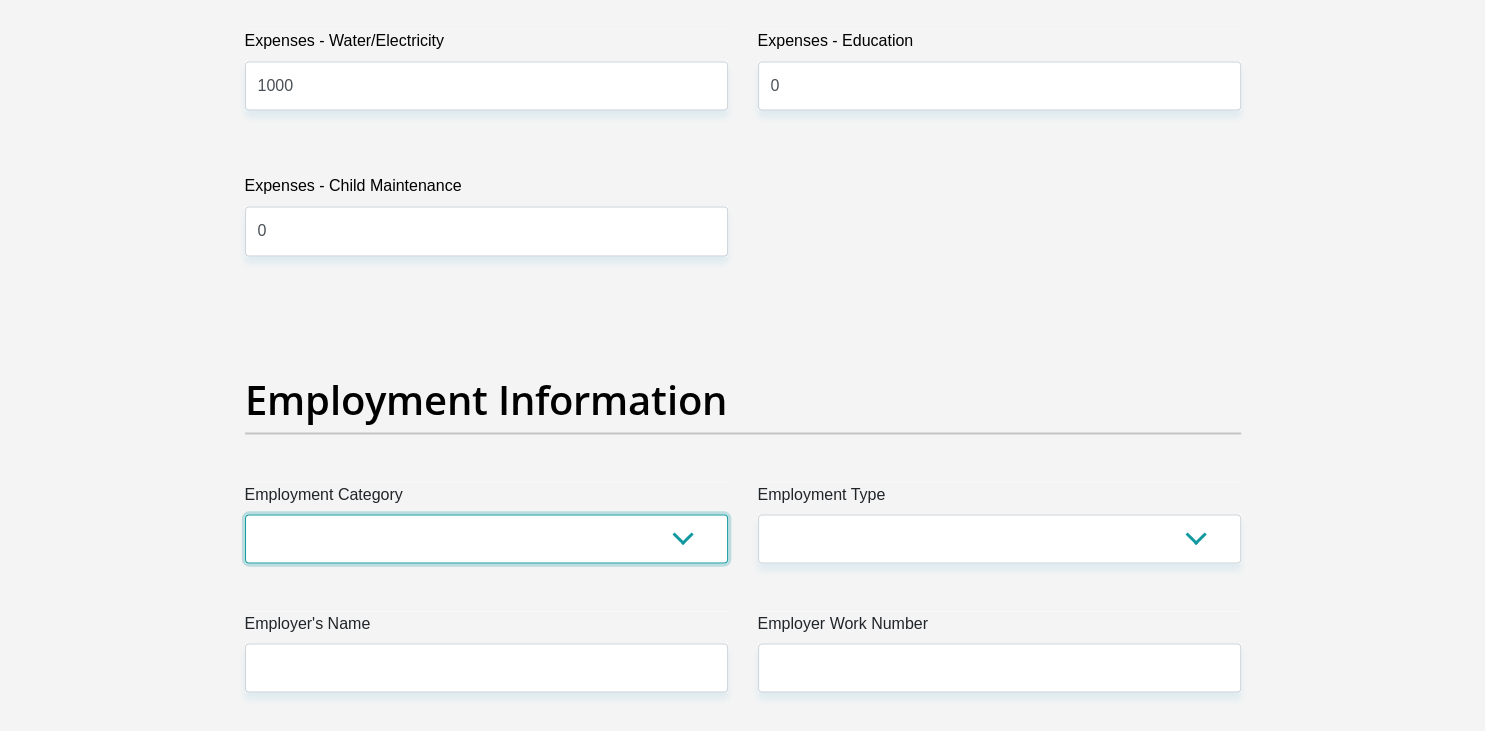 click on "AGRICULTURE
ALCOHOL & TOBACCO
CONSTRUCTION MATERIALS
METALLURGY
EQUIPMENT FOR RENEWABLE ENERGY
SPECIALIZED CONTRACTORS
CAR
GAMING (INCL. INTERNET
OTHER WHOLESALE
UNLICENSED PHARMACEUTICALS
CURRENCY EXCHANGE HOUSES
OTHER FINANCIAL INSTITUTIONS & INSURANCE
REAL ESTATE AGENTS
OIL & GAS
OTHER MATERIALS (E.G. IRON ORE)
PRECIOUS STONES & PRECIOUS METALS
POLITICAL ORGANIZATIONS
RELIGIOUS ORGANIZATIONS(NOT SECTS)
ACTI. HAVING BUSINESS DEAL WITH PUBLIC ADMINISTRATION
LAUNDROMATS" at bounding box center [486, 538] 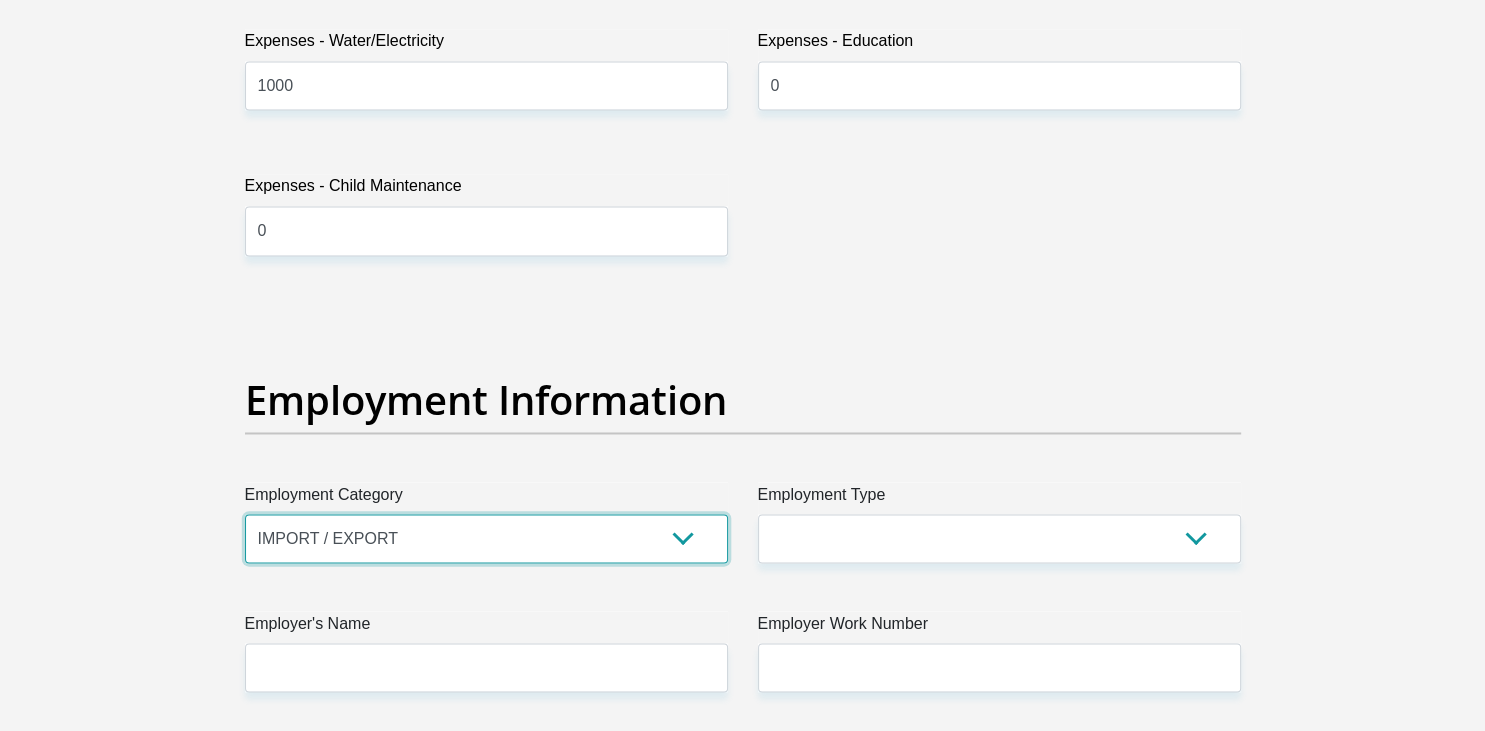 click on "IMPORT / EXPORT" at bounding box center [0, 0] 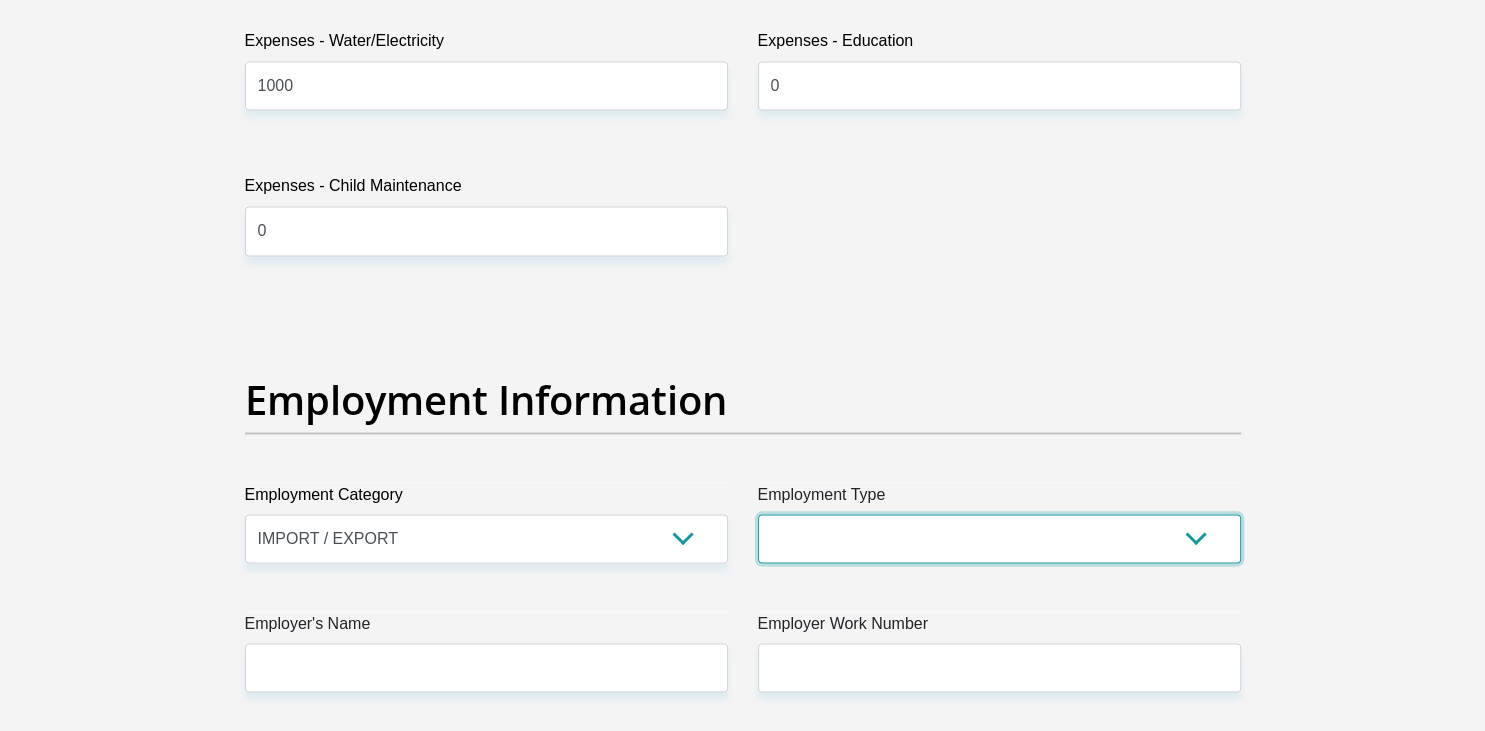 click on "College/Lecturer
Craft Seller
Creative
Driver
Executive
Farmer
Forces - Non Commissioned
Forces - Officer
Hawker
Housewife
Labourer
Licenced Professional
Manager
Miner
Non Licenced Professional
Office Staff/Clerk
Outside Worker
Pensioner
Permanent Teacher
Production/Manufacturing
Sales
Self-Employed
Semi-Professional Worker
Service Industry  Social Worker  Student" at bounding box center (999, 538) 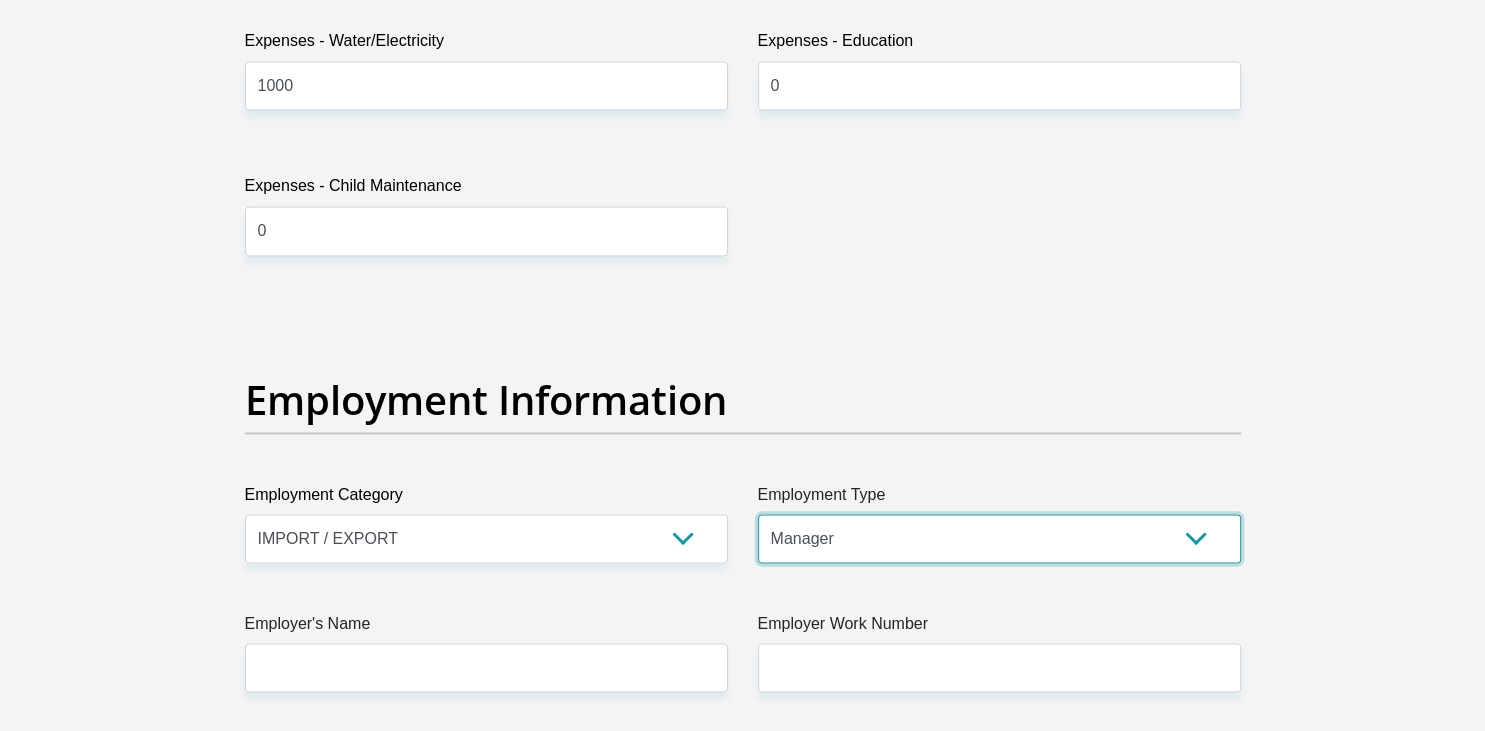 click on "Manager" at bounding box center (0, 0) 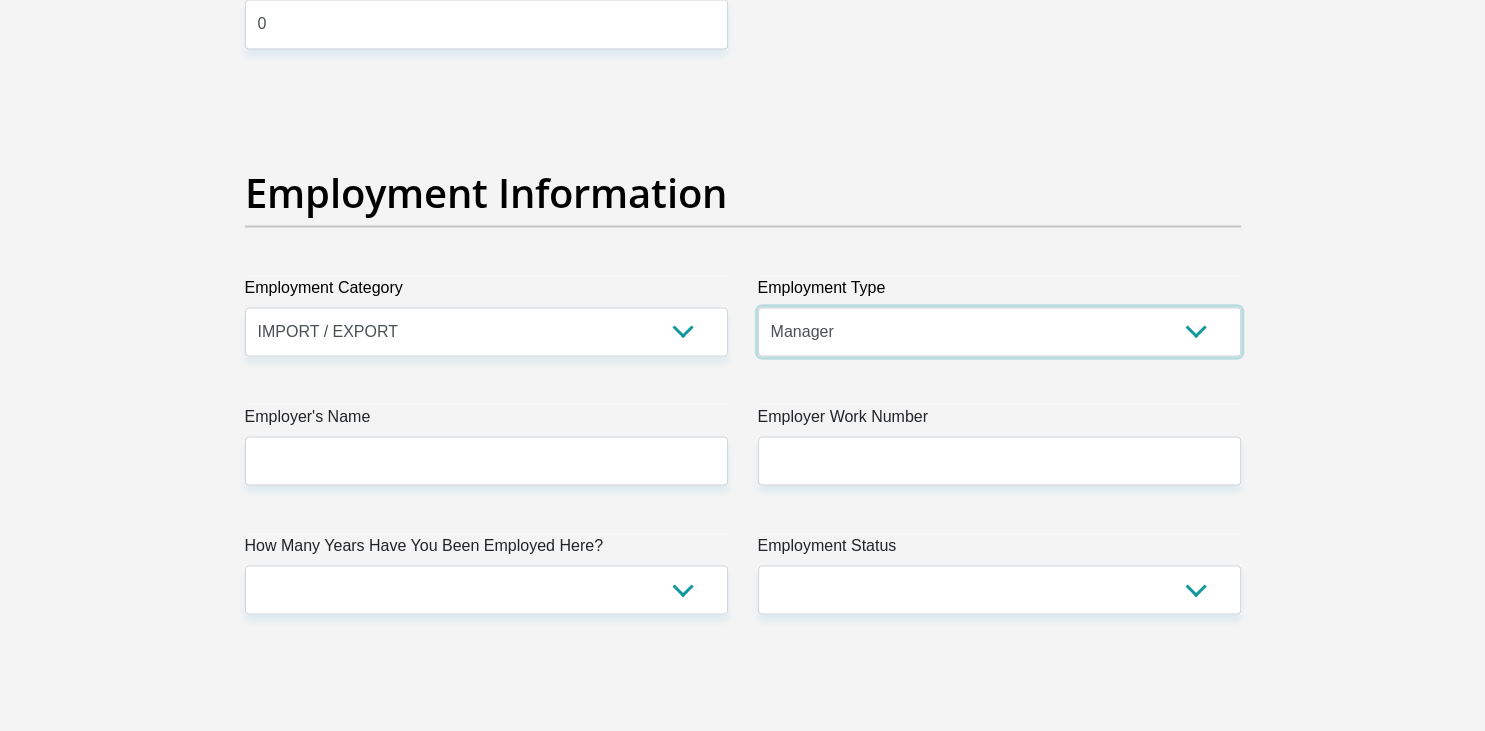 scroll, scrollTop: 3484, scrollLeft: 0, axis: vertical 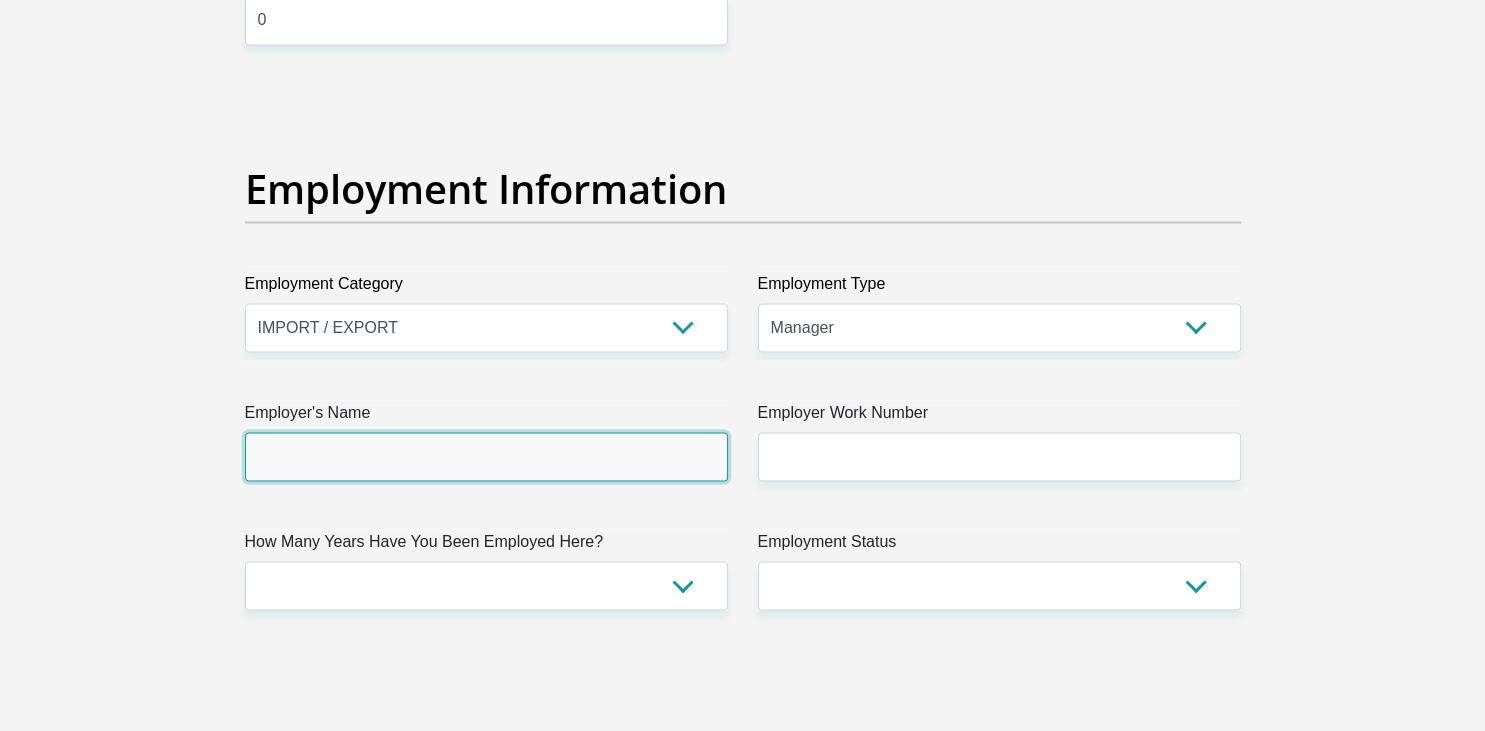click on "Employer's Name" at bounding box center (486, 456) 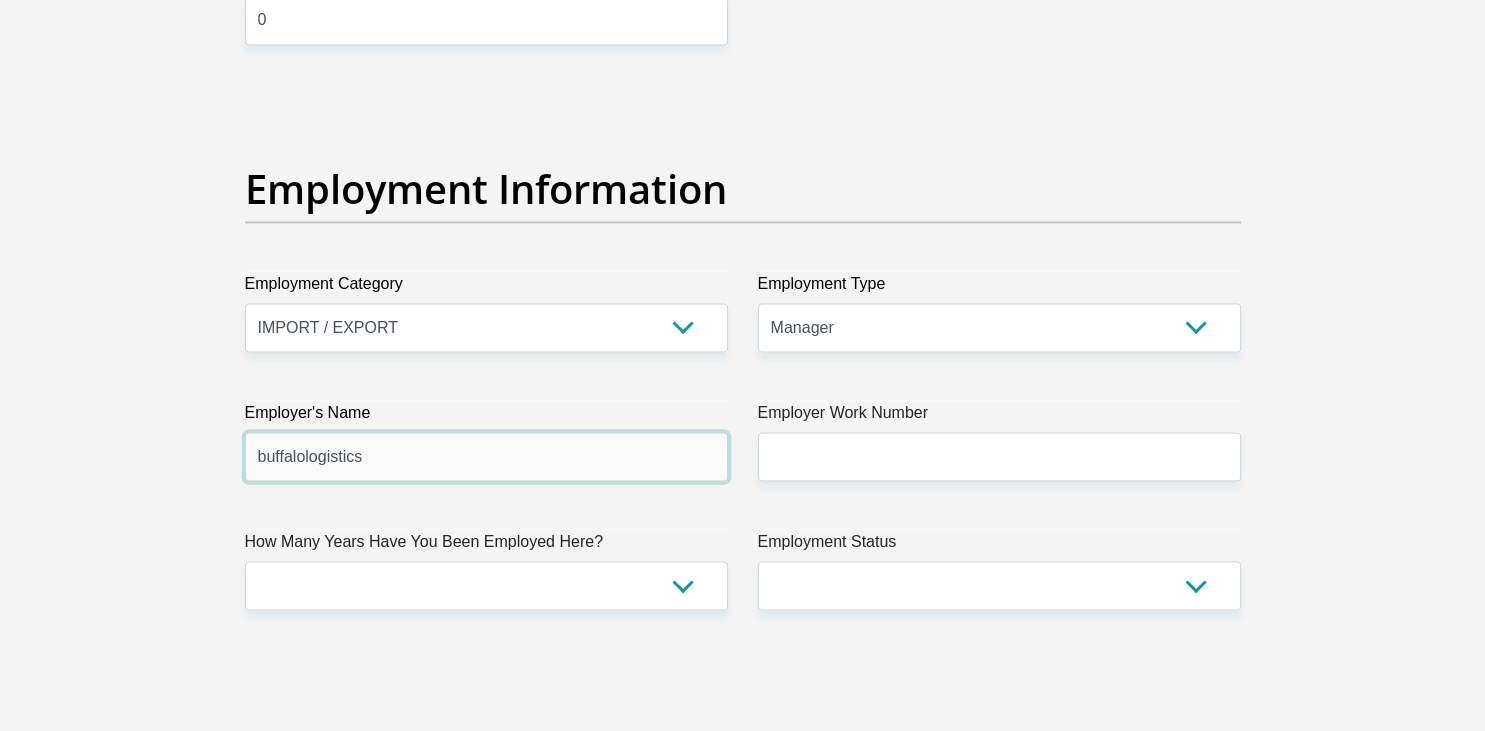 type on "buffalologistics" 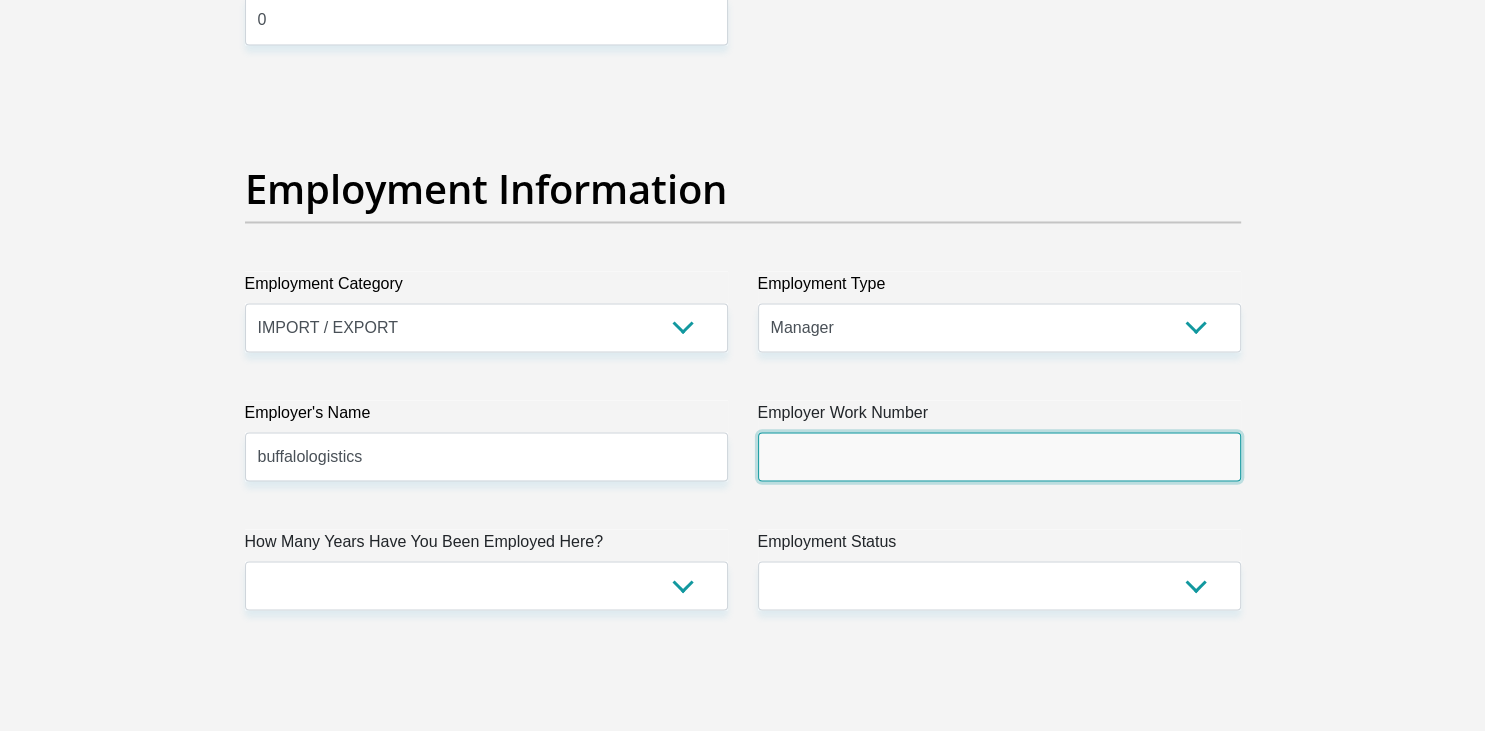 click on "Employer Work Number" at bounding box center (999, 456) 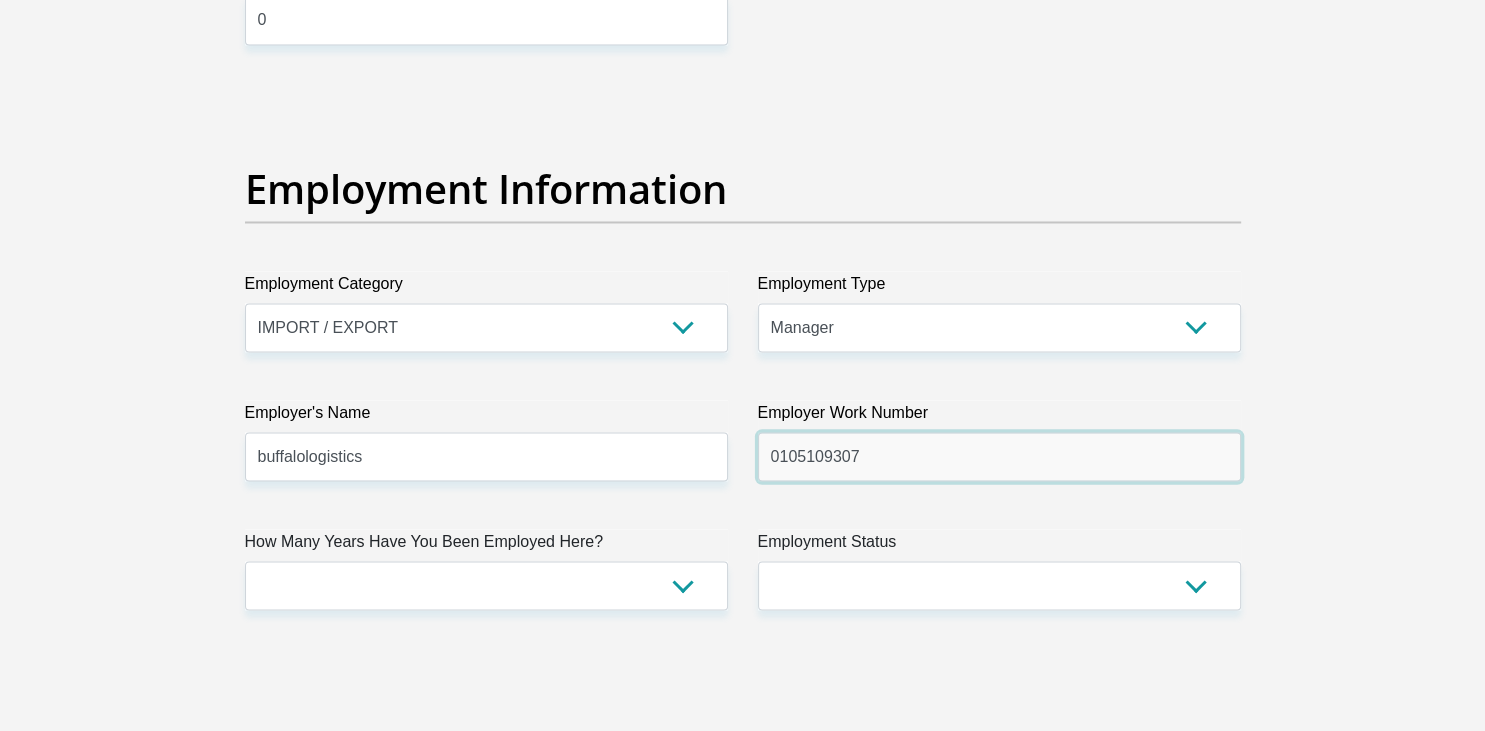 type on "0105109307" 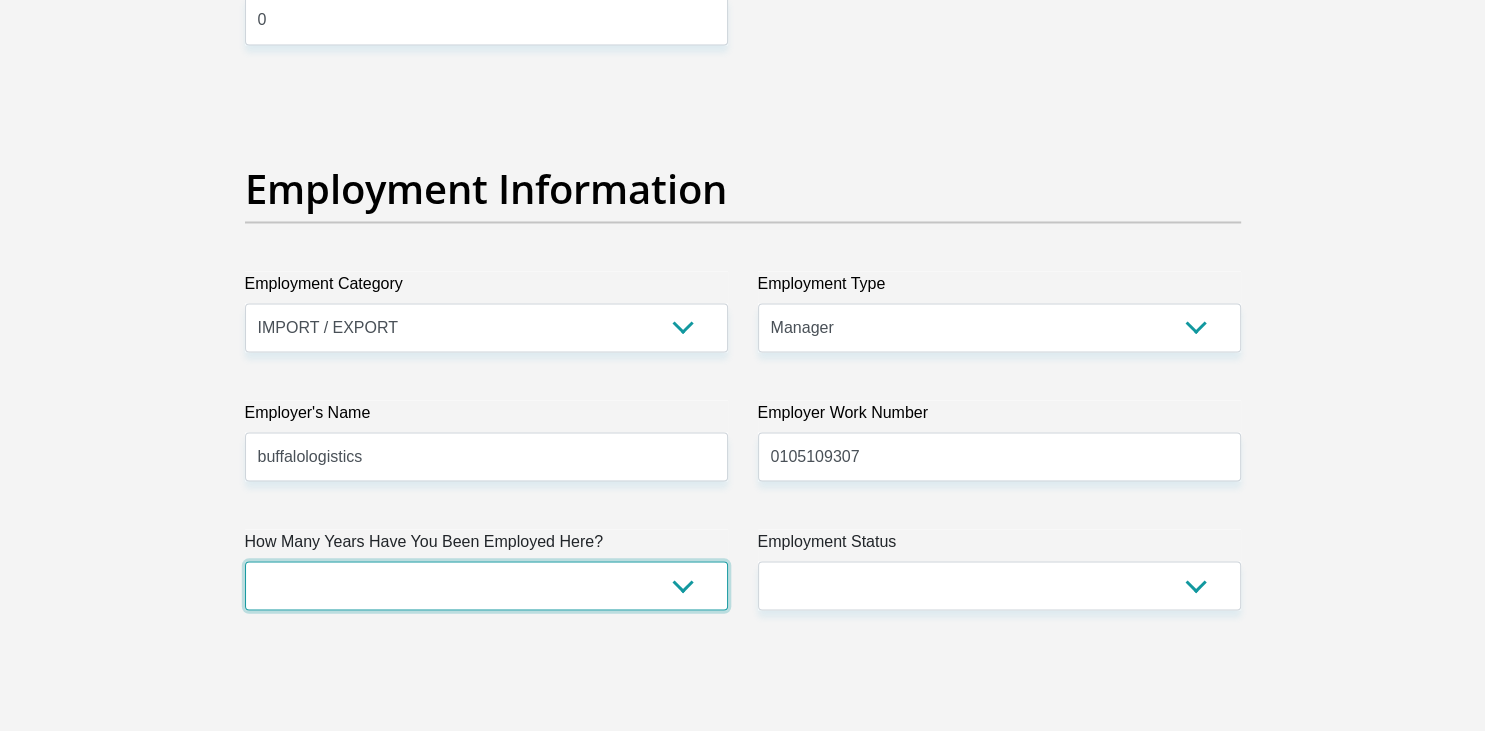 click on "less than 1 year
1-3 years
3-5 years
5+ years" at bounding box center (486, 585) 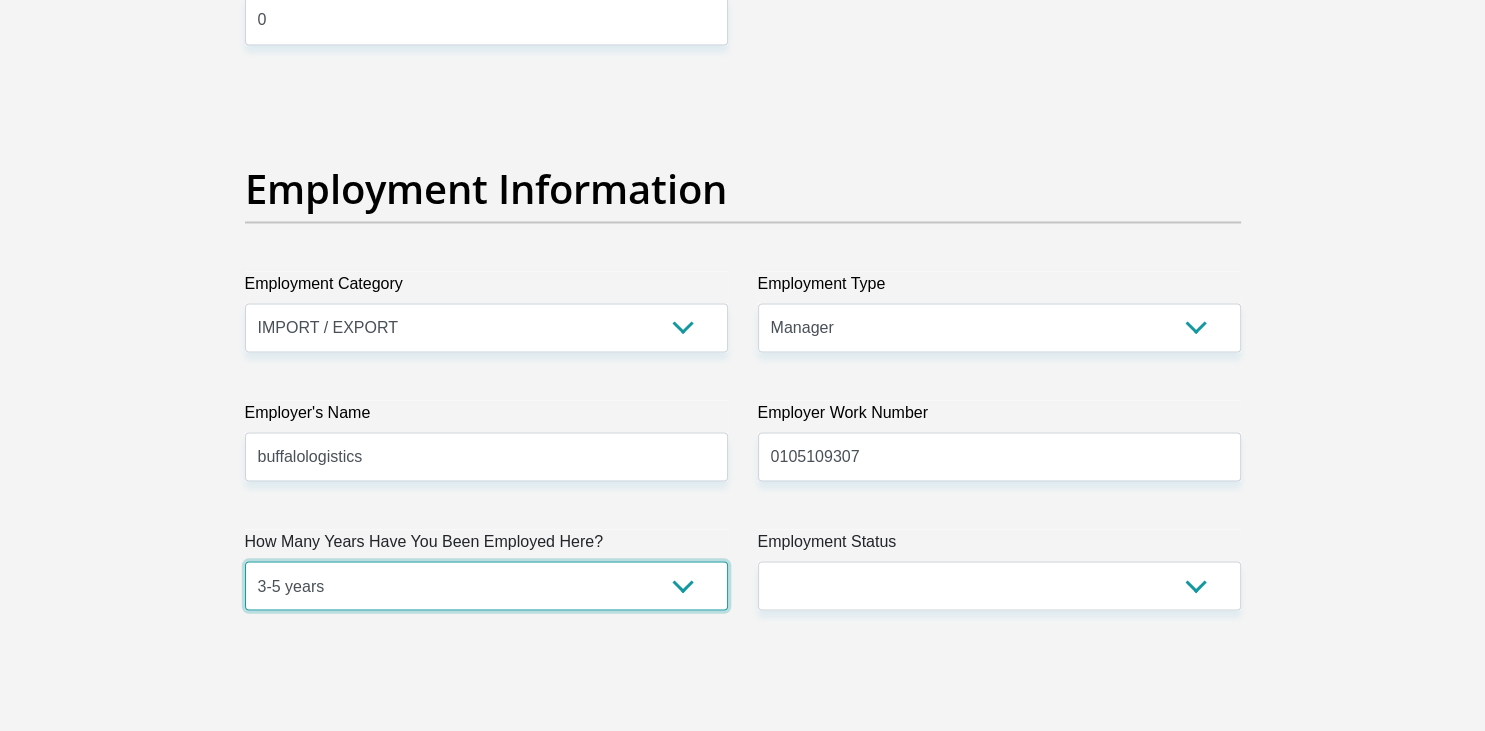 click on "3-5 years" at bounding box center (0, 0) 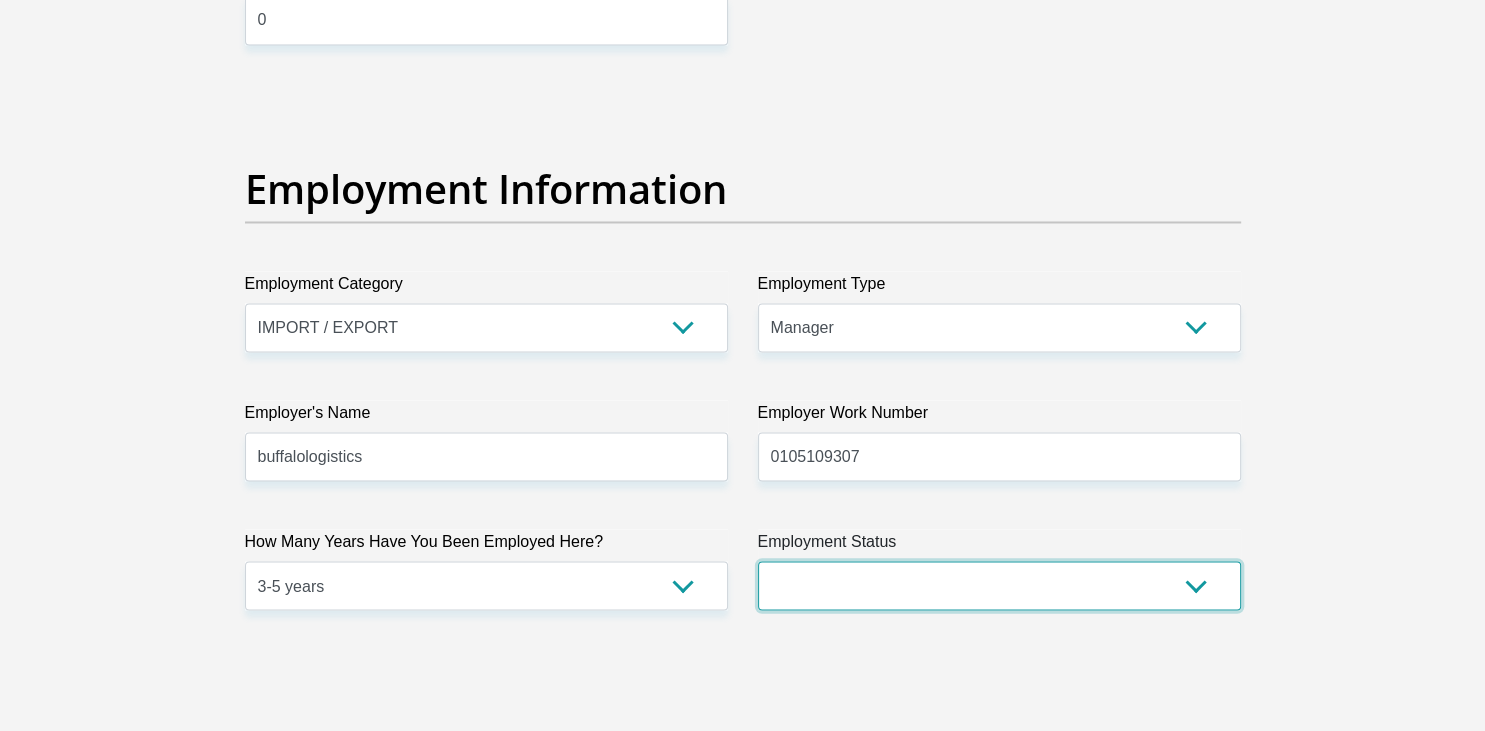 click on "Permanent/Full-time
Part-time/Casual
Contract Worker
Self-Employed
Housewife
Retired
Student
Medically Boarded
Disability
Unemployed" at bounding box center (999, 585) 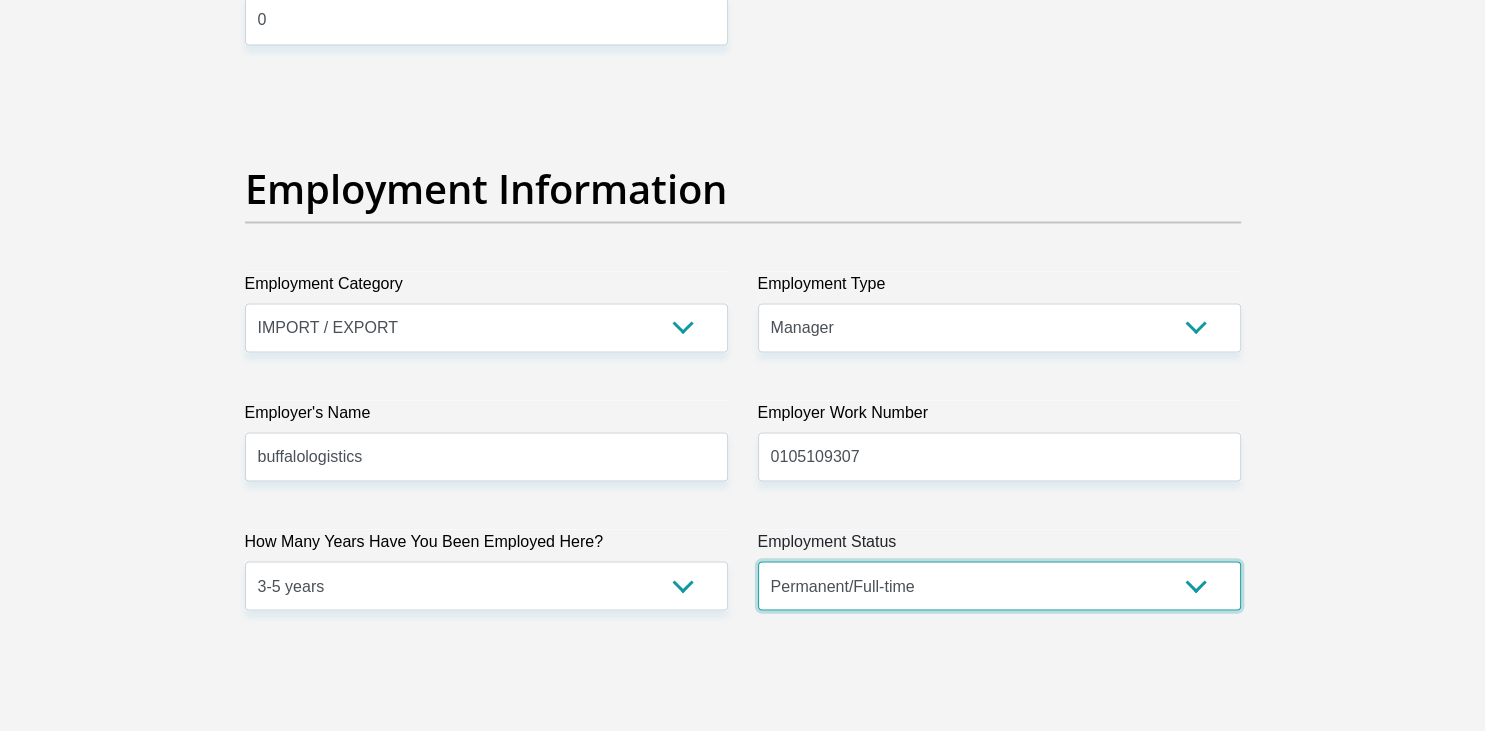 click on "Permanent/Full-time" at bounding box center (0, 0) 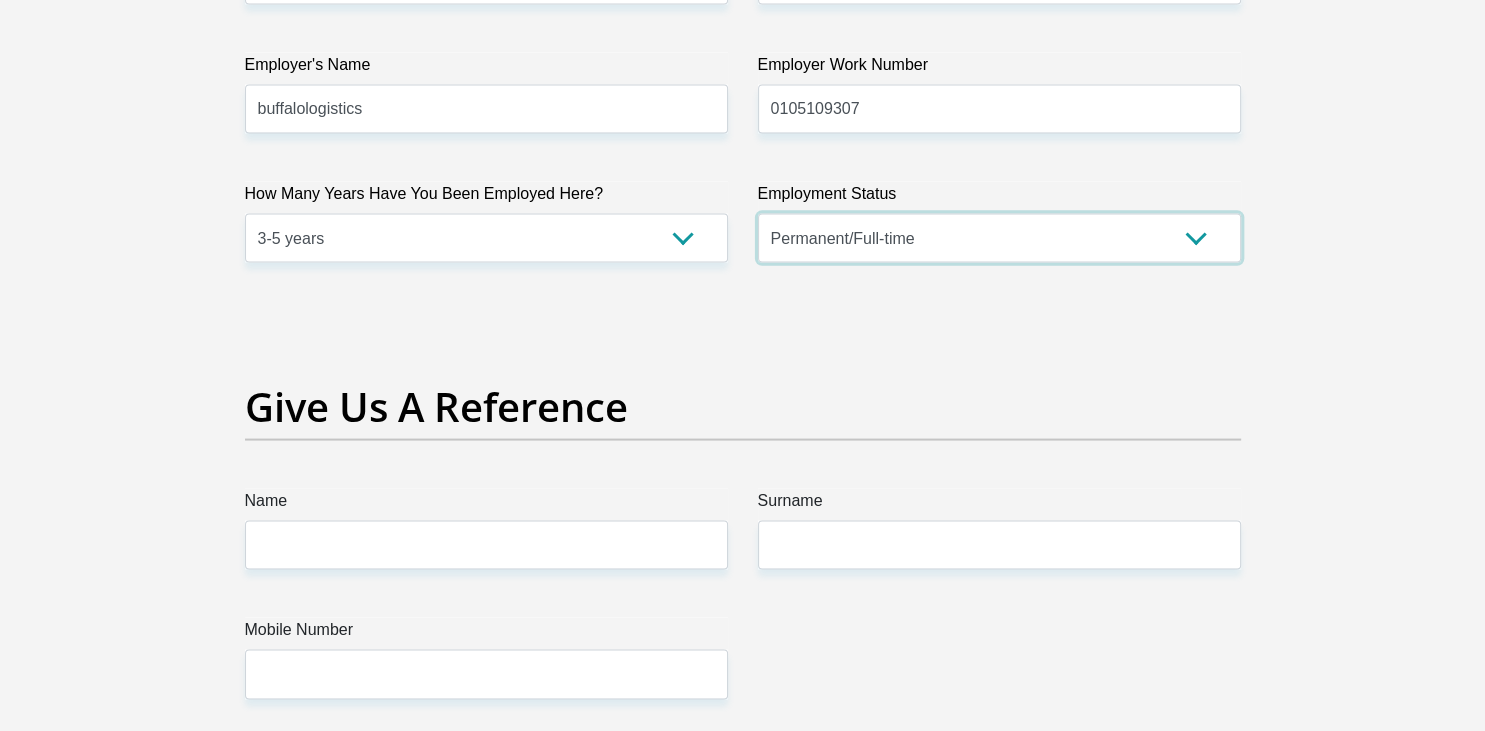 scroll, scrollTop: 3907, scrollLeft: 0, axis: vertical 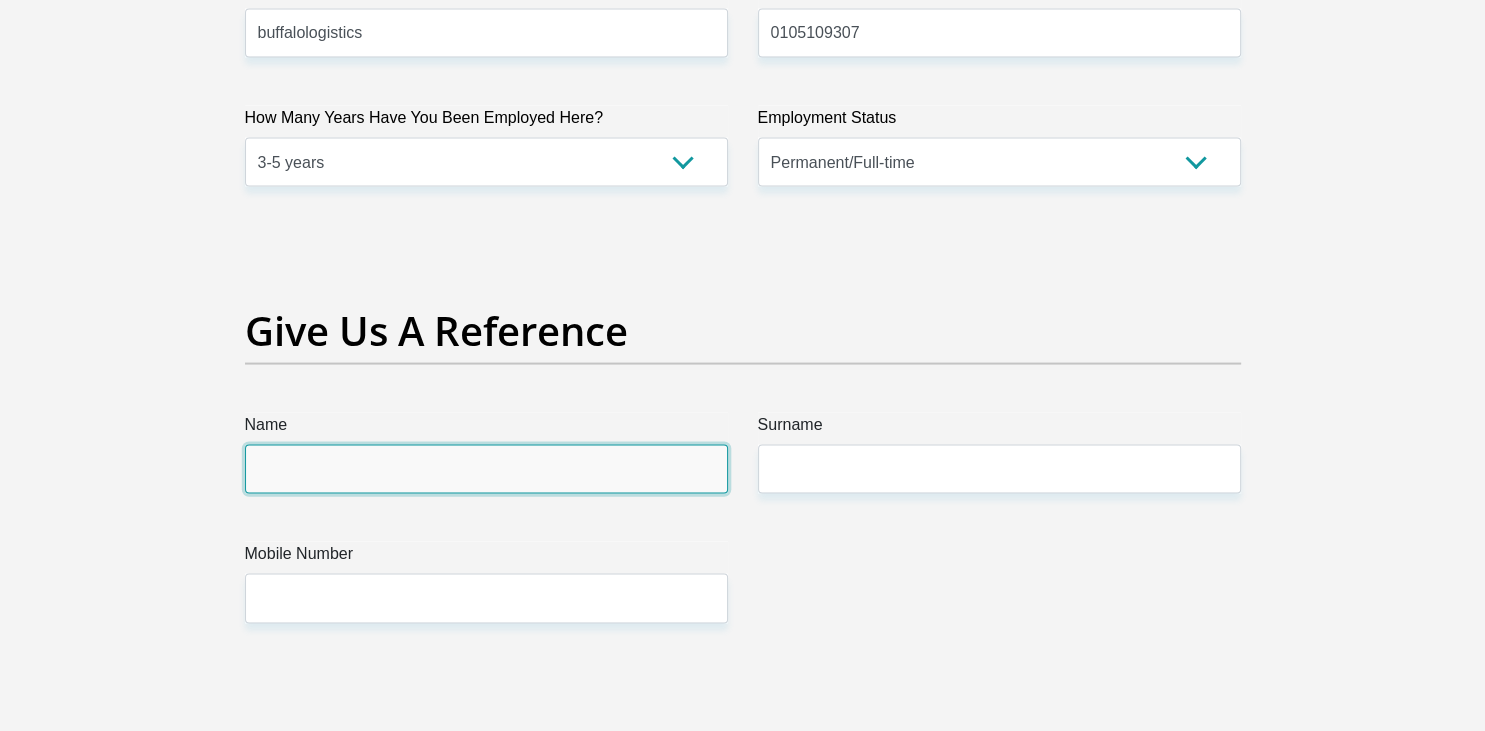 click on "Name" at bounding box center [486, 469] 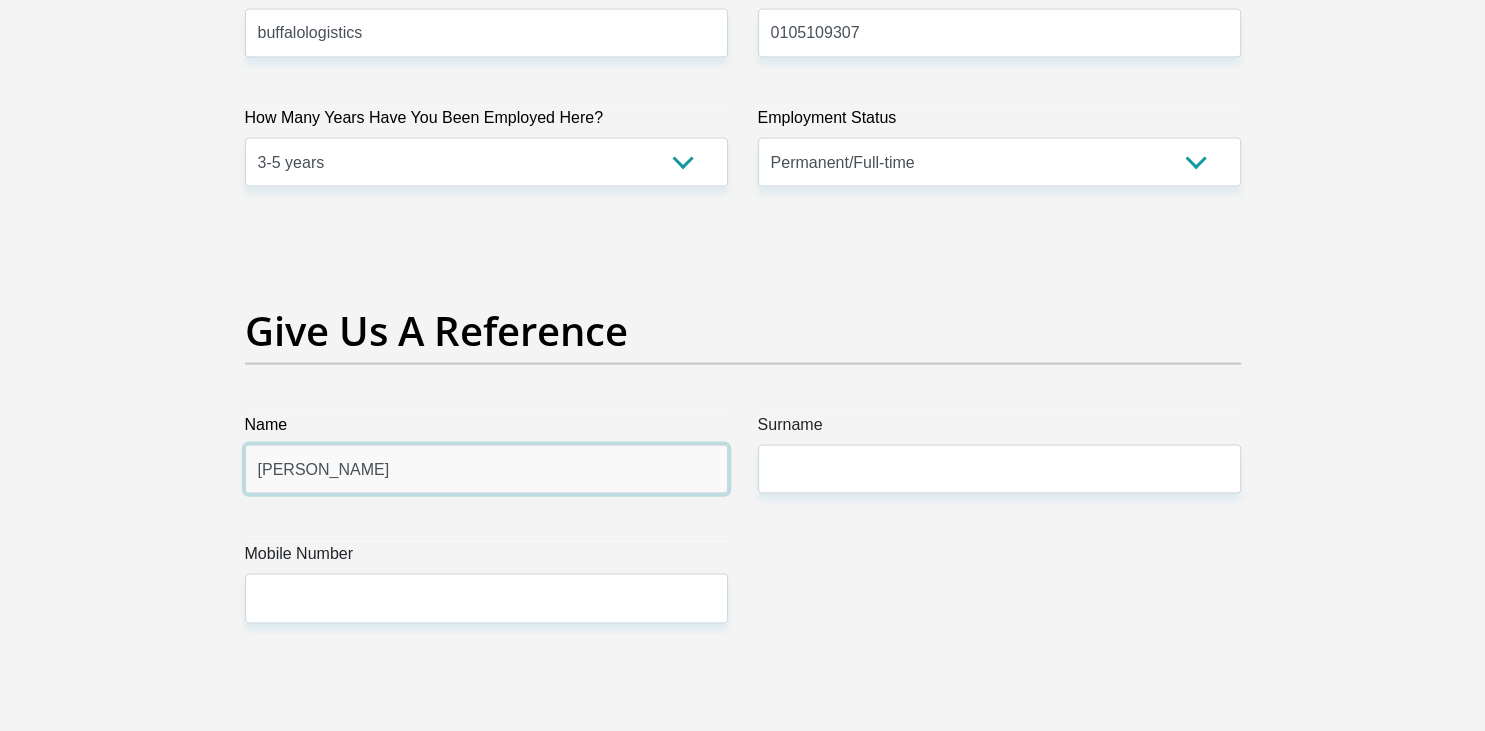 type on "Yvonne" 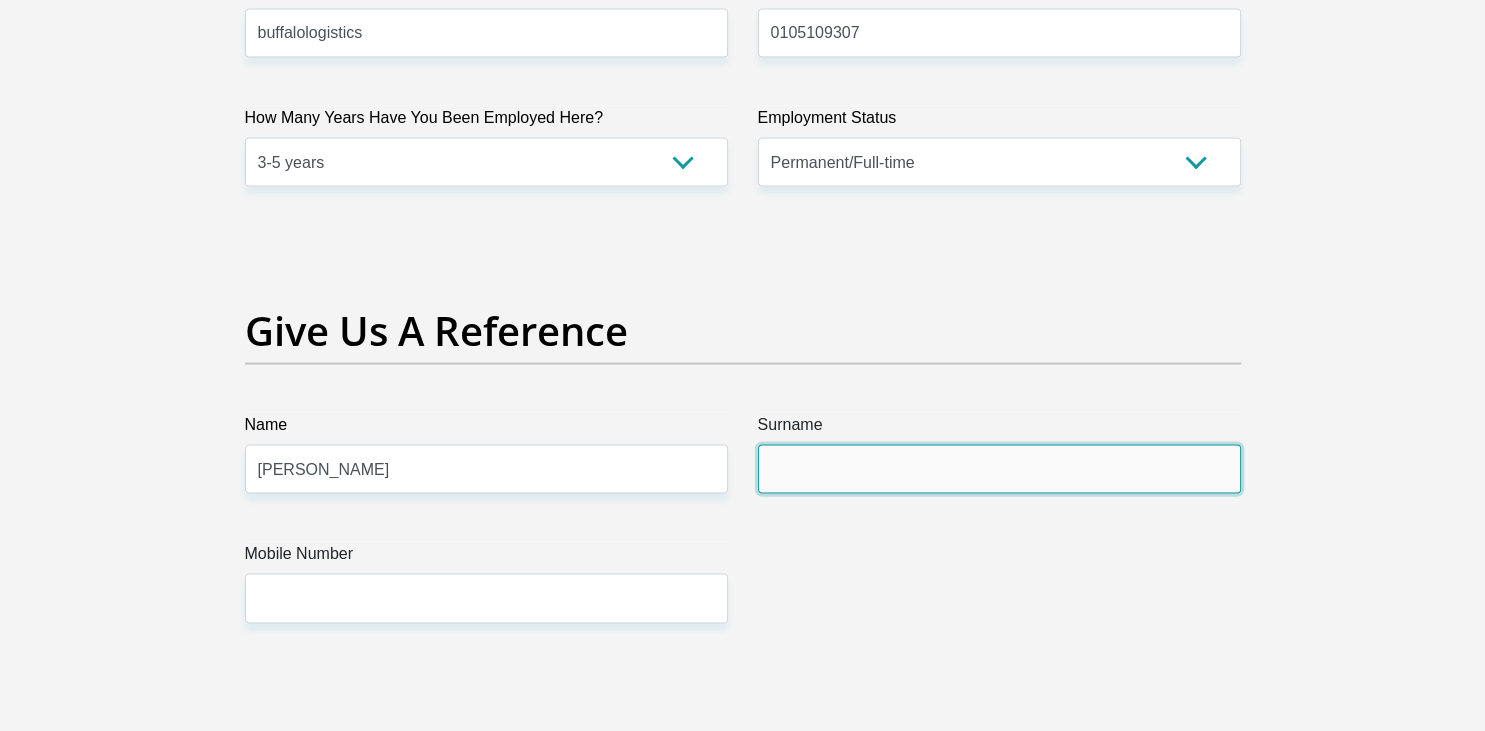 click on "Surname" at bounding box center (999, 469) 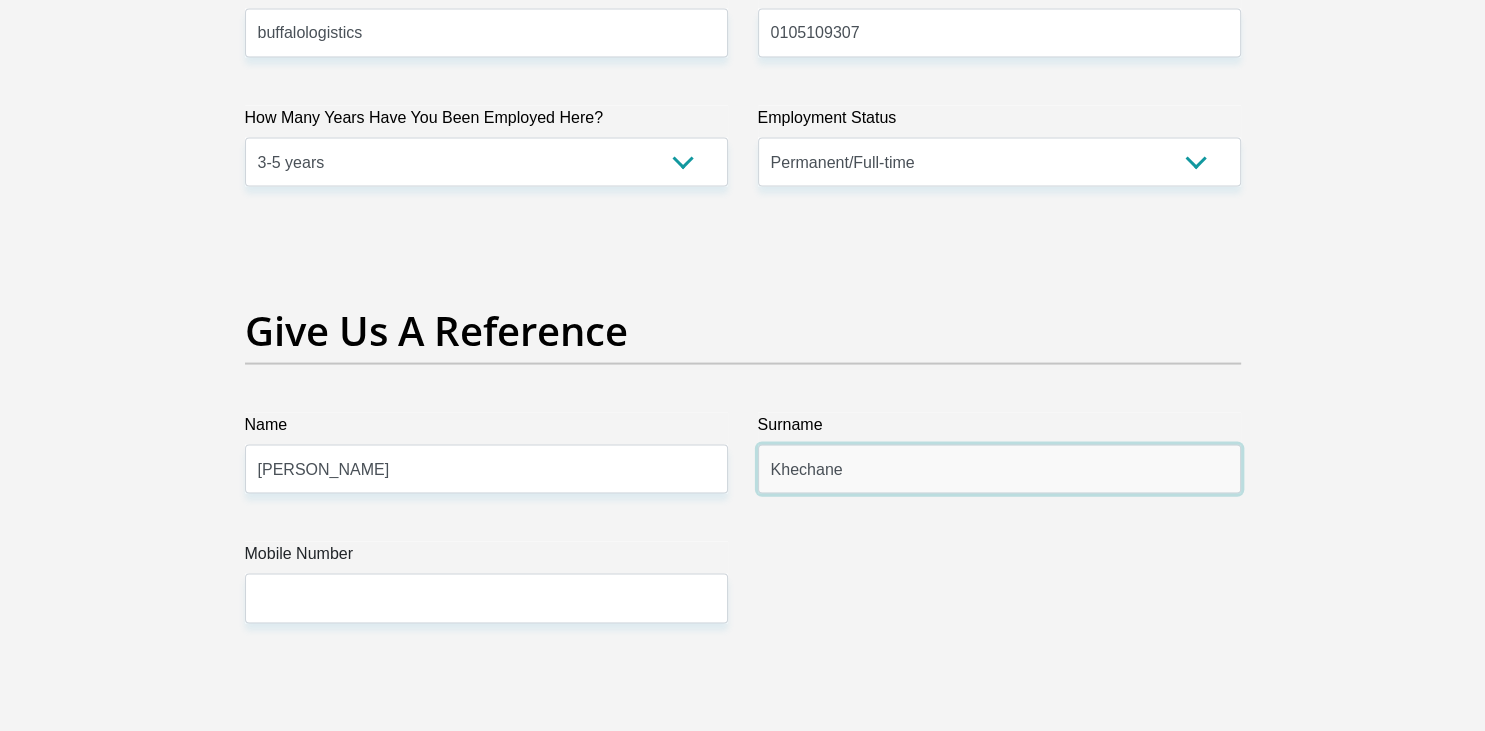 type on "Khechane" 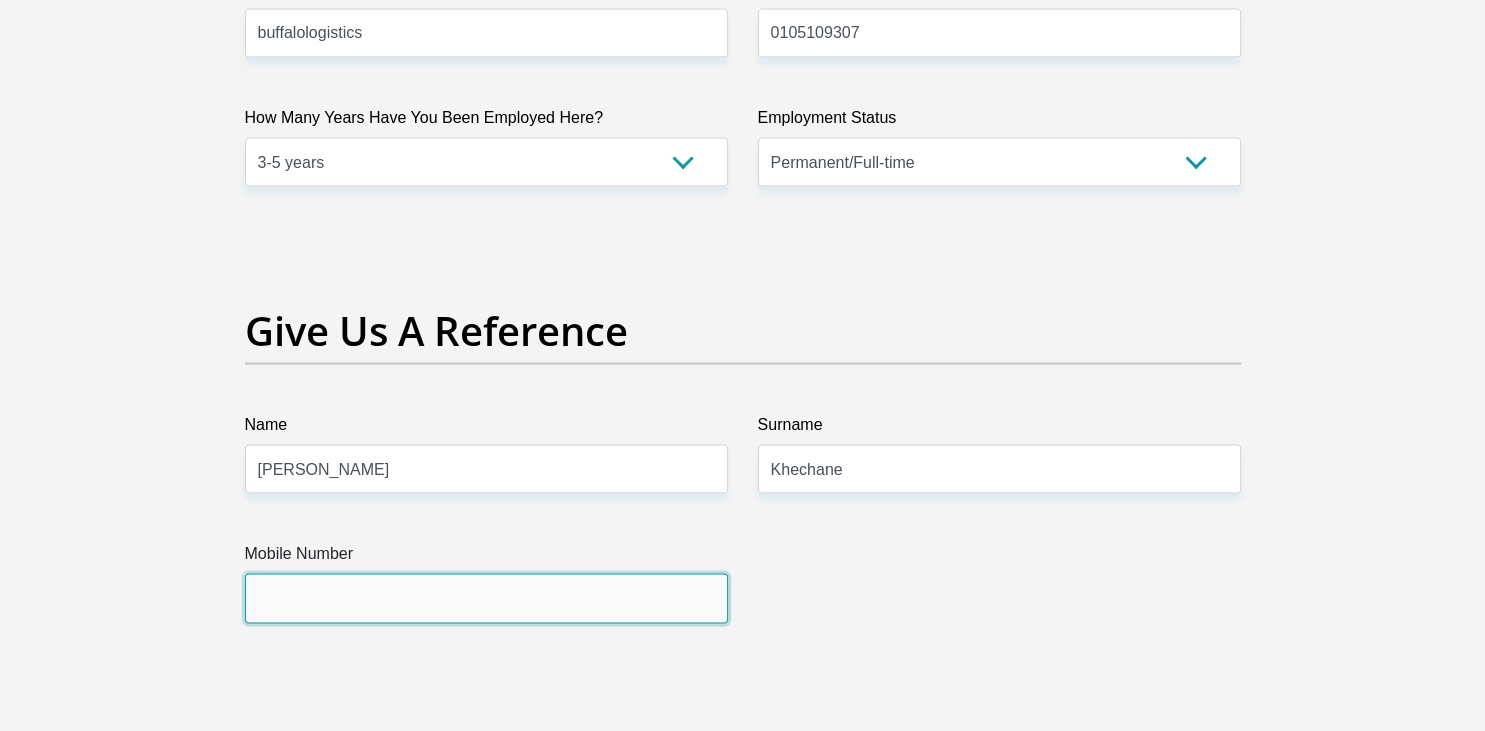 click on "Mobile Number" at bounding box center (486, 598) 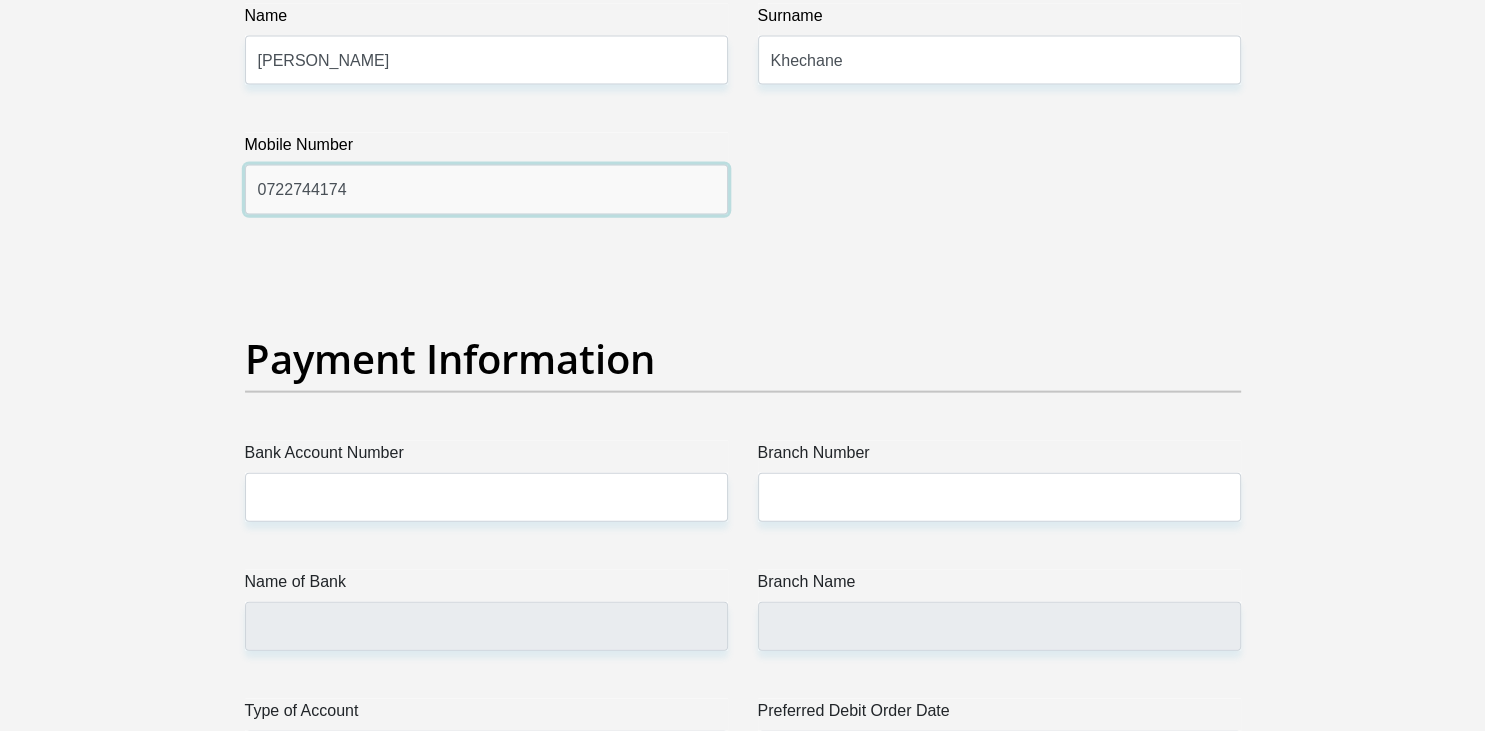 scroll, scrollTop: 4329, scrollLeft: 0, axis: vertical 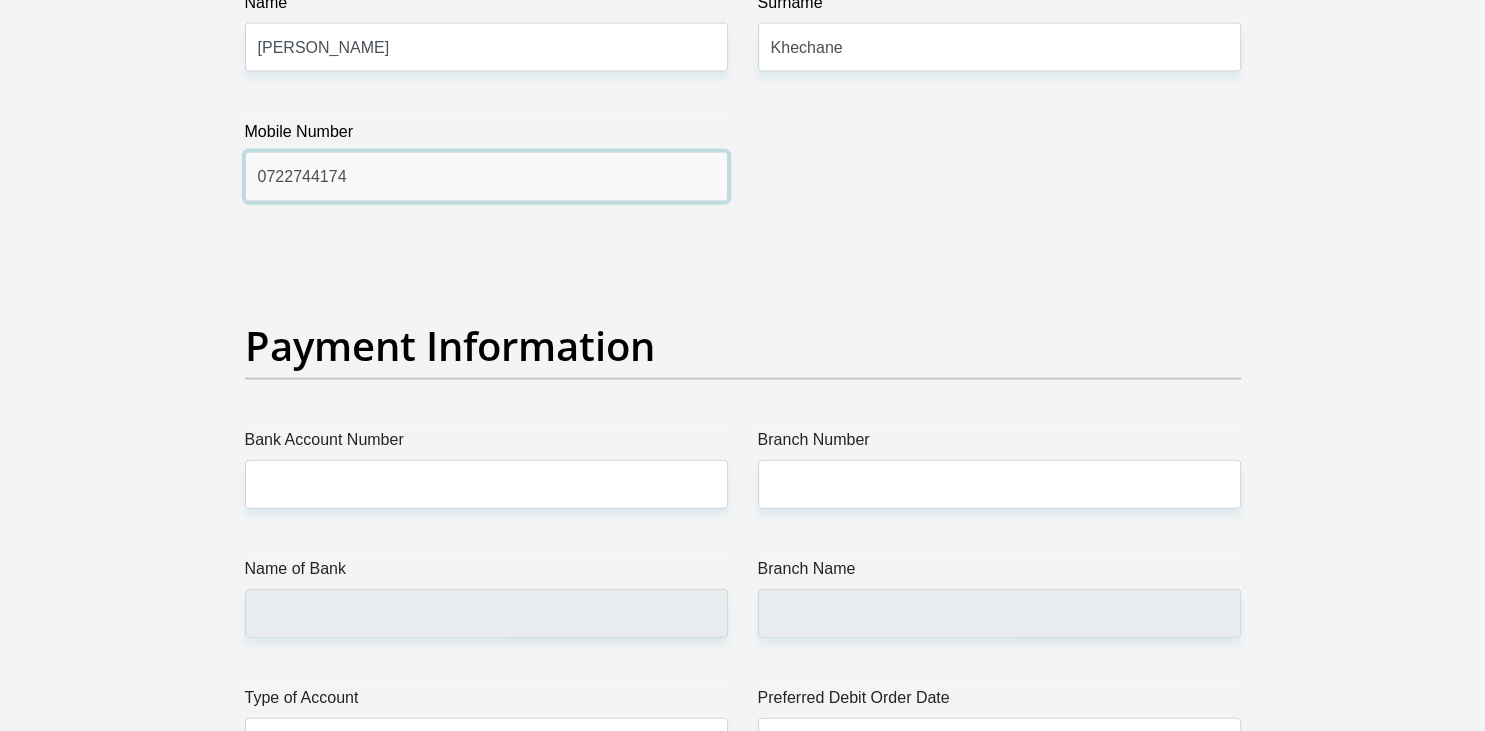 type on "0722744174" 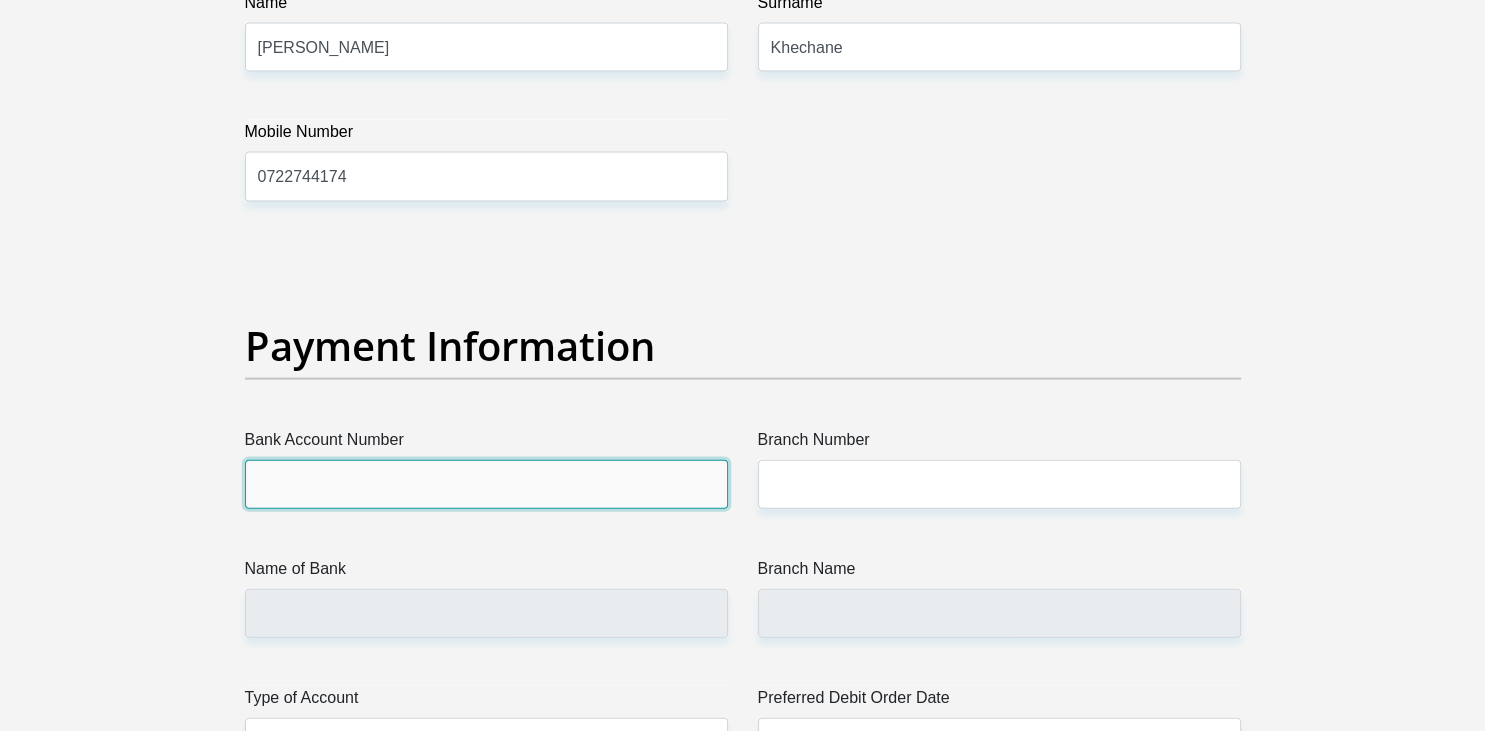click on "Bank Account Number" at bounding box center [486, 484] 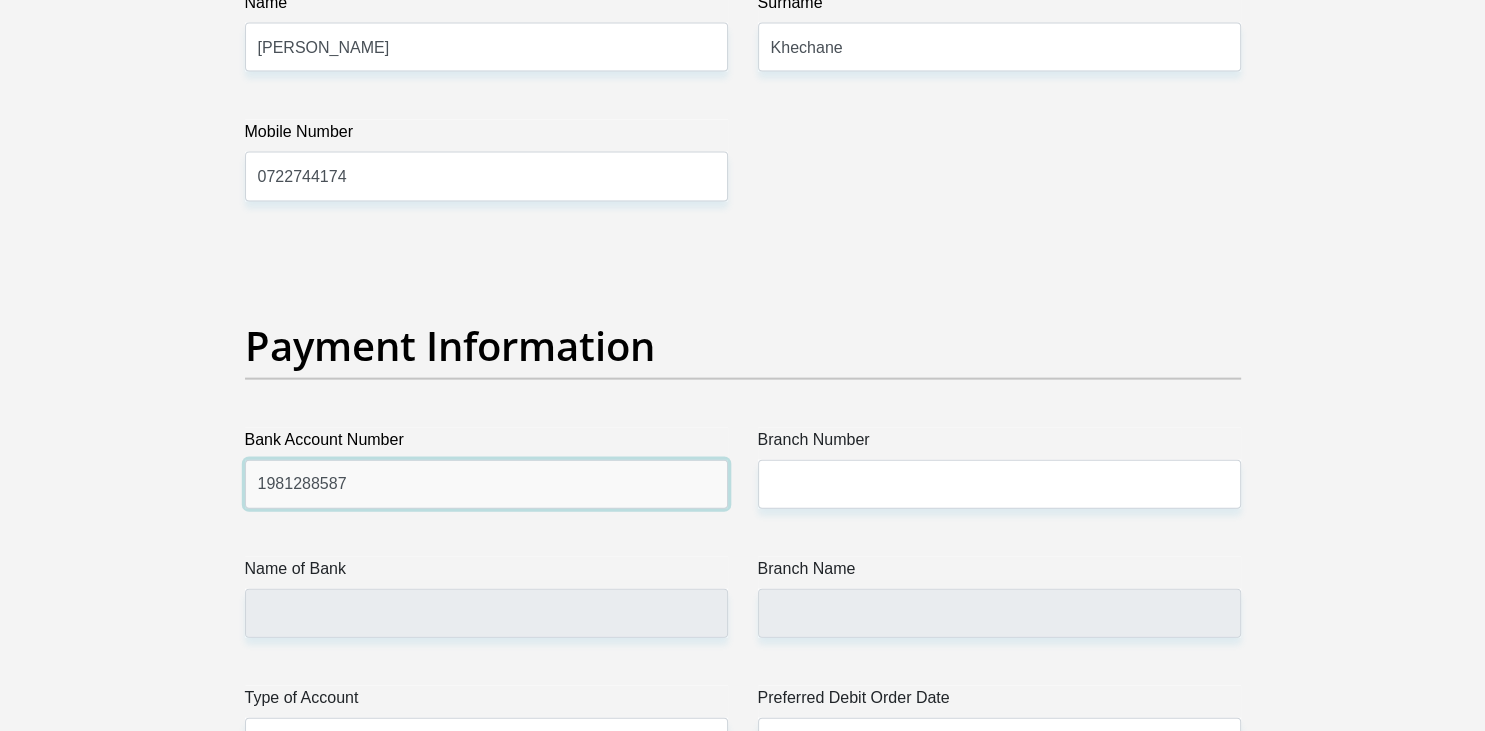 type on "1981288587" 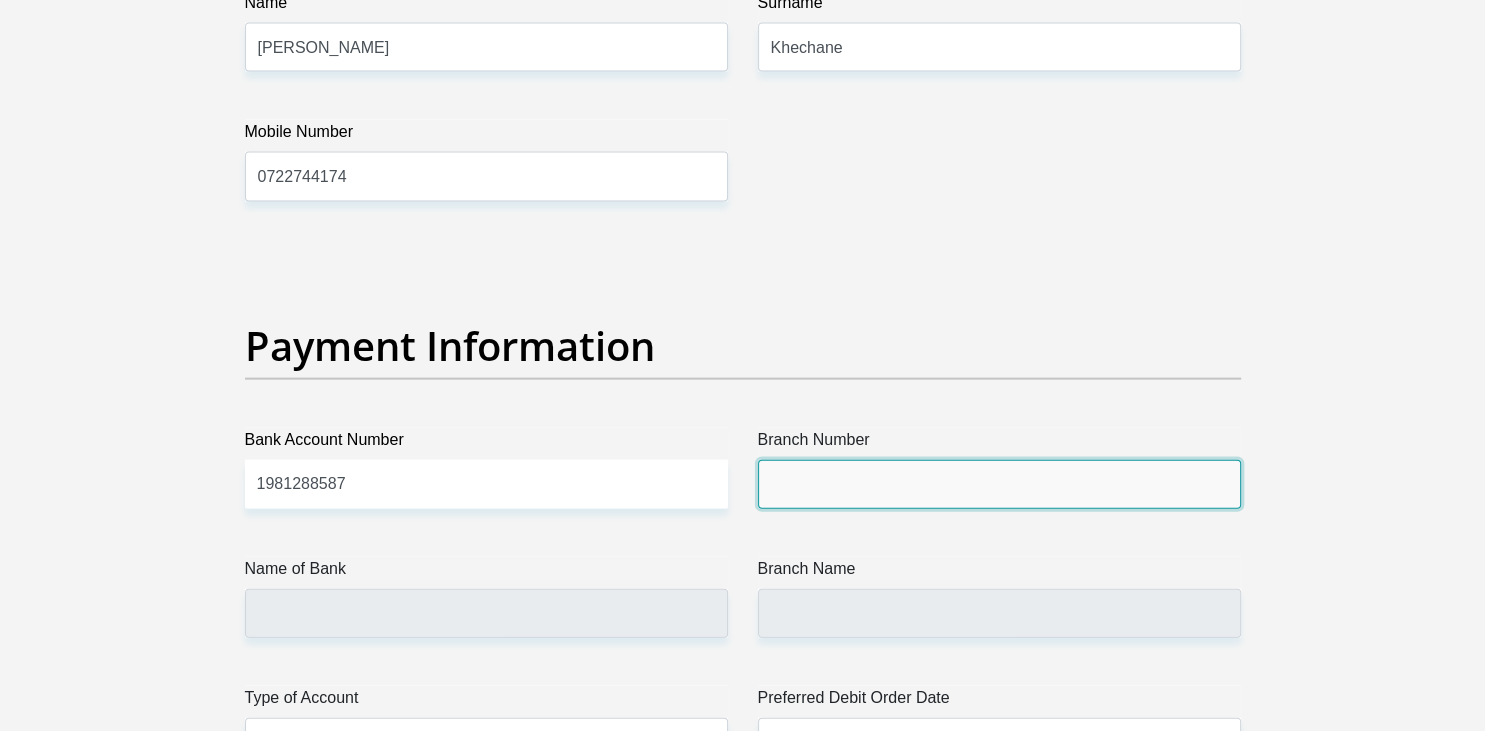click on "Branch Number" at bounding box center [999, 484] 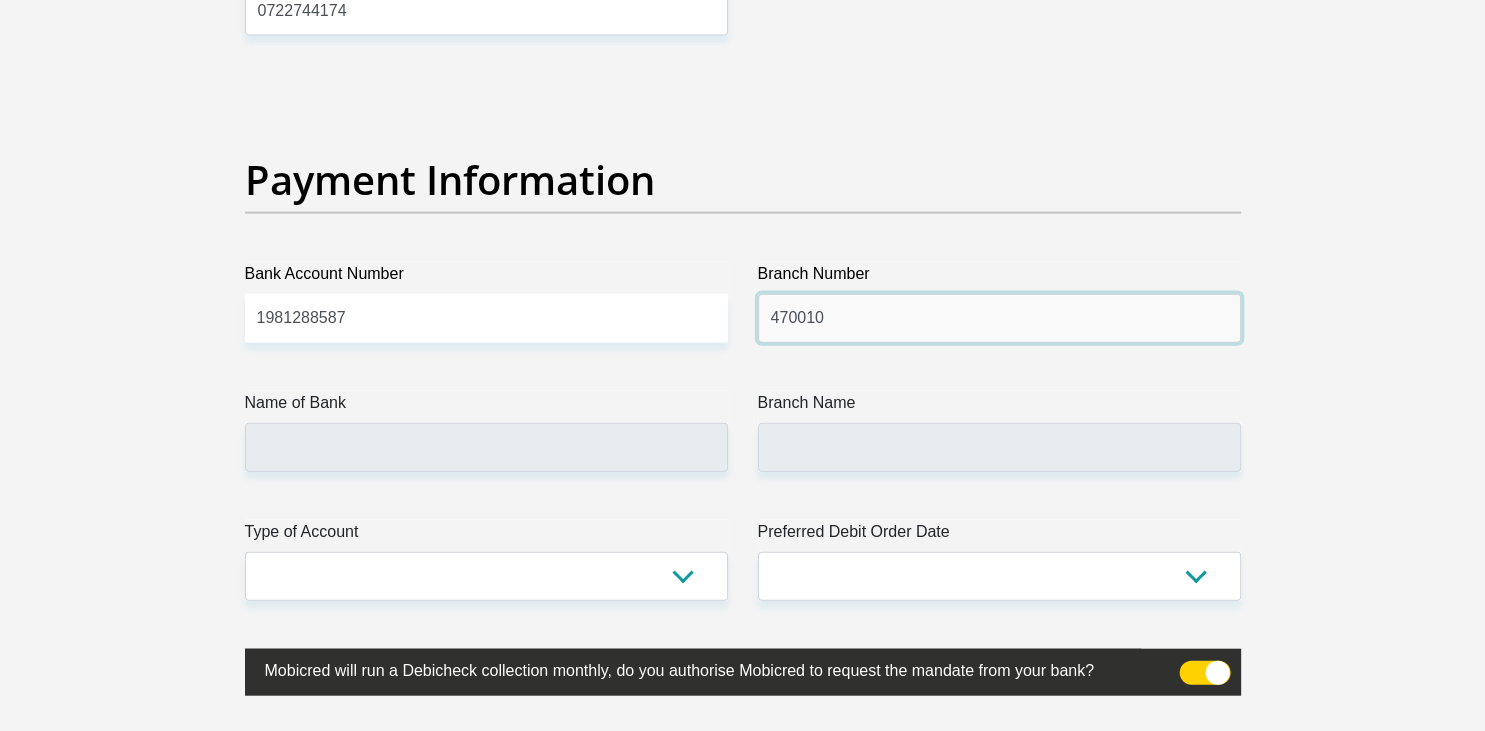 scroll, scrollTop: 4540, scrollLeft: 0, axis: vertical 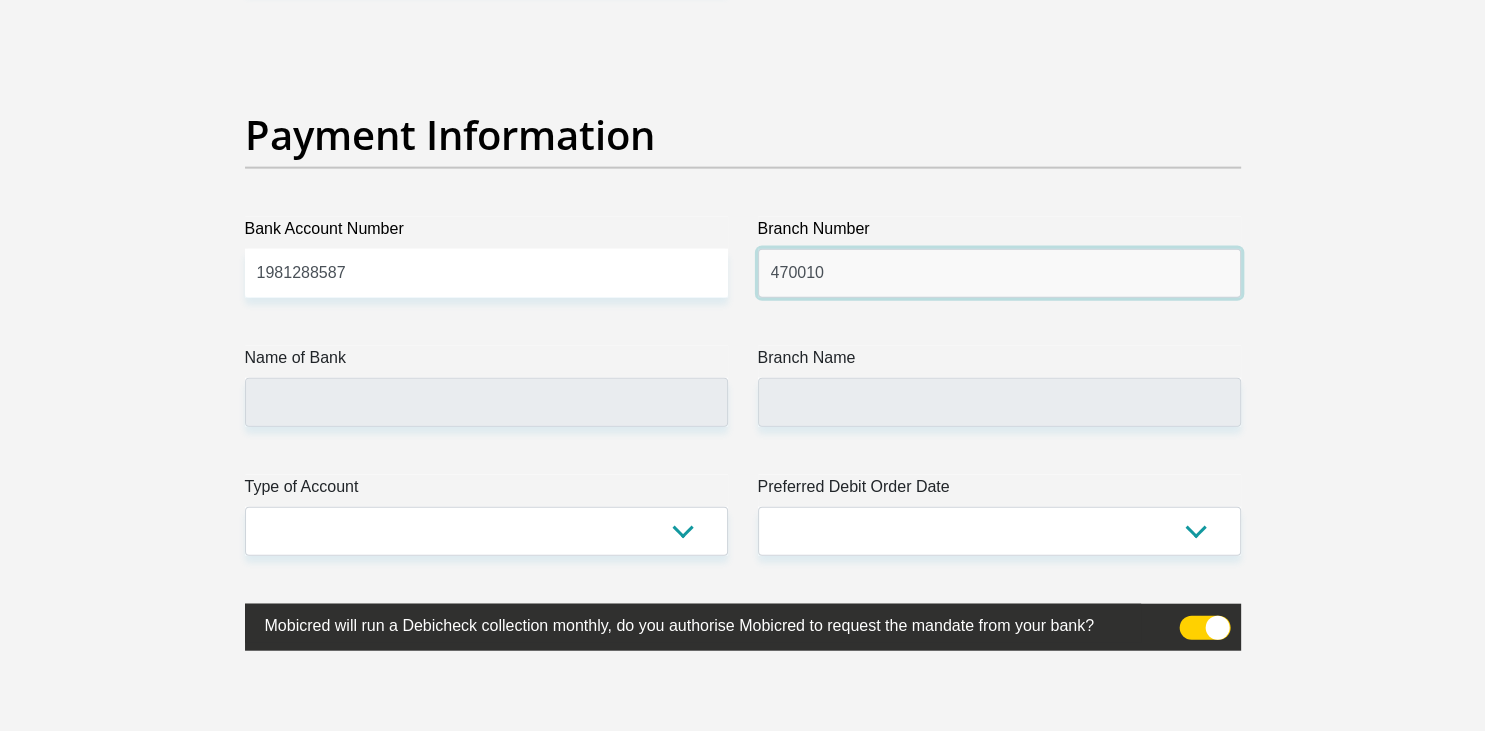 type on "470010" 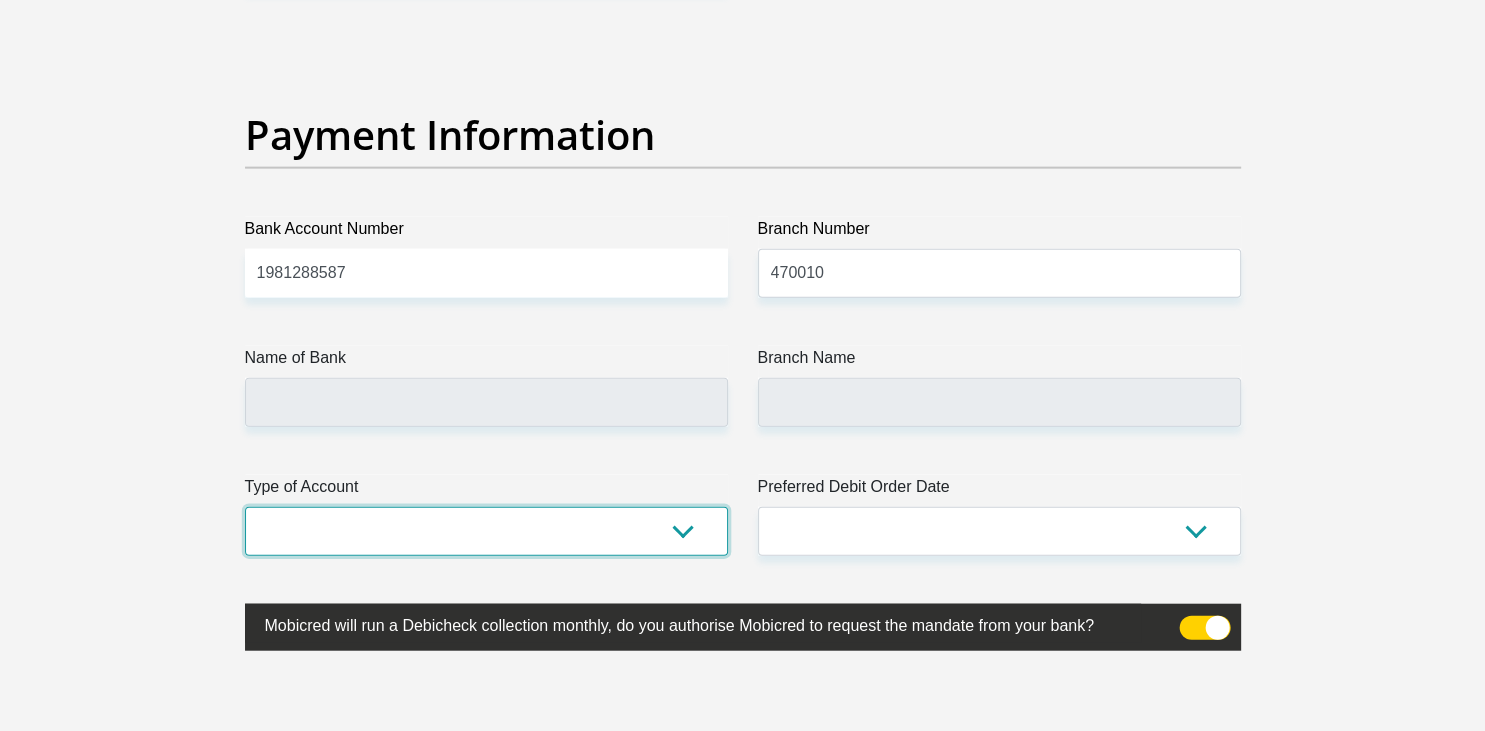 click on "Cheque
Savings" at bounding box center (486, 531) 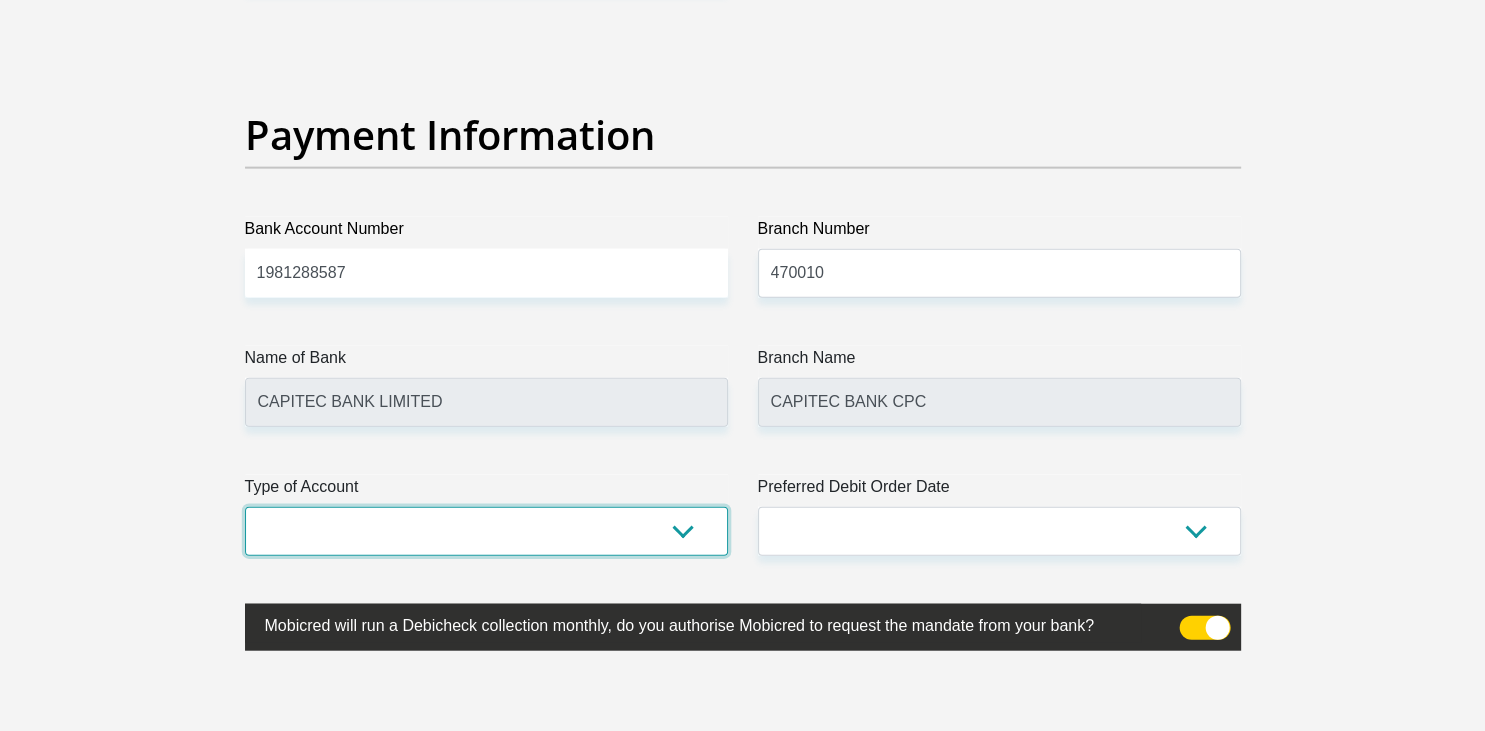 select on "SAV" 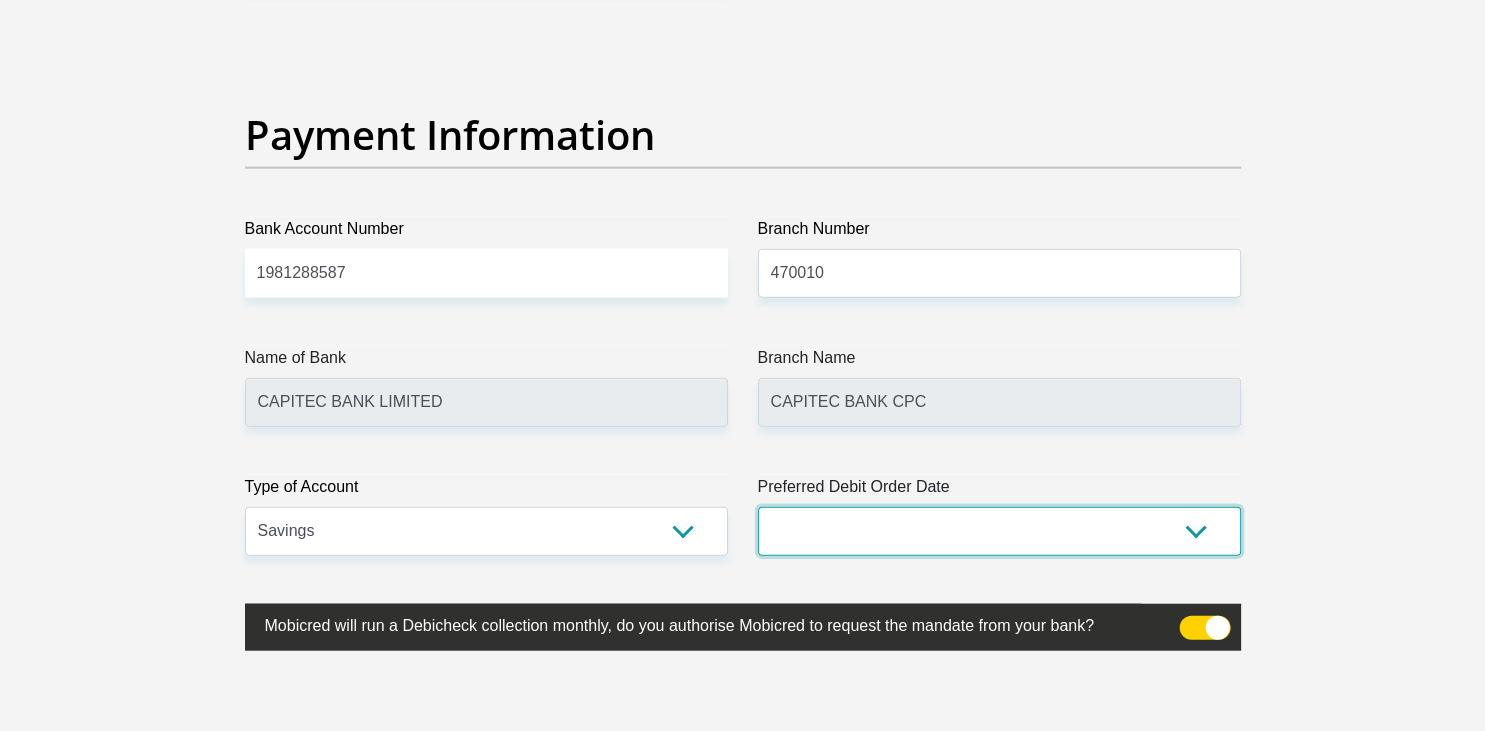 click on "1st
2nd
3rd
4th
5th
7th
18th
19th
20th
21st
22nd
23rd
24th
25th
26th
27th
28th
29th
30th" at bounding box center (999, 531) 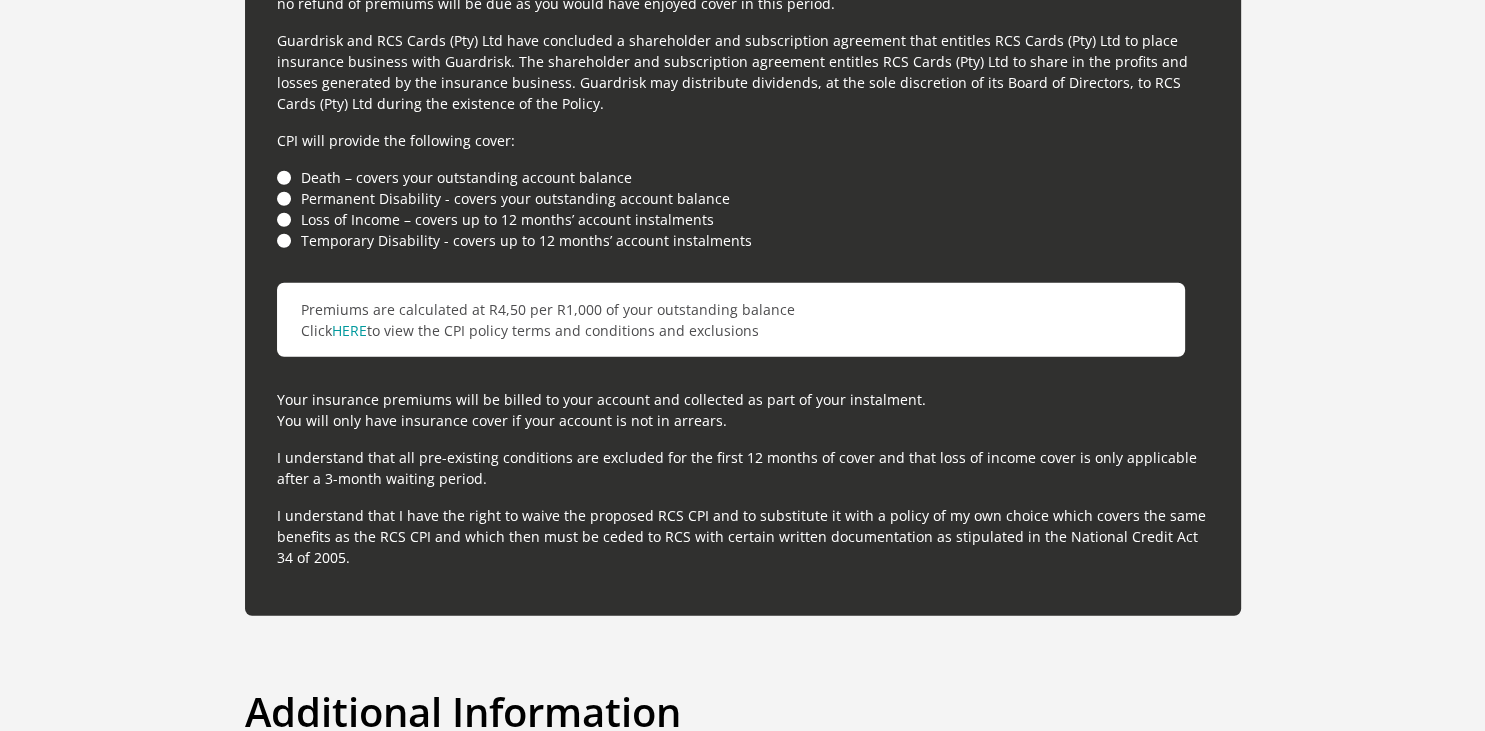 scroll, scrollTop: 6019, scrollLeft: 0, axis: vertical 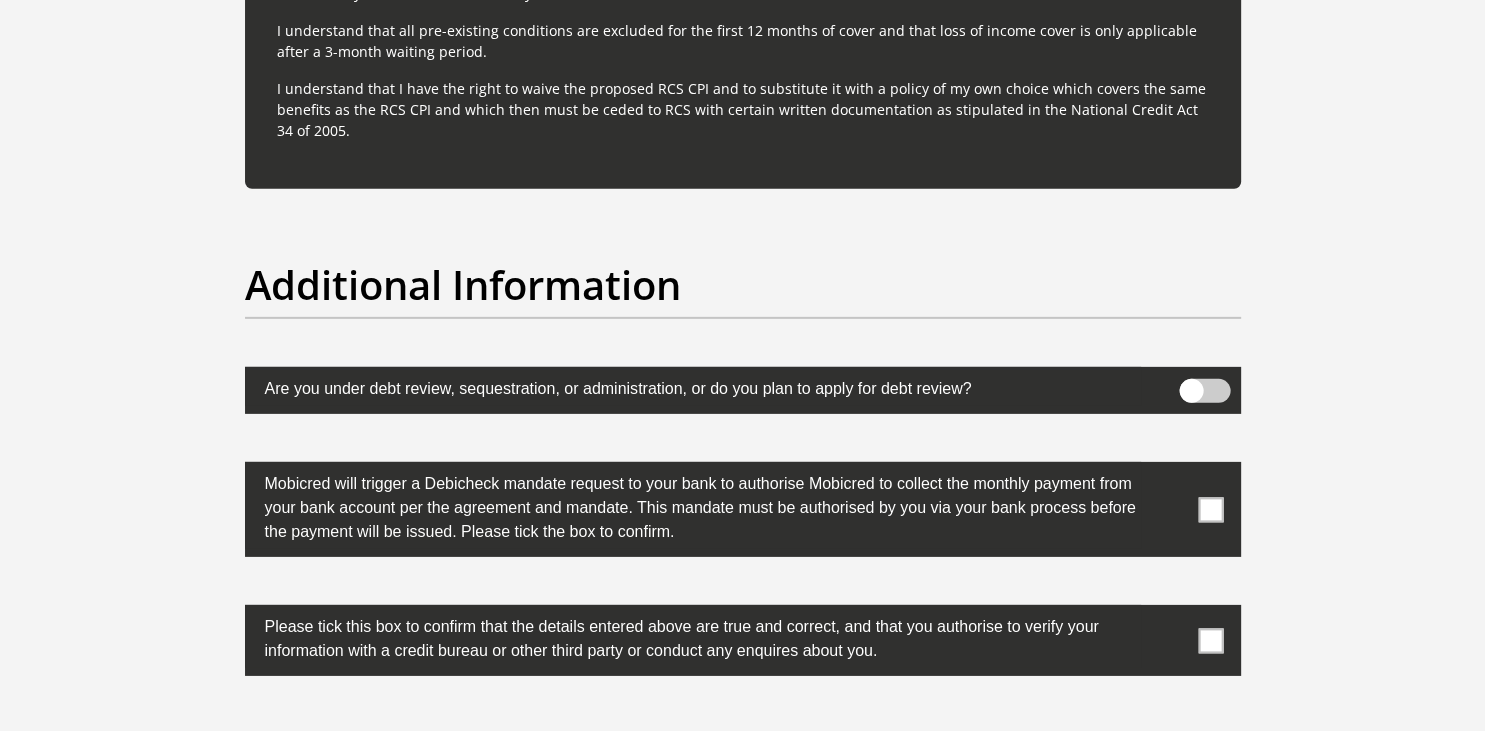 click at bounding box center (1210, 509) 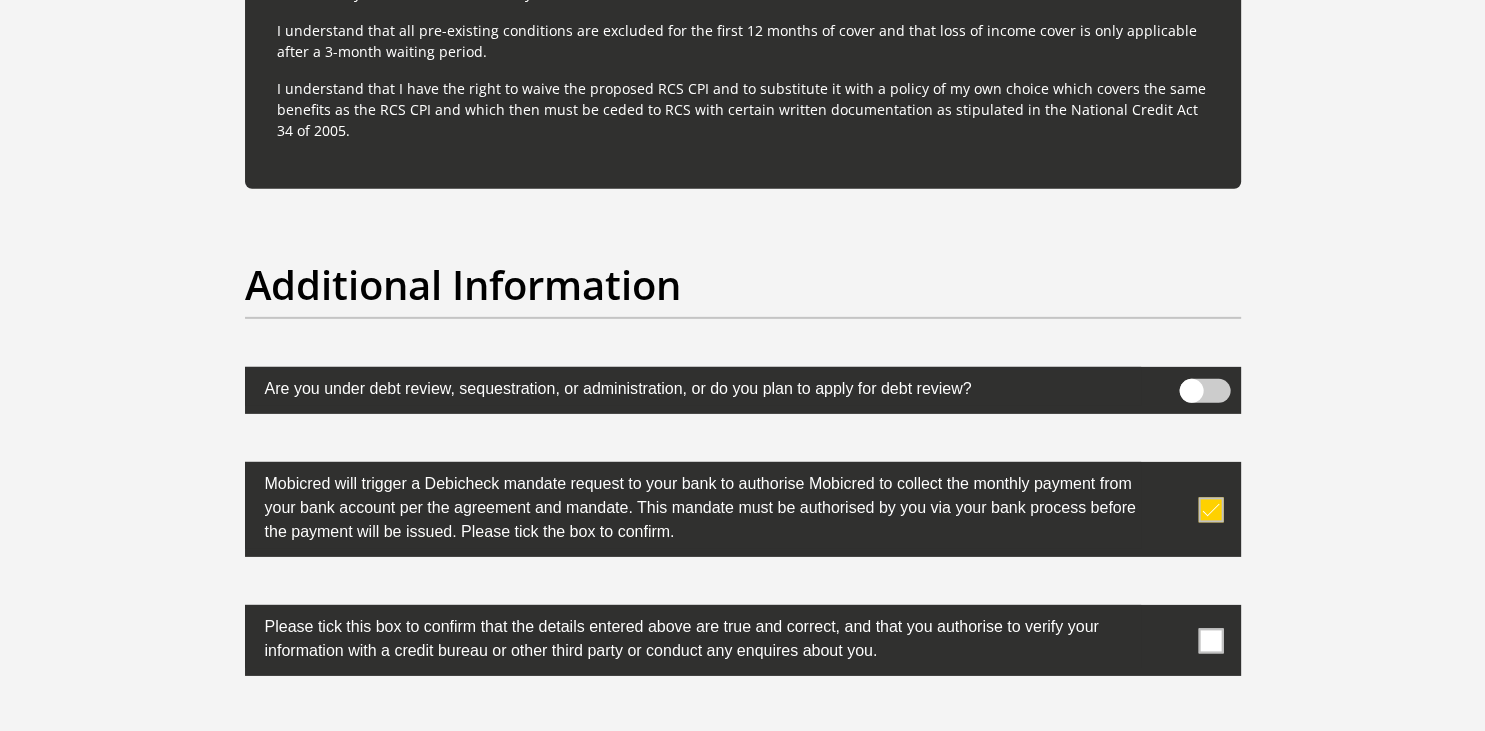 click at bounding box center (1210, 640) 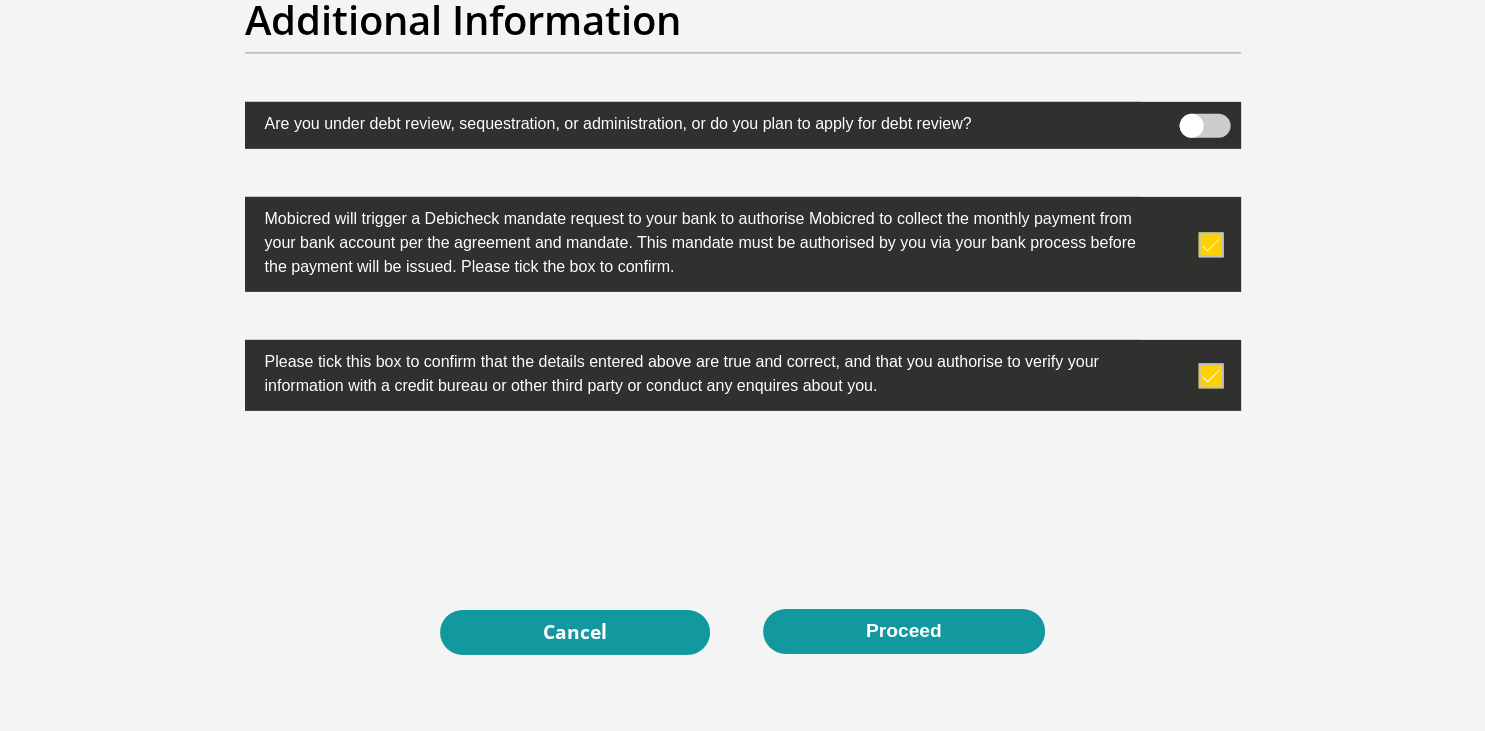 scroll, scrollTop: 6336, scrollLeft: 0, axis: vertical 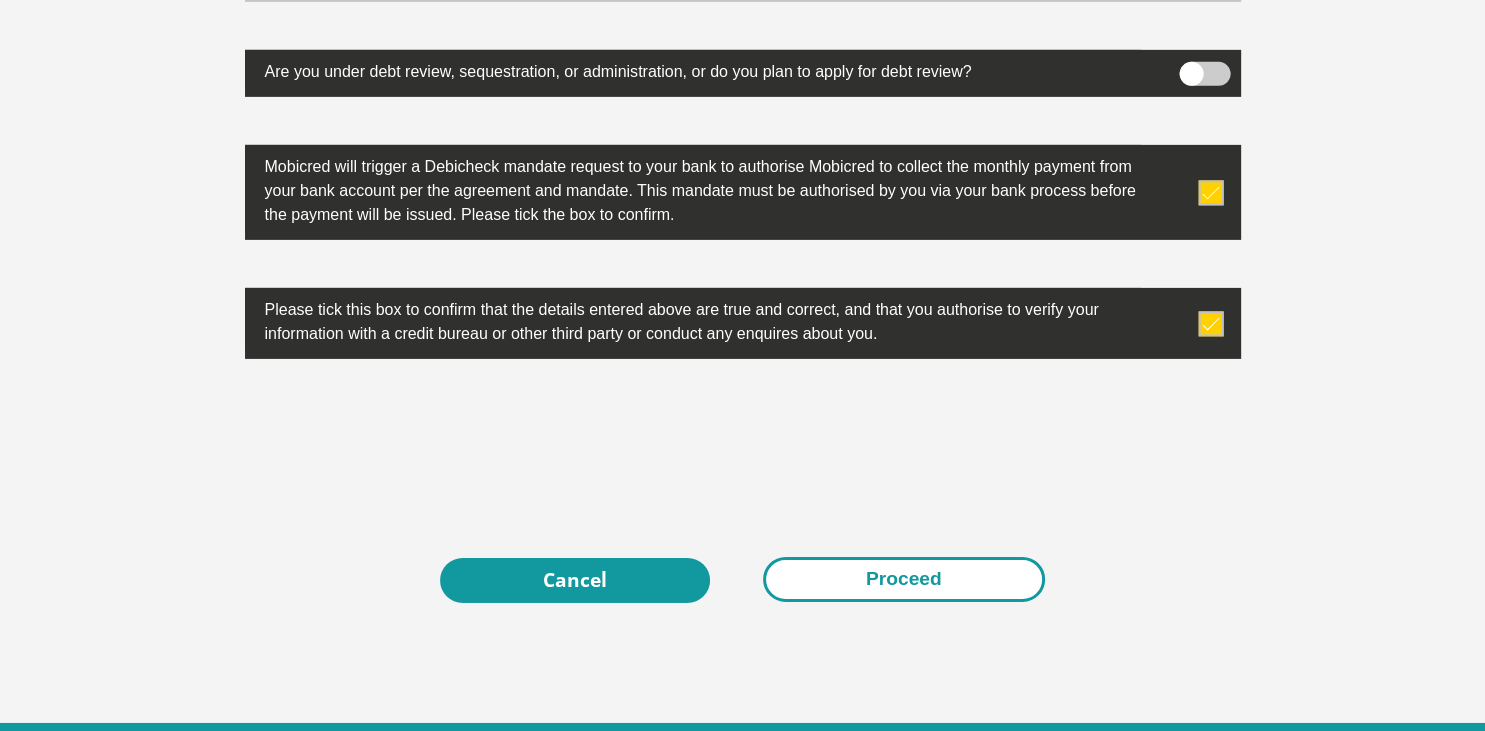 click on "Proceed" at bounding box center (904, 579) 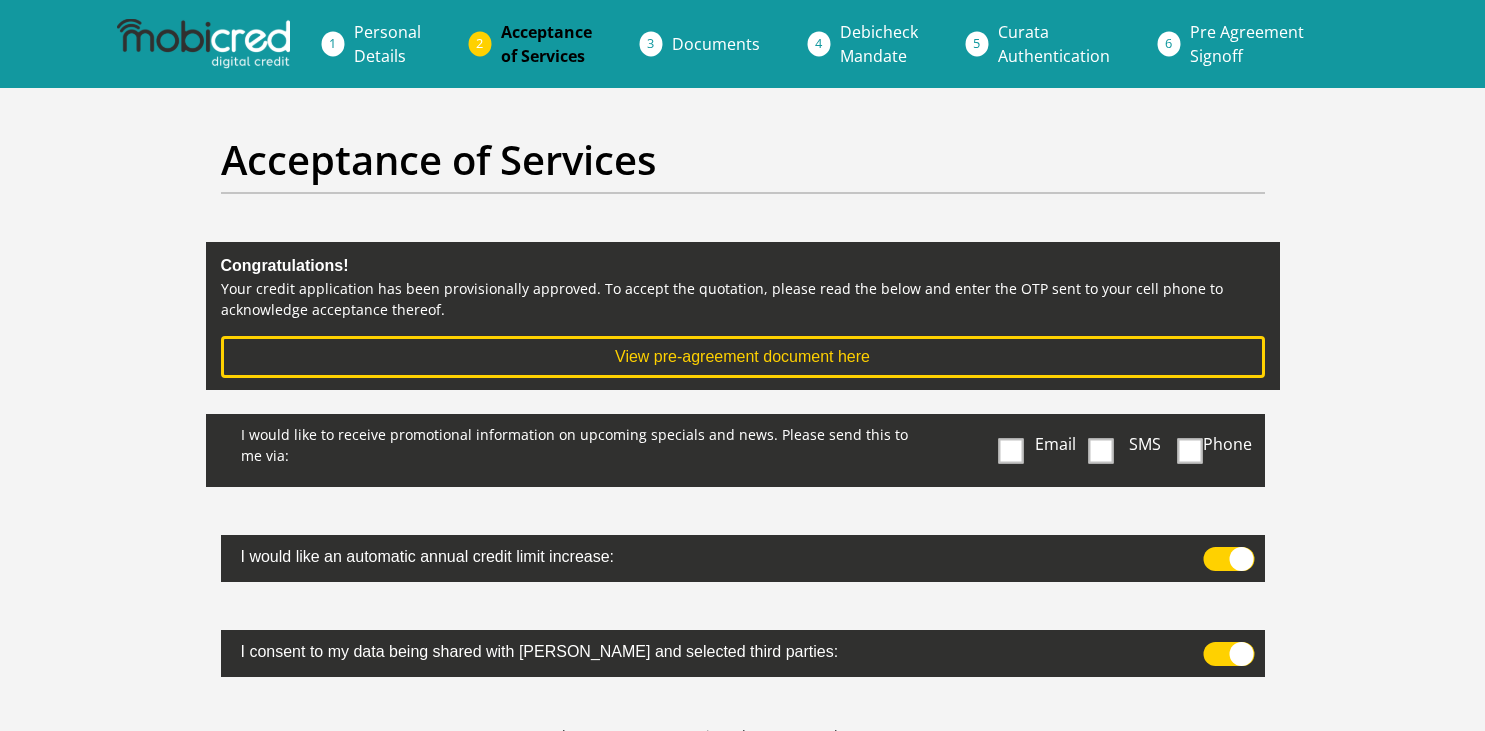 scroll, scrollTop: 0, scrollLeft: 0, axis: both 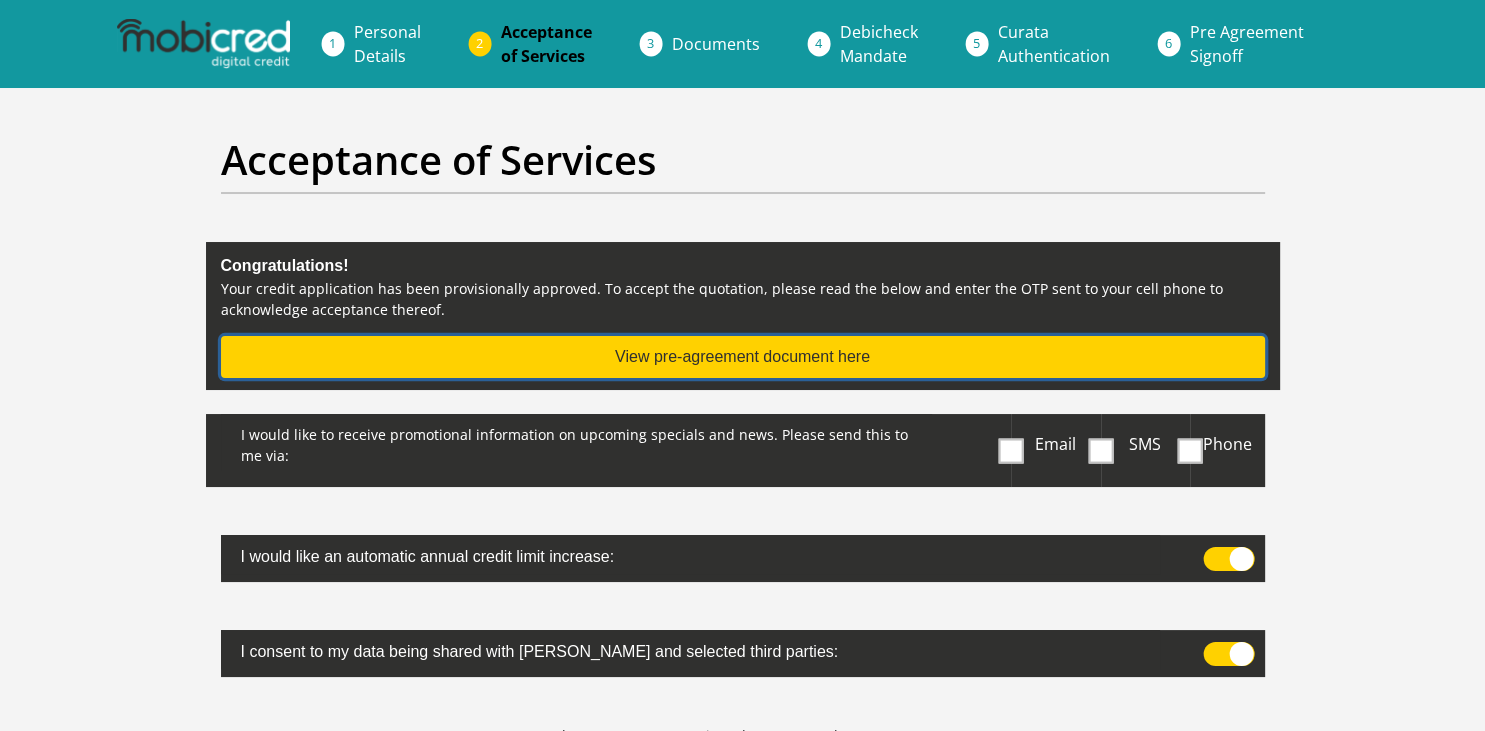 click on "View pre-agreement document here" at bounding box center [743, 357] 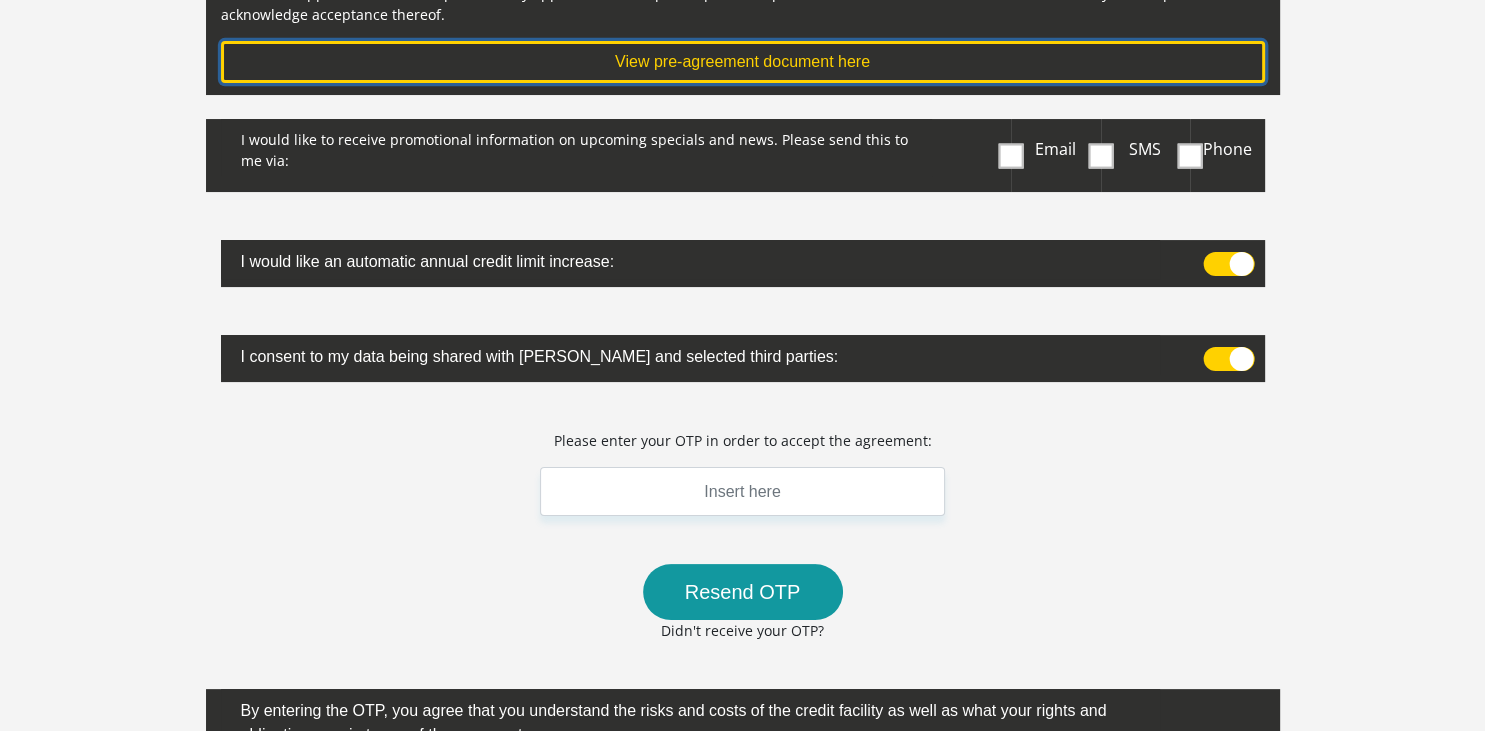 scroll, scrollTop: 316, scrollLeft: 0, axis: vertical 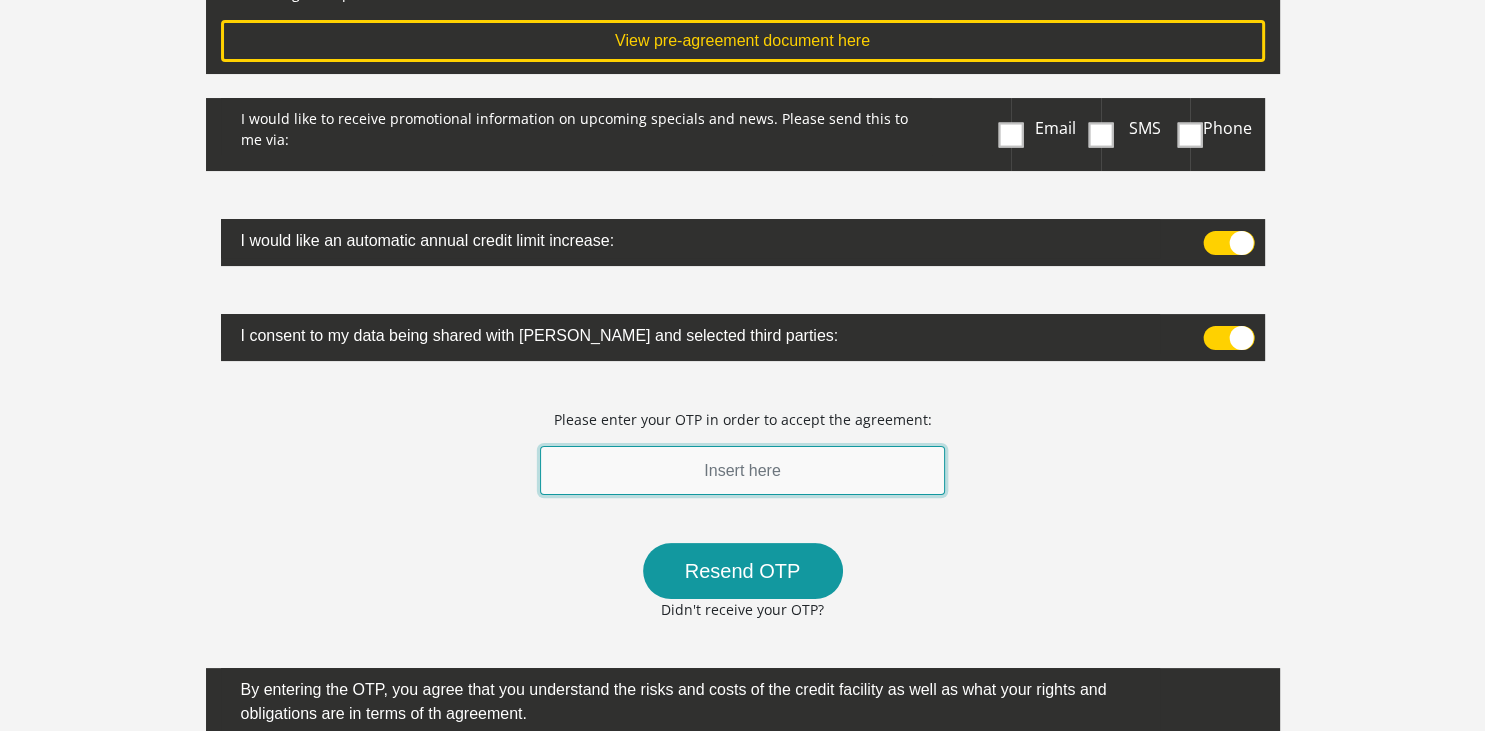 click at bounding box center [743, 470] 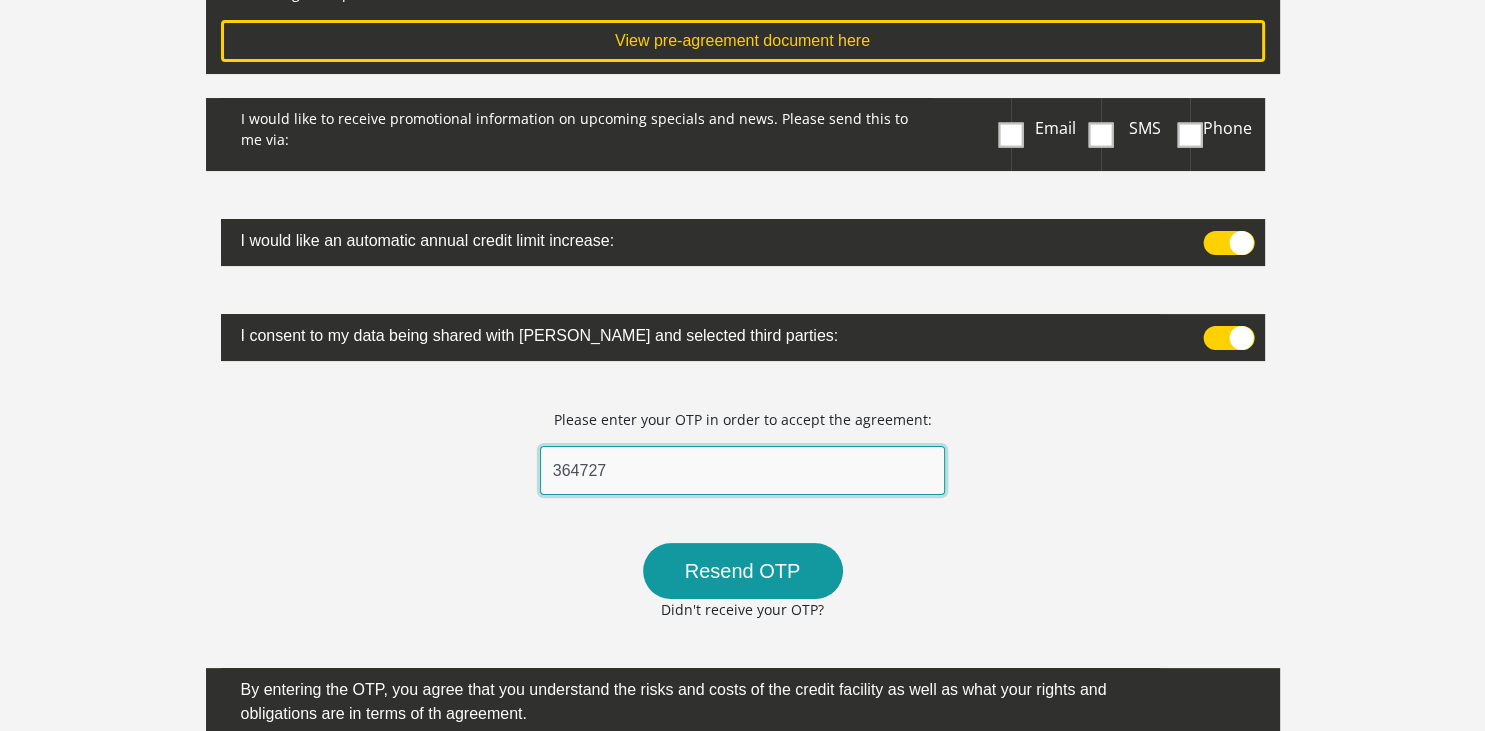 type on "364727" 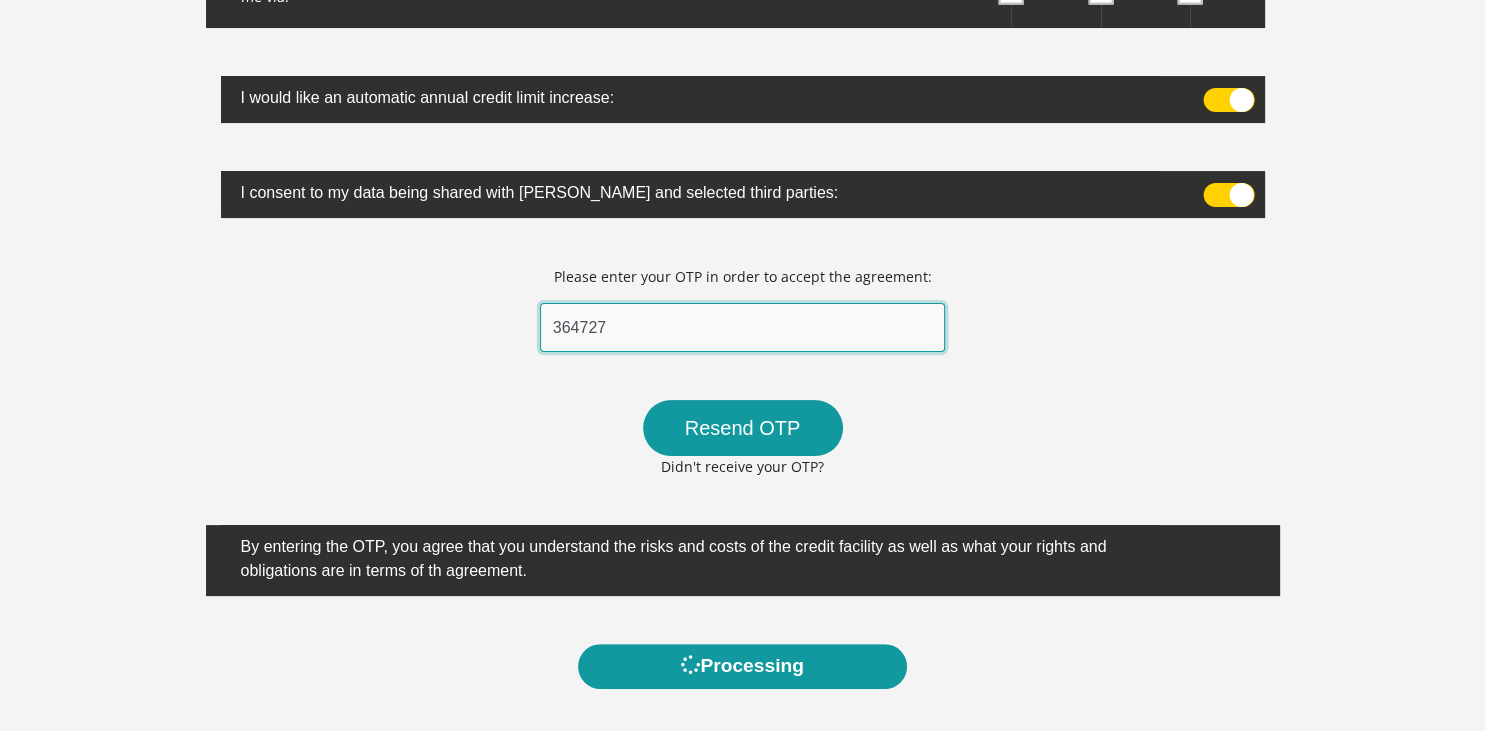 scroll, scrollTop: 599, scrollLeft: 0, axis: vertical 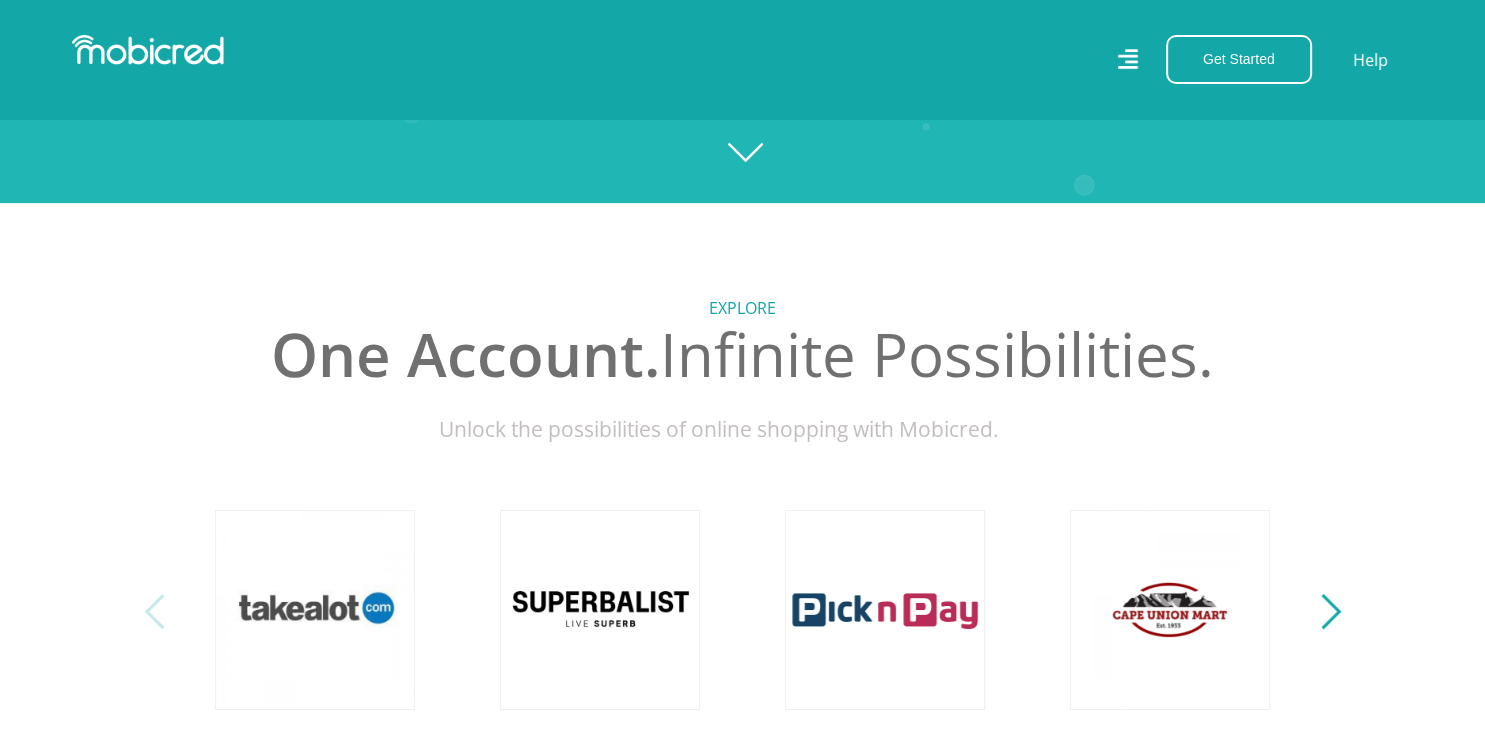 click at bounding box center (1322, 611) 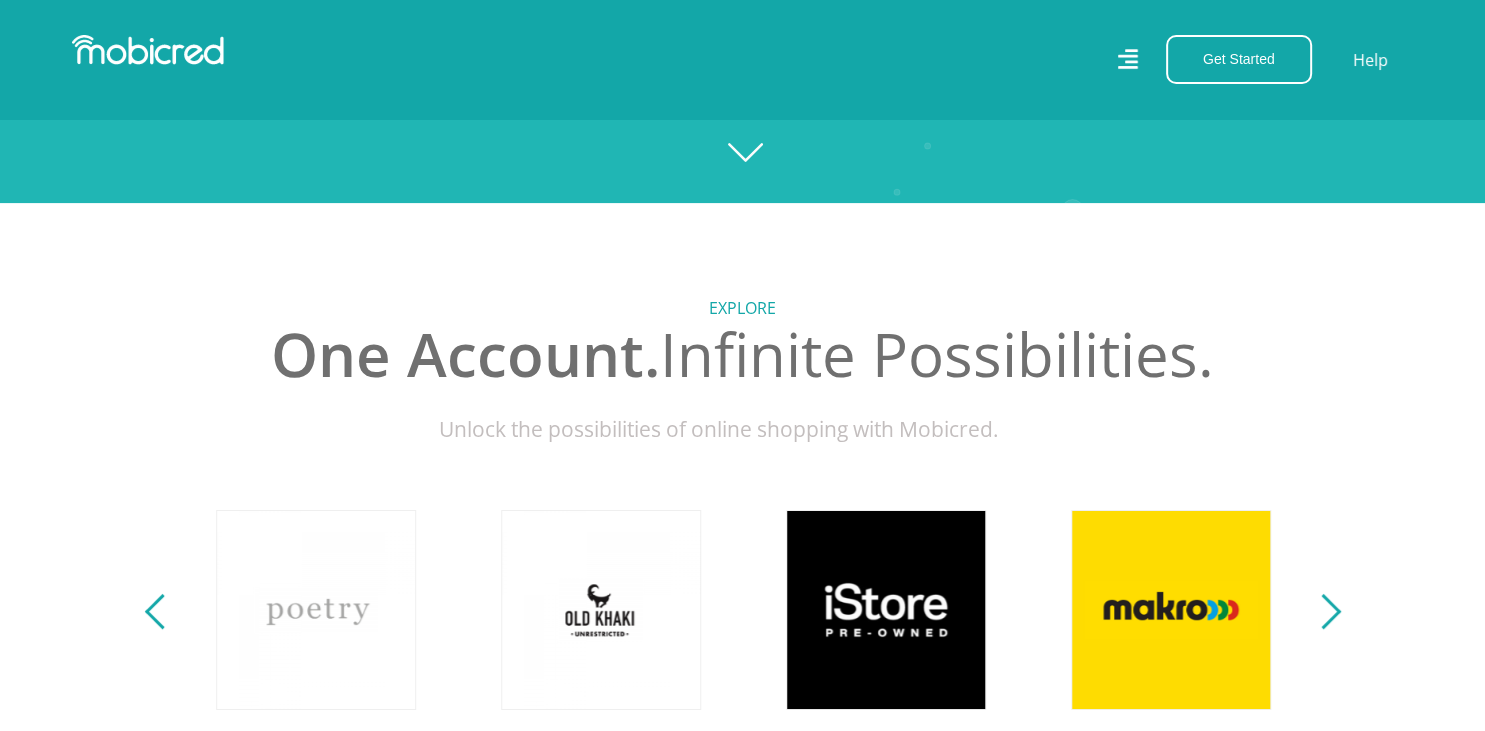 scroll, scrollTop: 0, scrollLeft: 1140, axis: horizontal 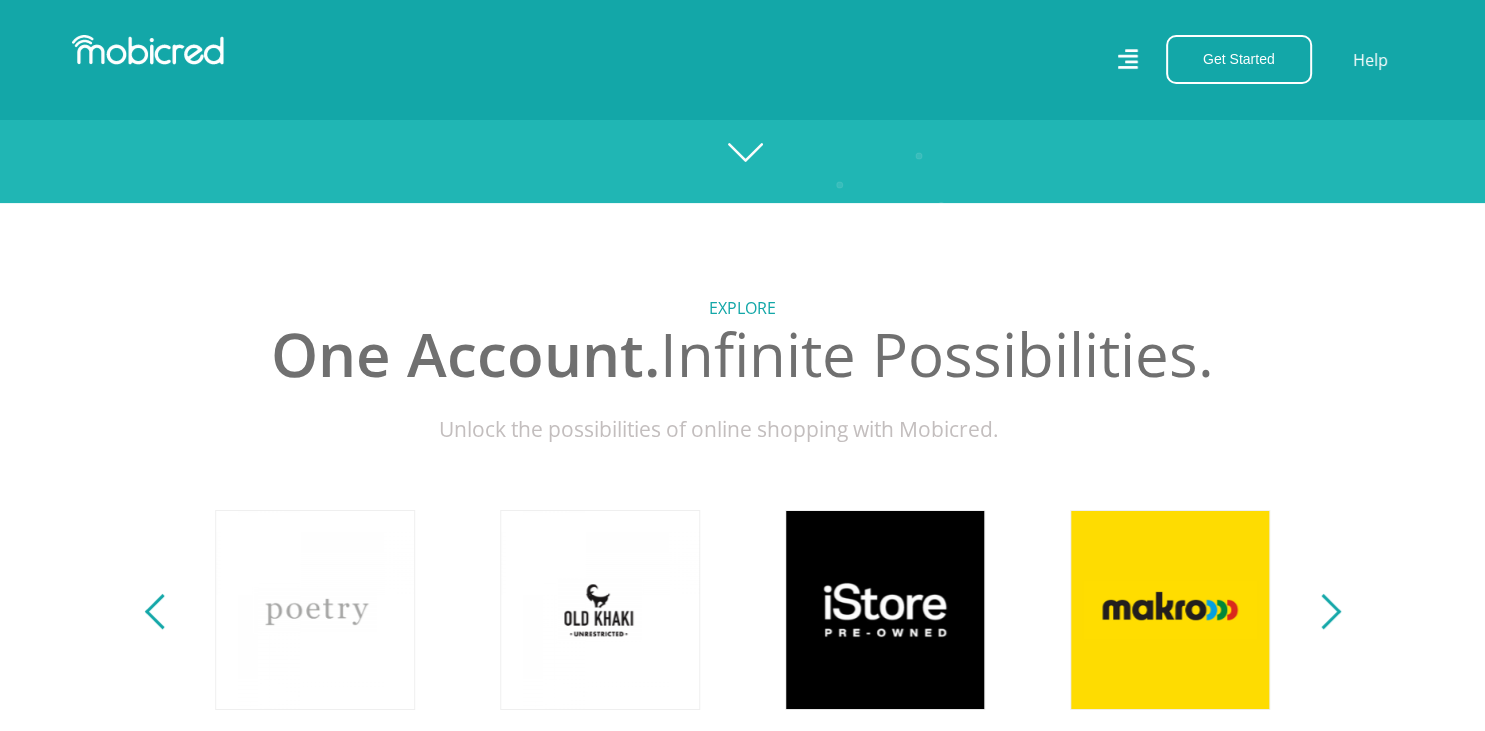 click at bounding box center (1322, 611) 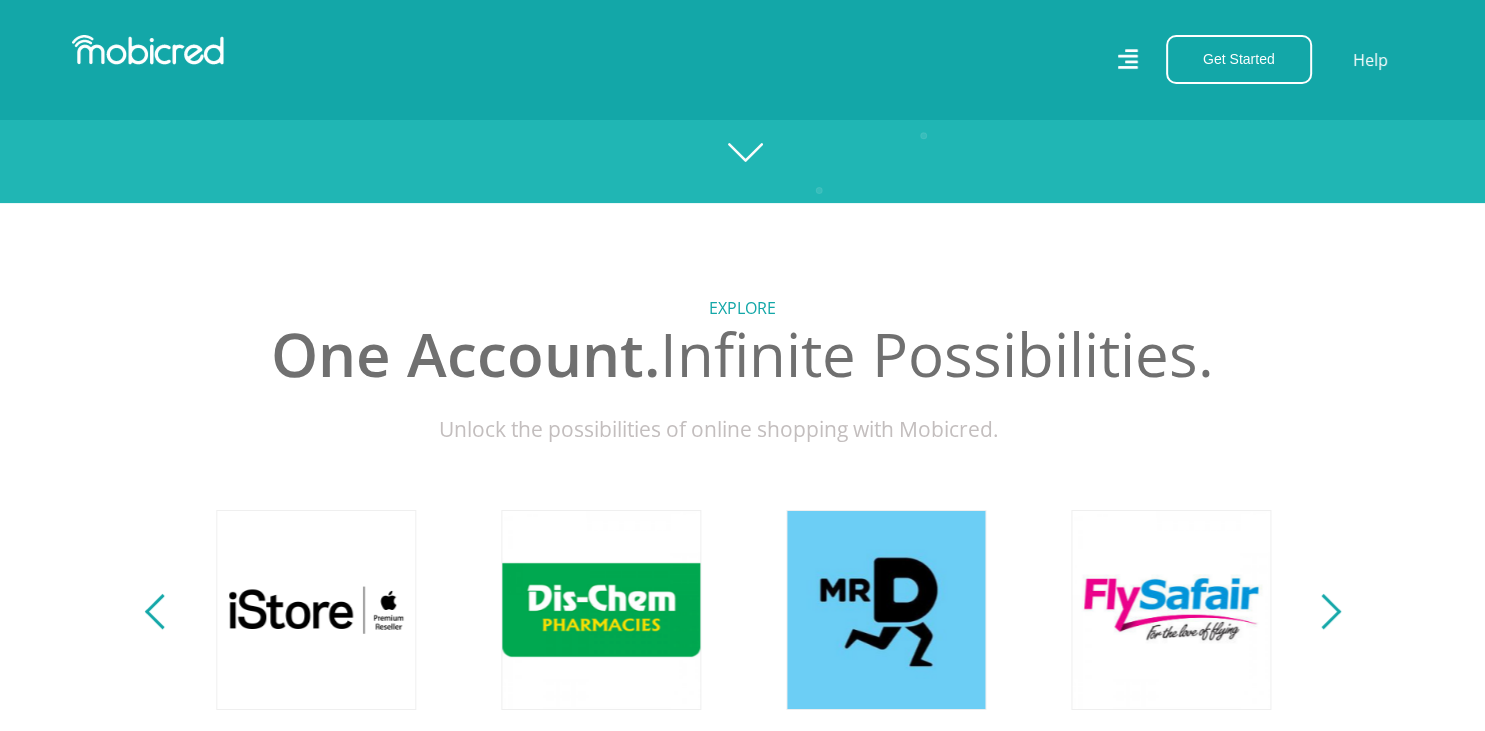 scroll, scrollTop: 0, scrollLeft: 2280, axis: horizontal 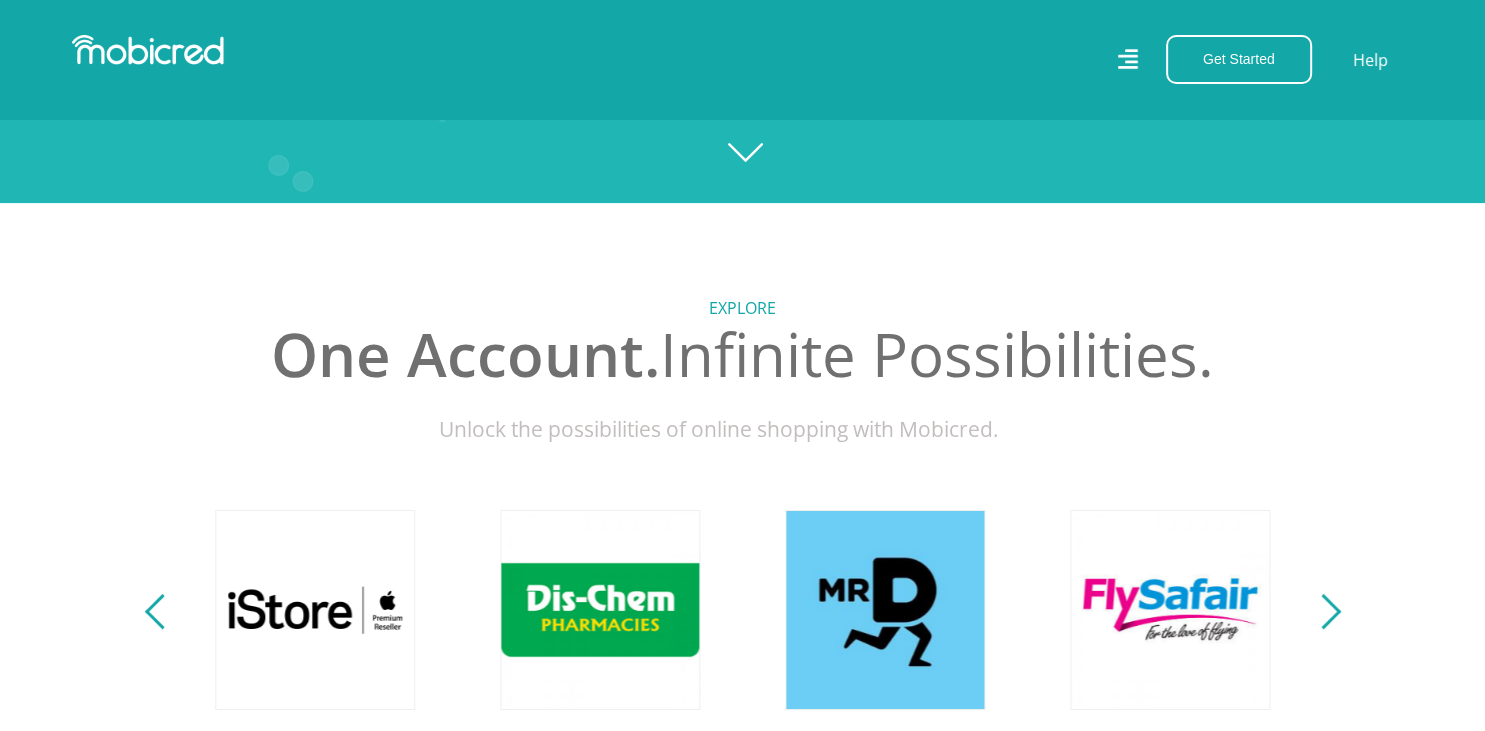 click at bounding box center [1322, 611] 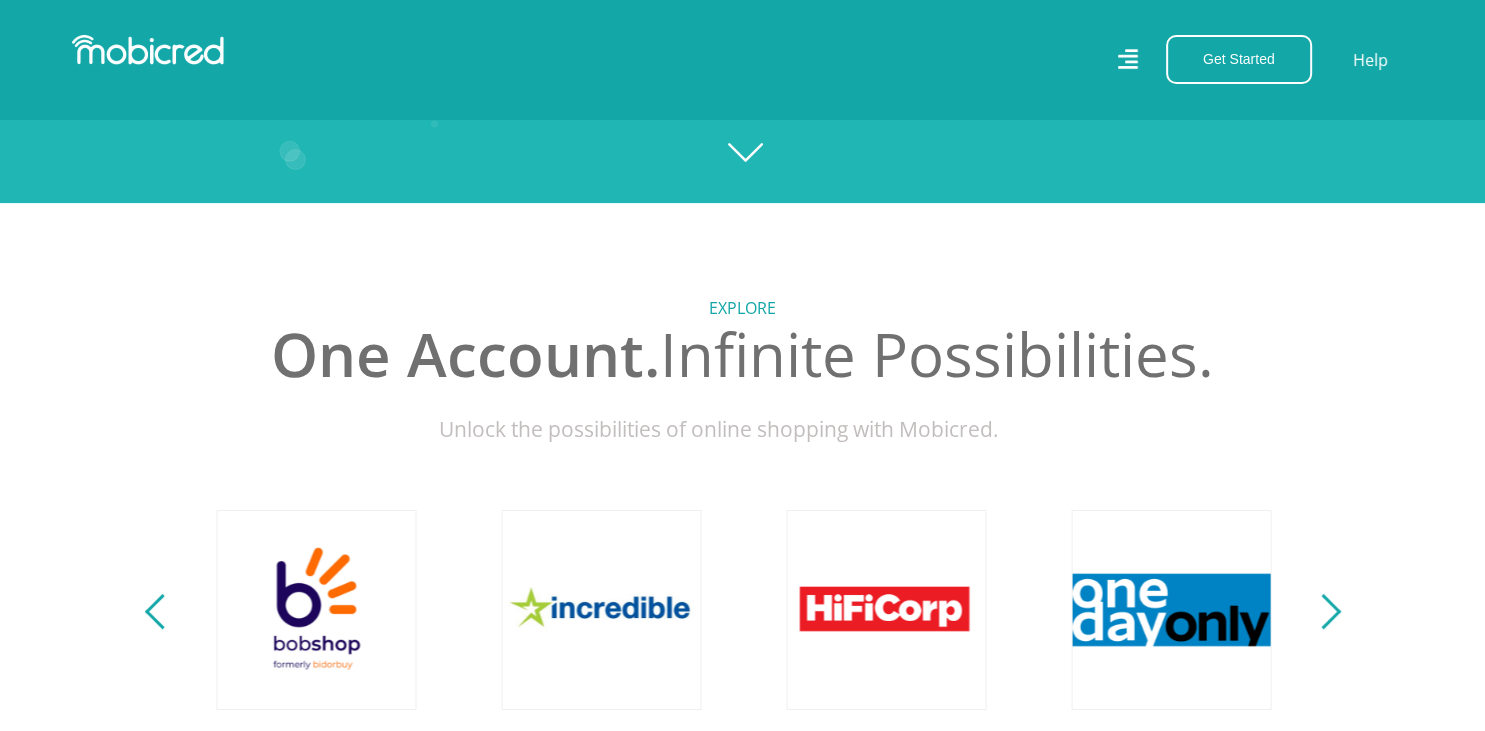 scroll, scrollTop: 0, scrollLeft: 3420, axis: horizontal 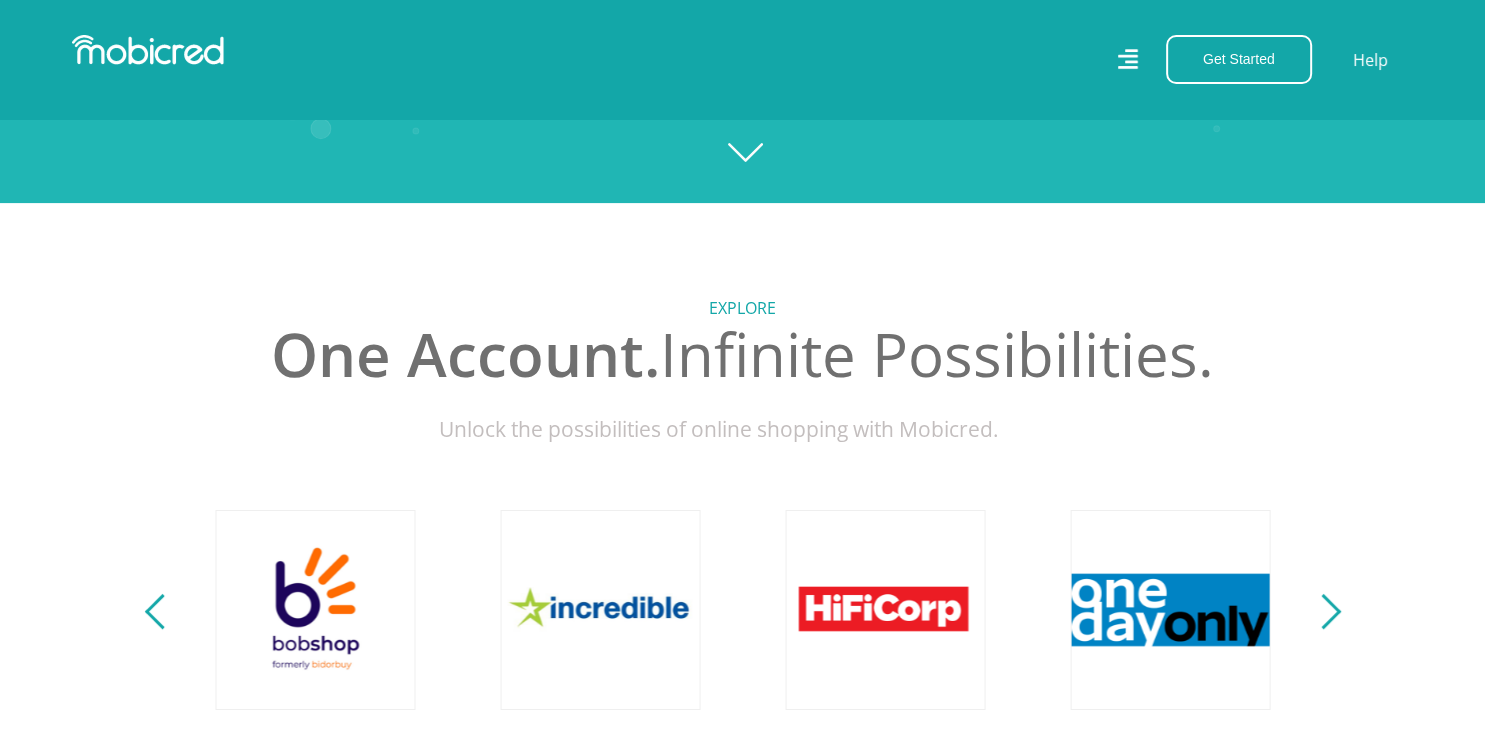 click at bounding box center [1322, 611] 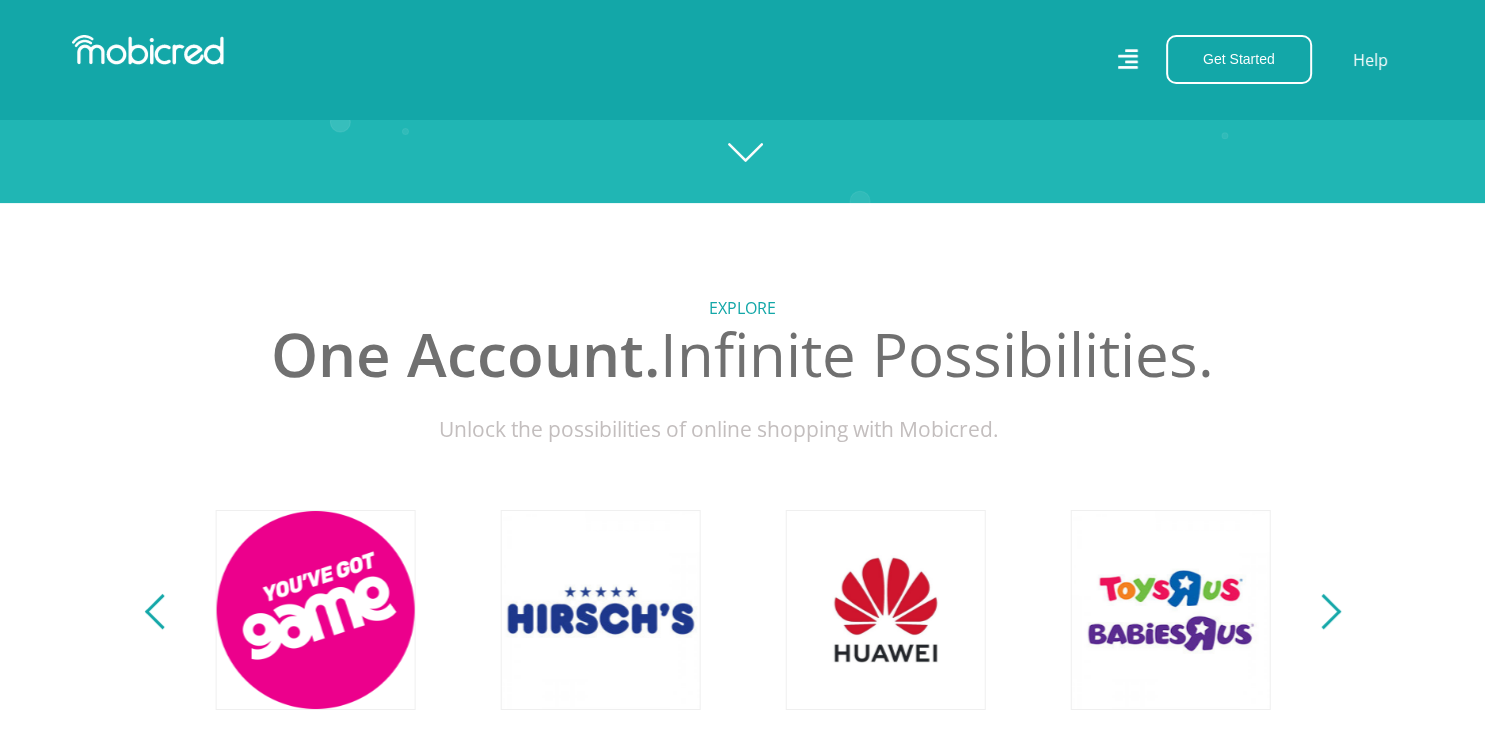 scroll, scrollTop: 0, scrollLeft: 4560, axis: horizontal 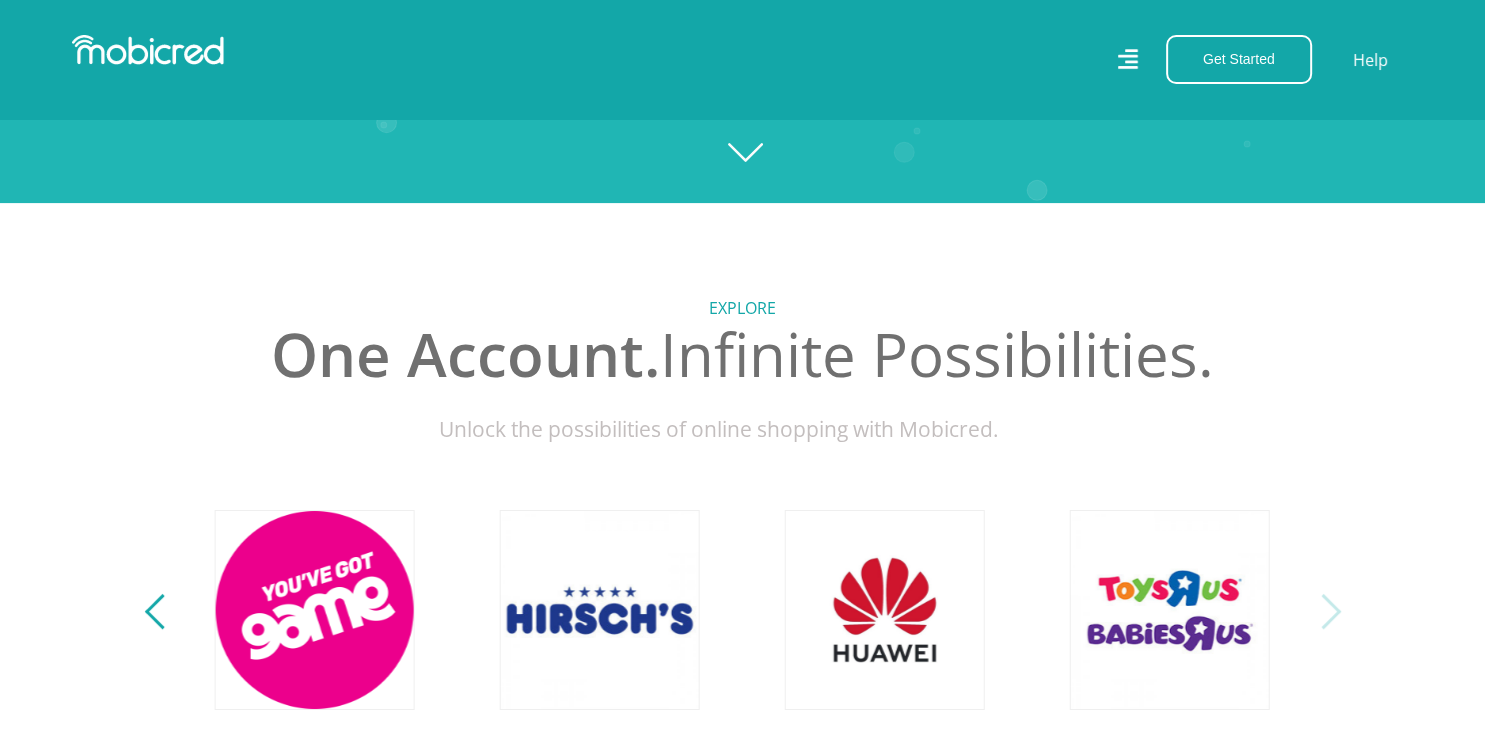 click at bounding box center (1322, 611) 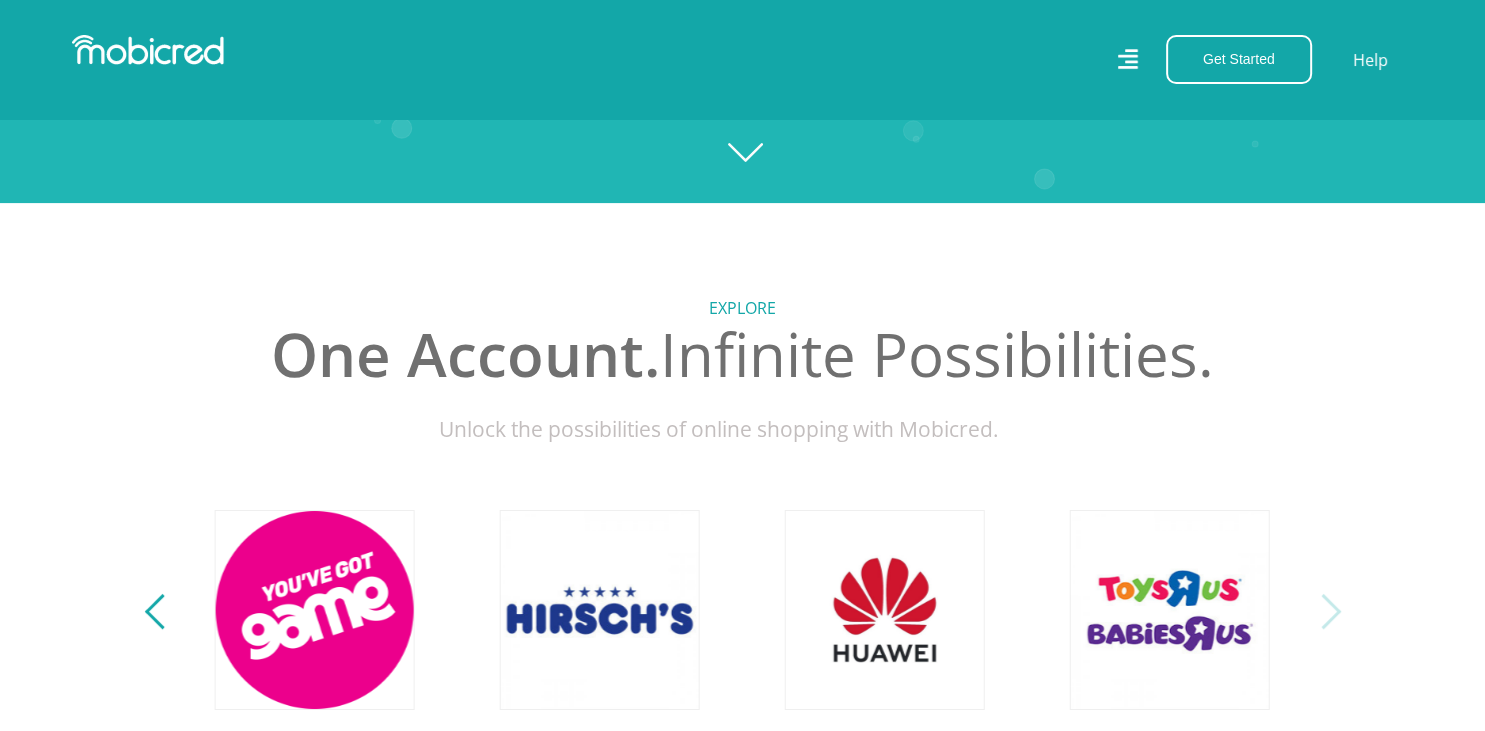 click at bounding box center (1322, 611) 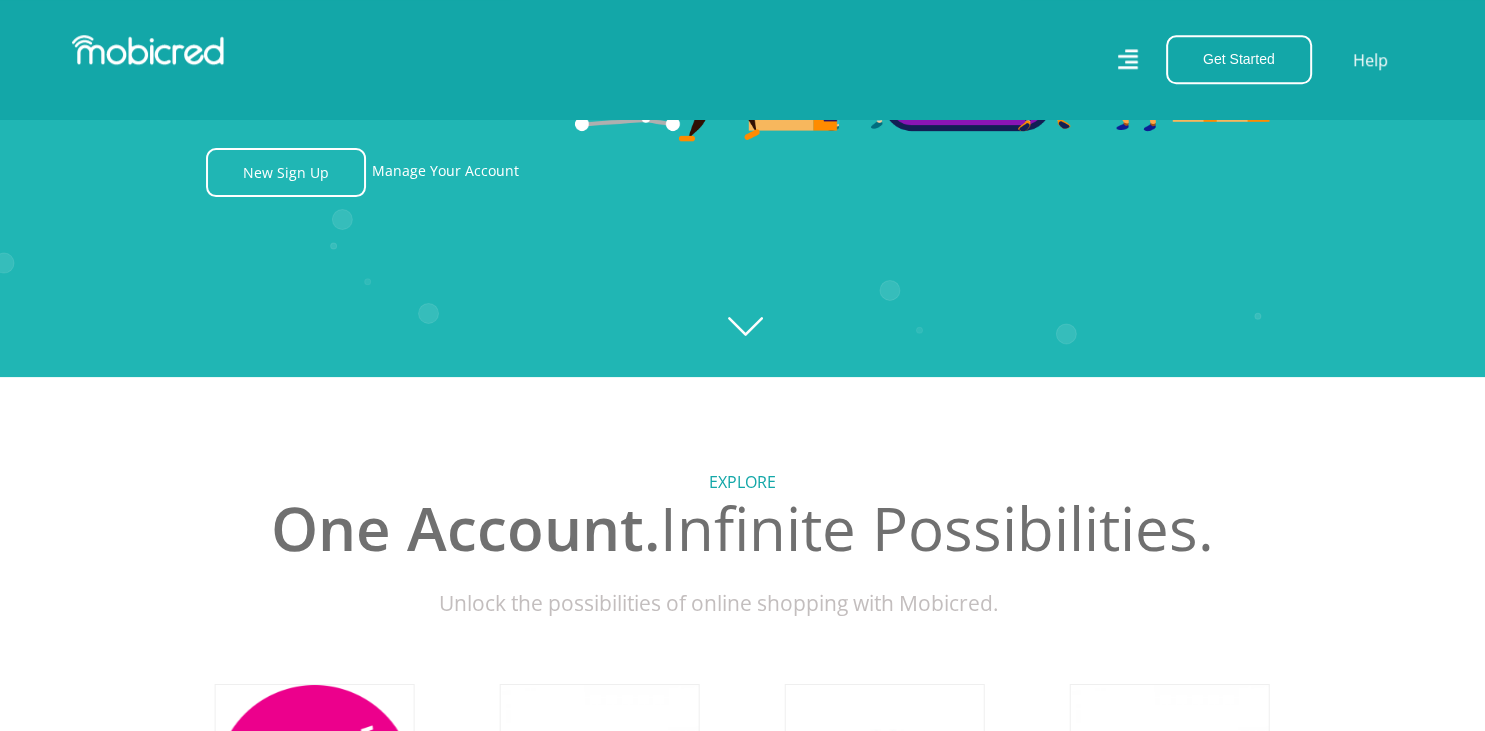 scroll, scrollTop: 211, scrollLeft: 0, axis: vertical 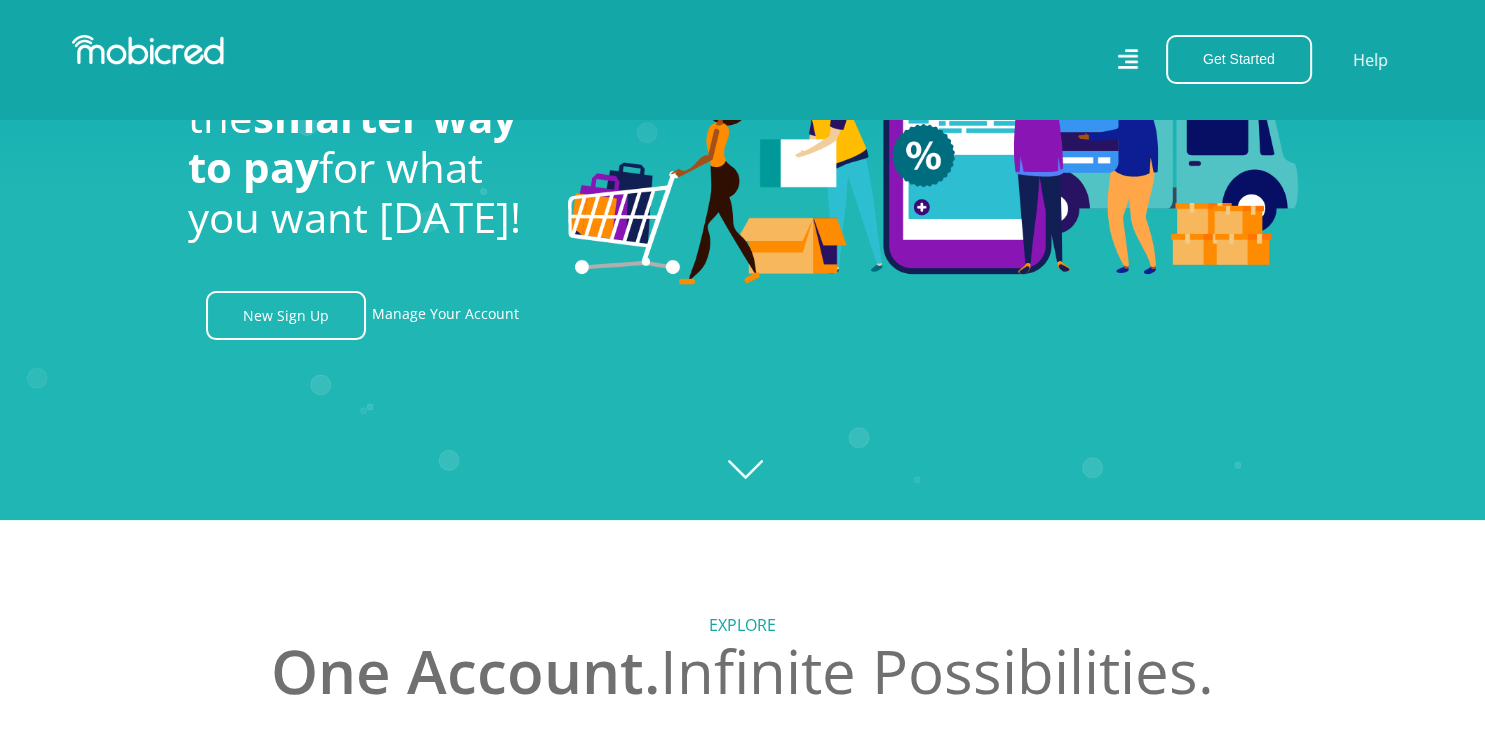 click 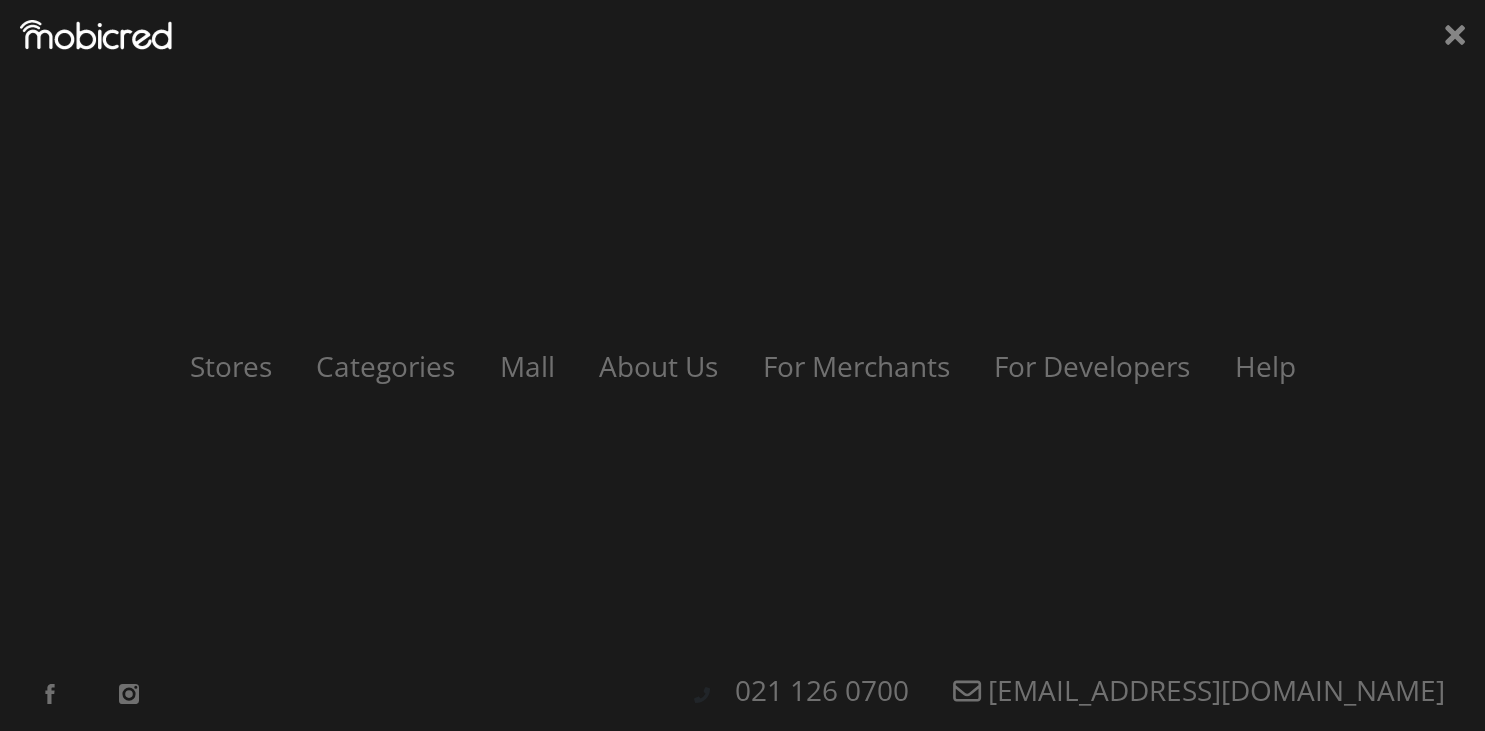 scroll, scrollTop: 0, scrollLeft: 2565, axis: horizontal 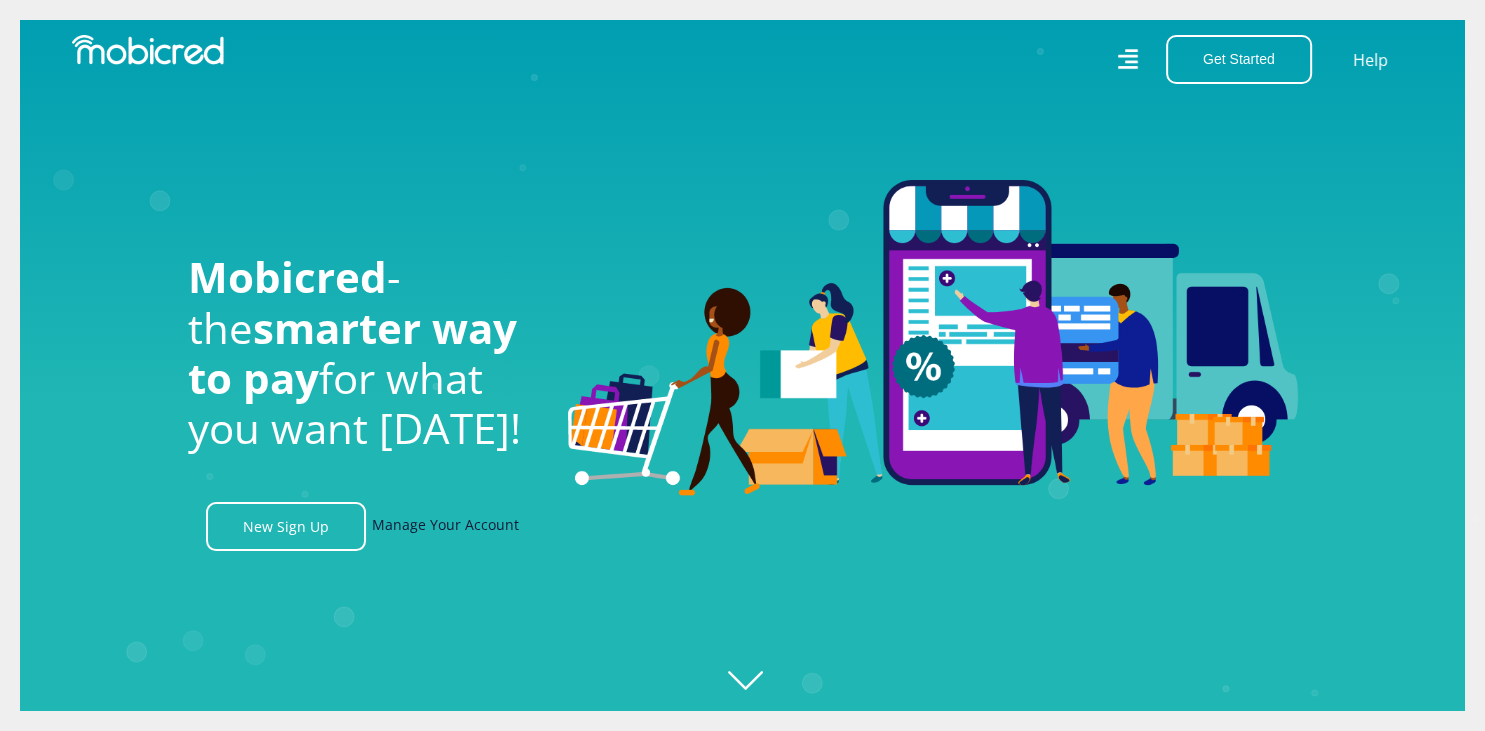 click on "Manage Your Account" at bounding box center [445, 526] 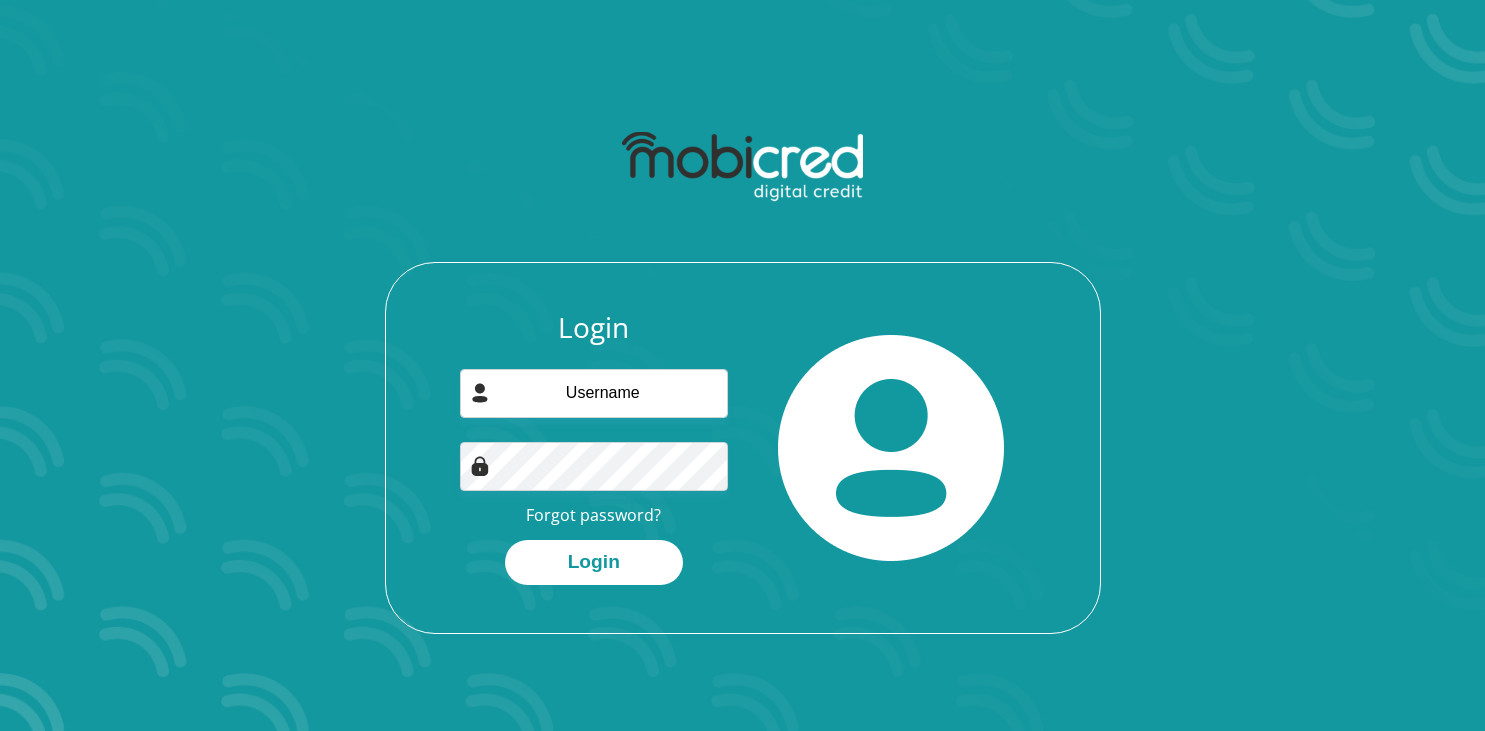 scroll, scrollTop: 0, scrollLeft: 0, axis: both 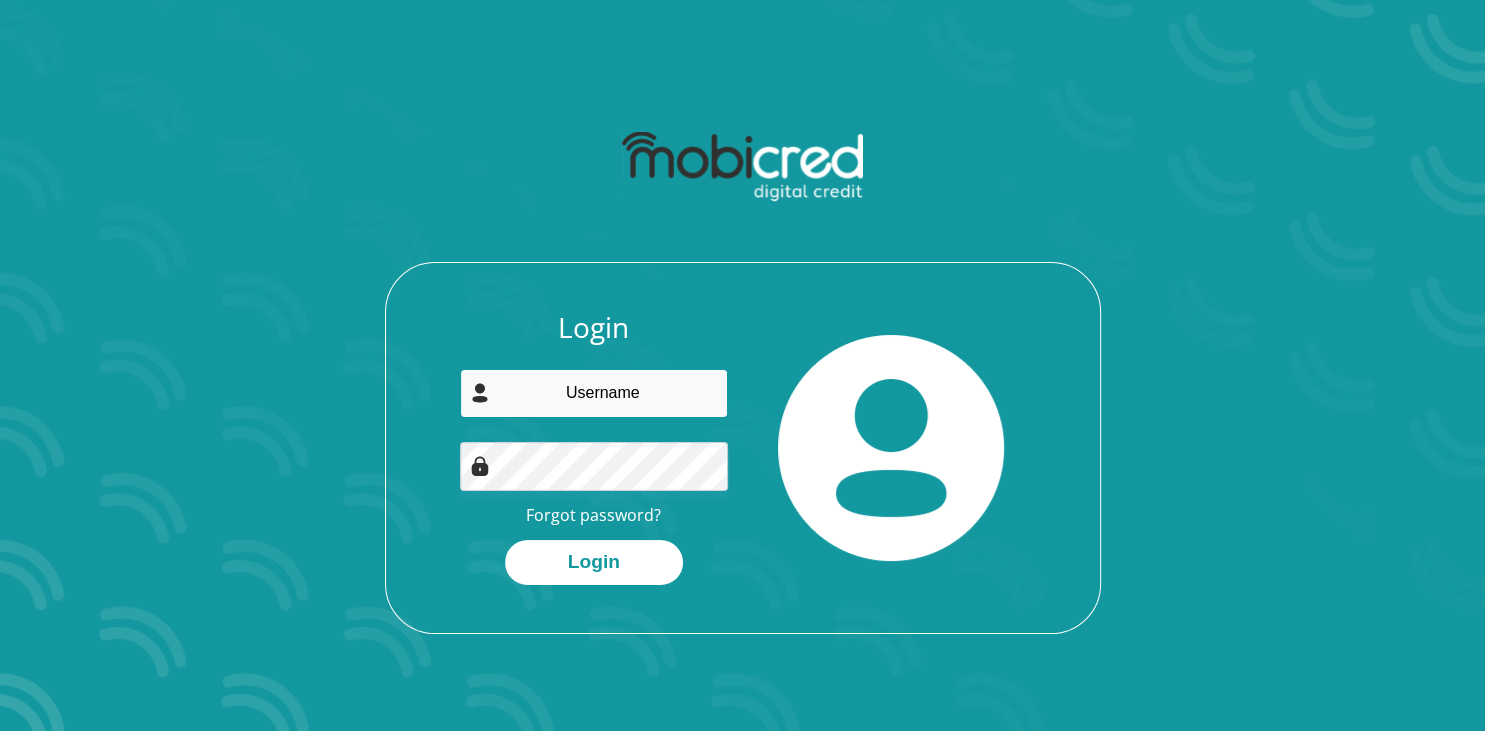 click at bounding box center [594, 393] 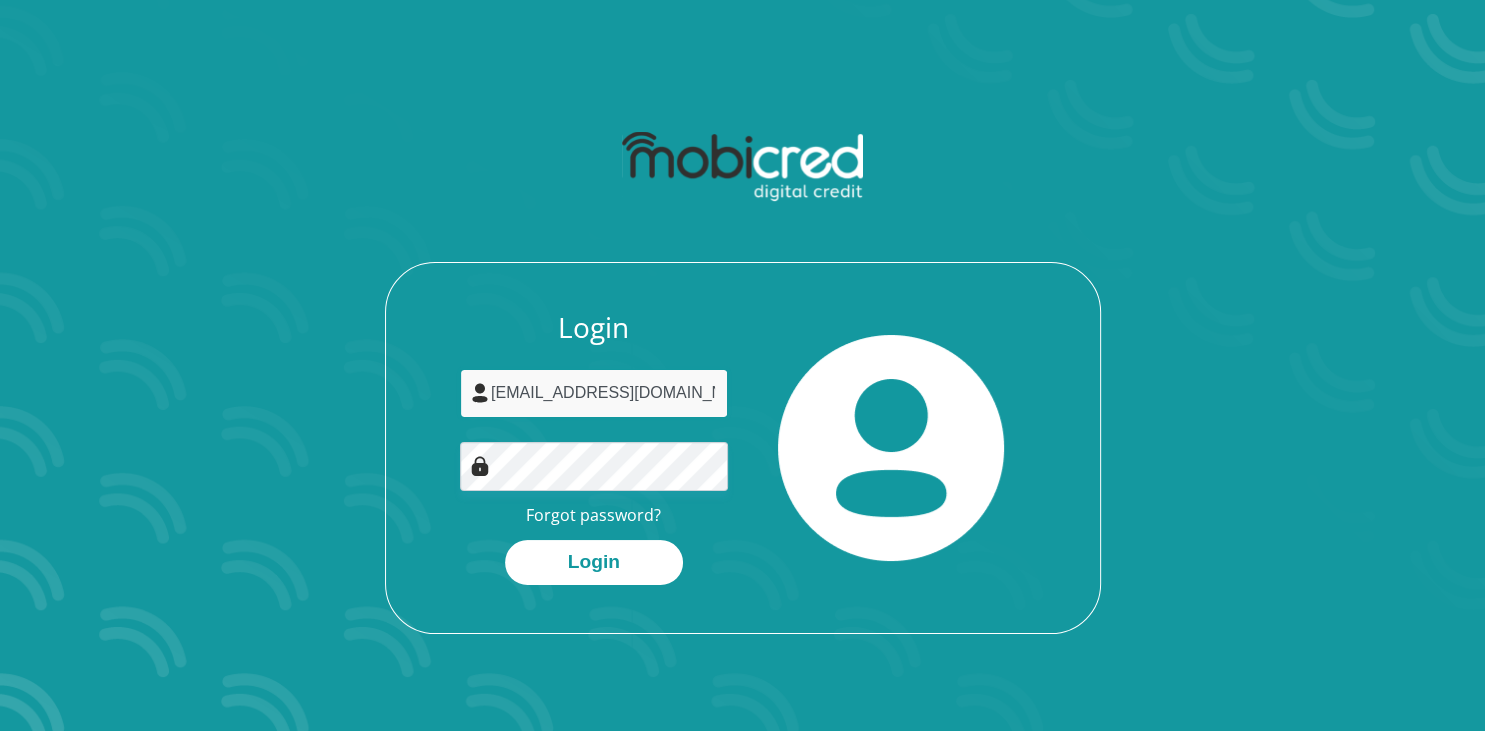 type on "[EMAIL_ADDRESS][DOMAIN_NAME]" 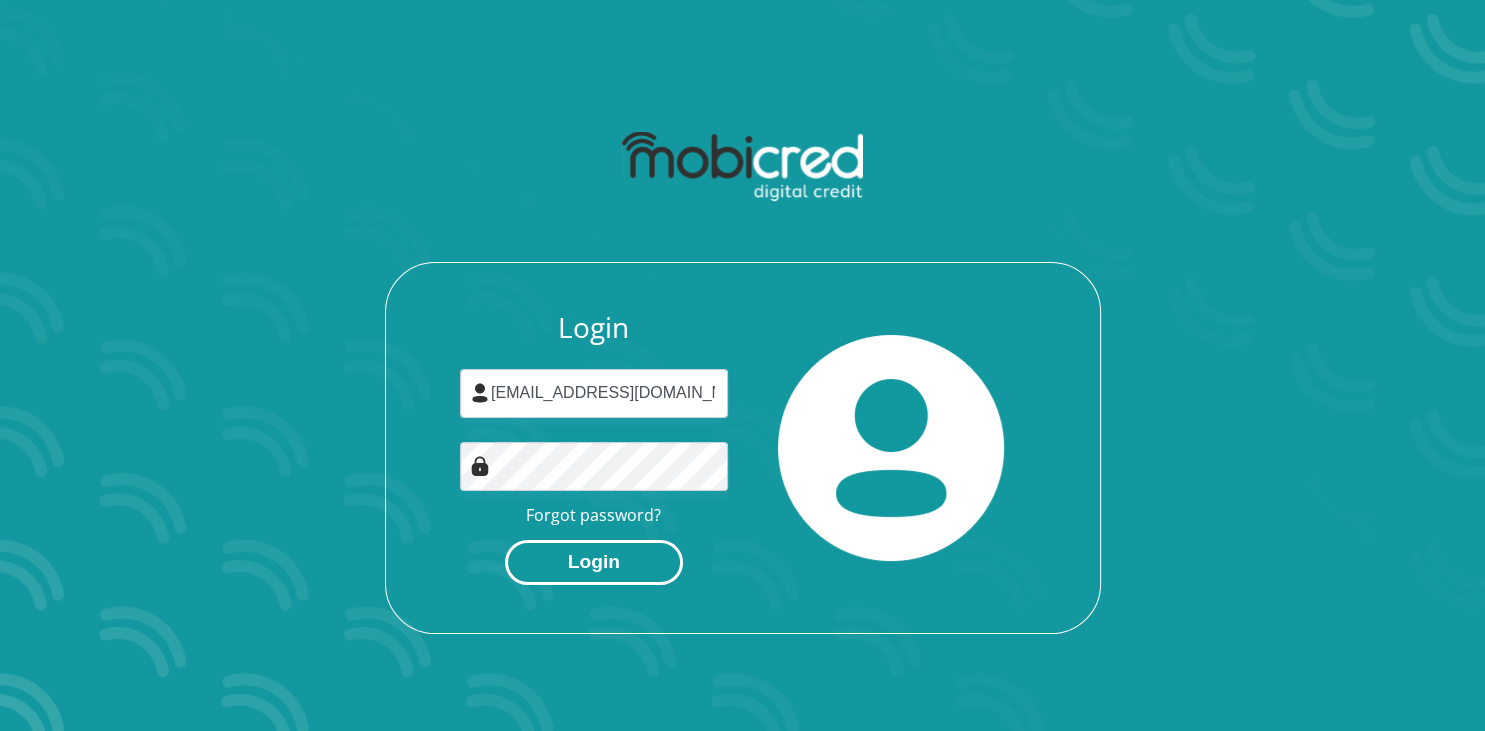 click on "Login" at bounding box center [594, 562] 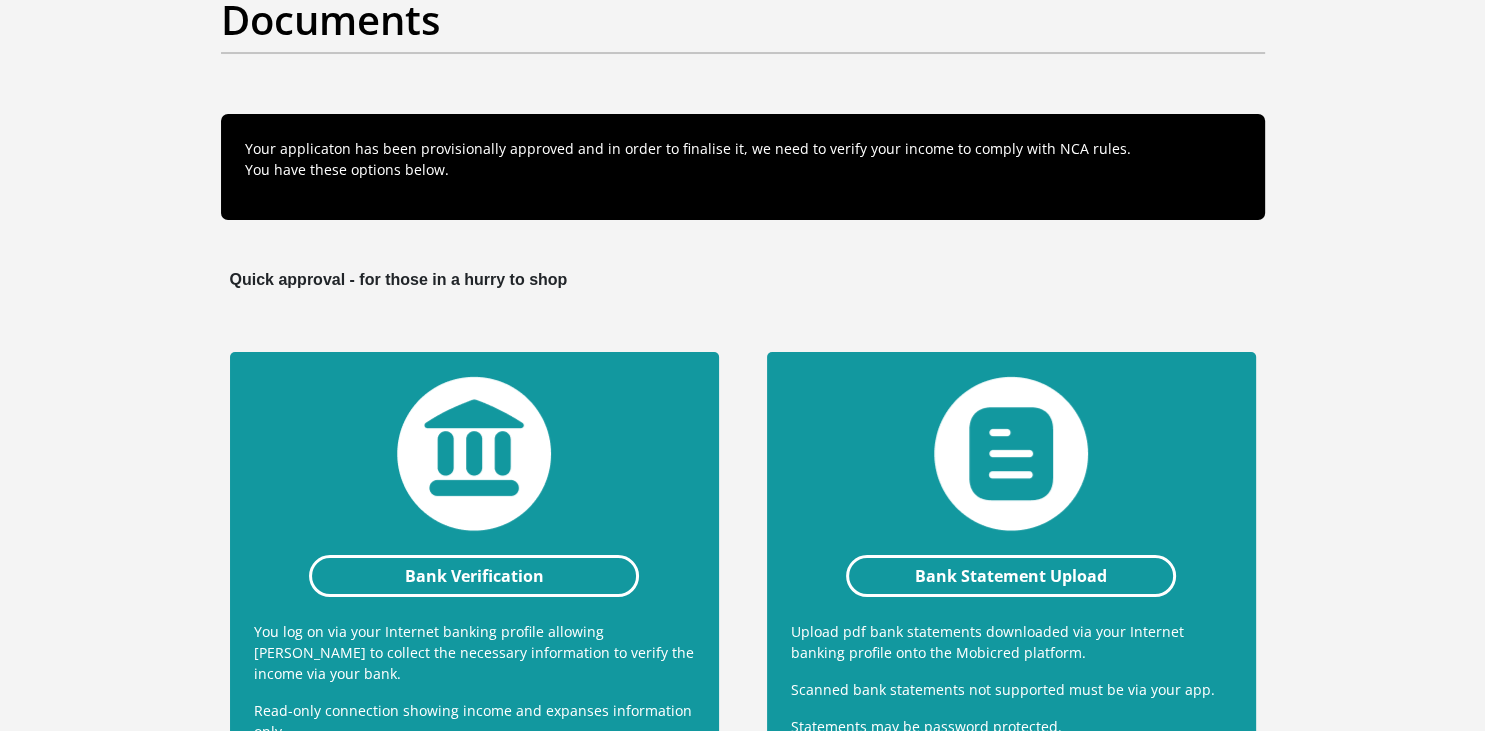 scroll, scrollTop: 316, scrollLeft: 0, axis: vertical 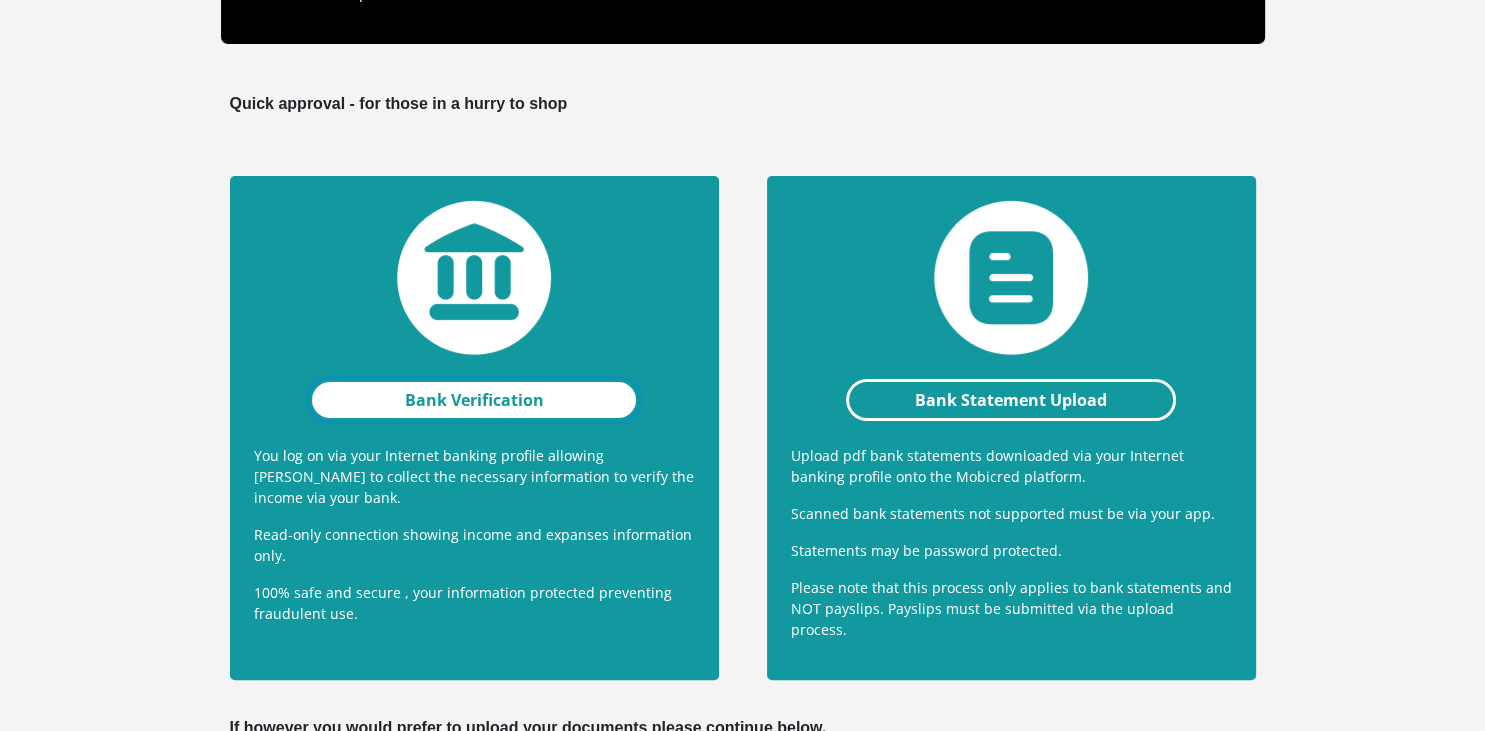 click on "Bank Verification" at bounding box center [474, 400] 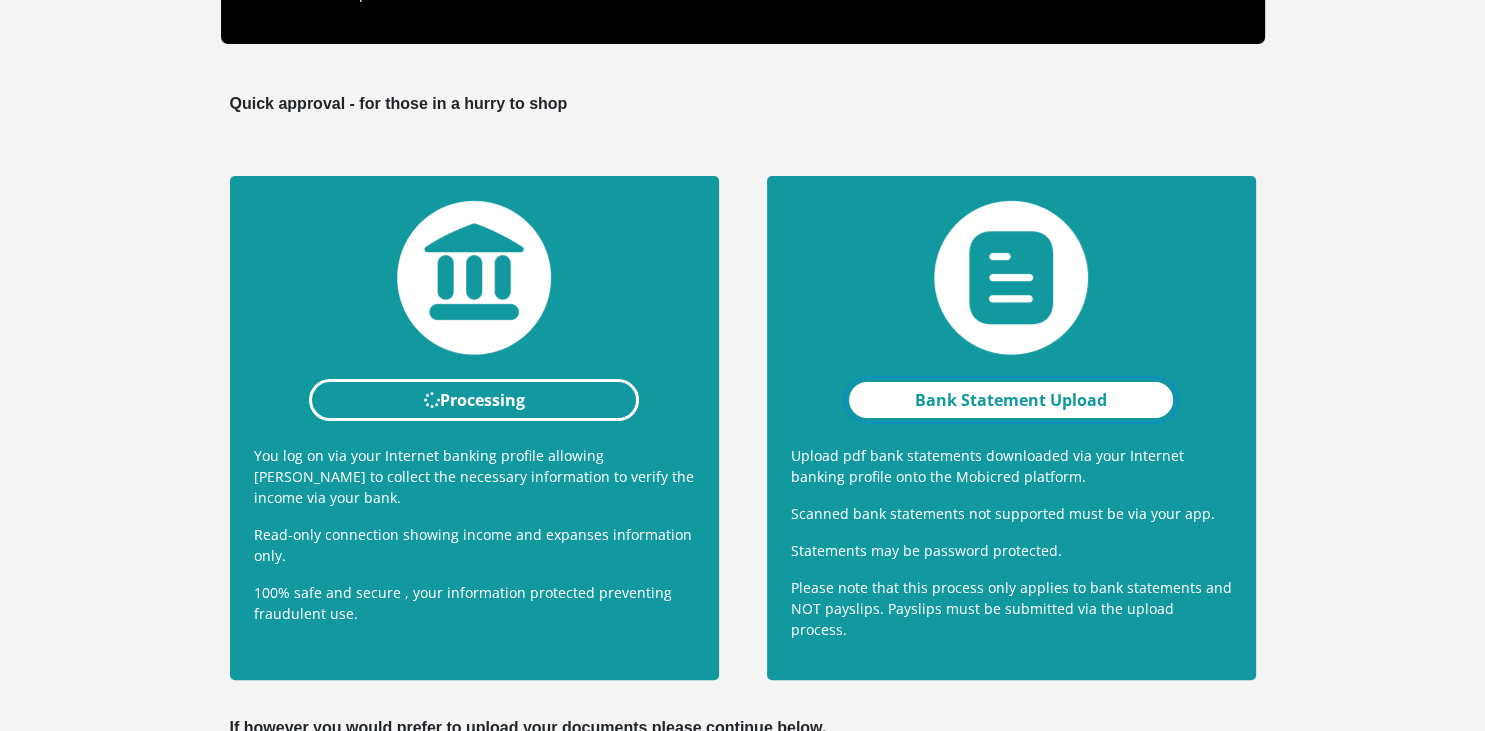 click on "Bank Statement Upload" at bounding box center [1011, 400] 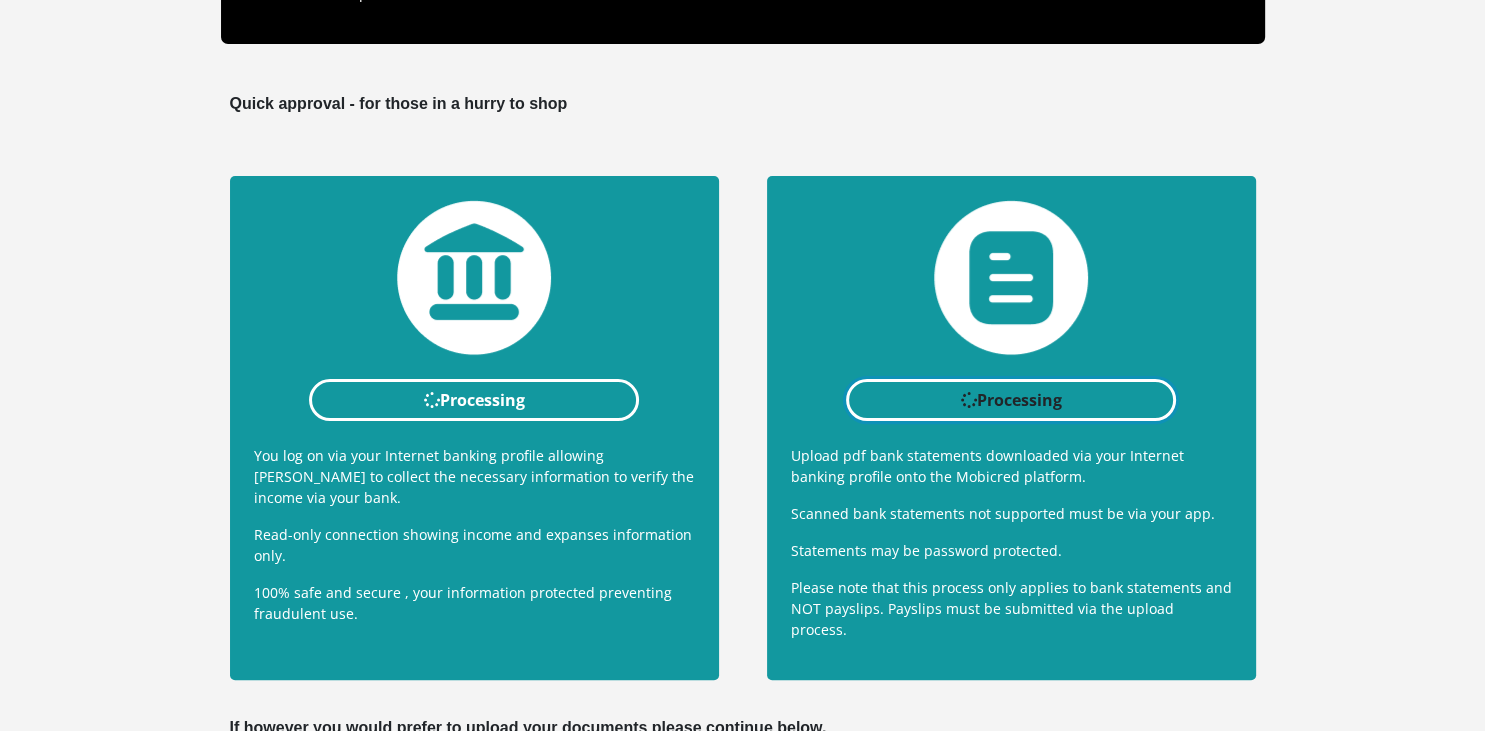click on "Processing" at bounding box center [1011, 400] 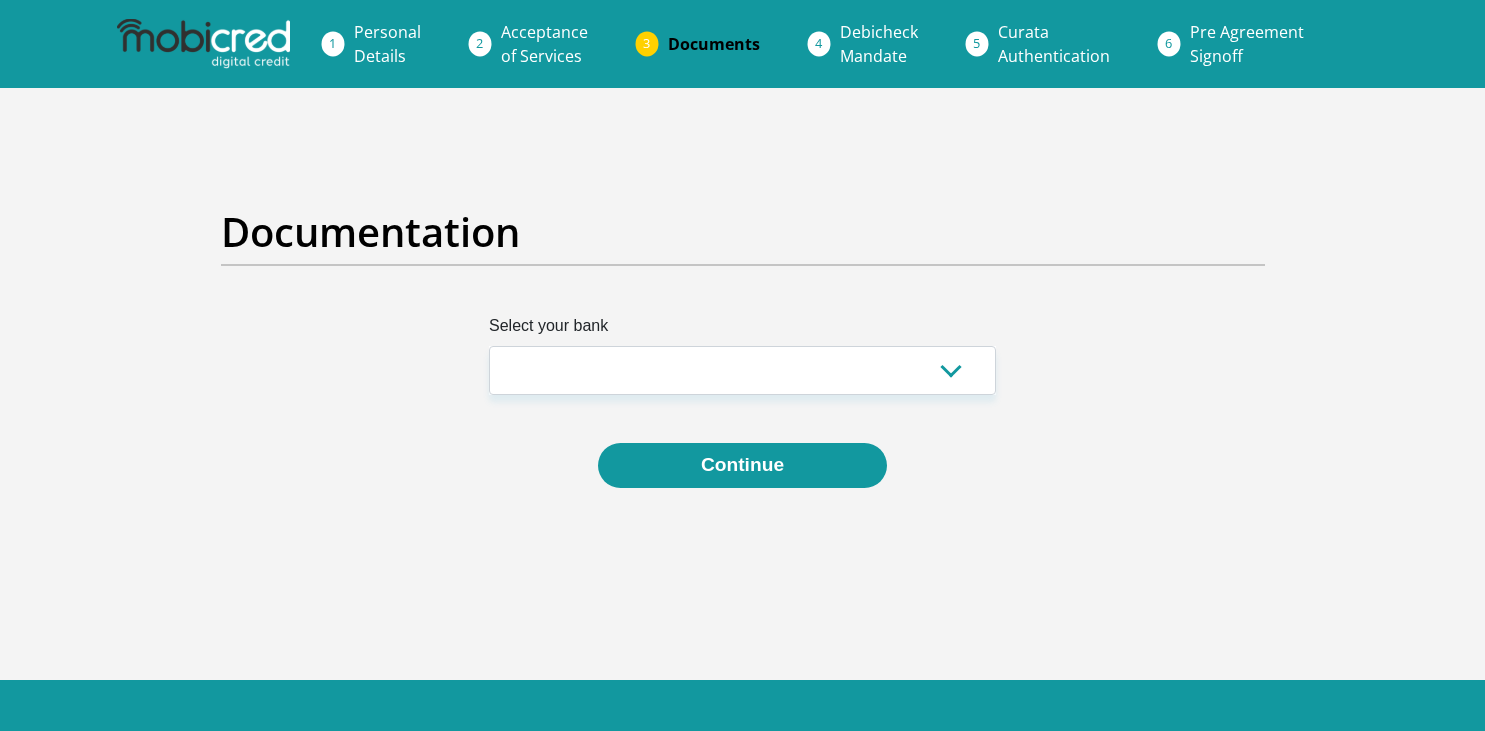 scroll, scrollTop: 0, scrollLeft: 0, axis: both 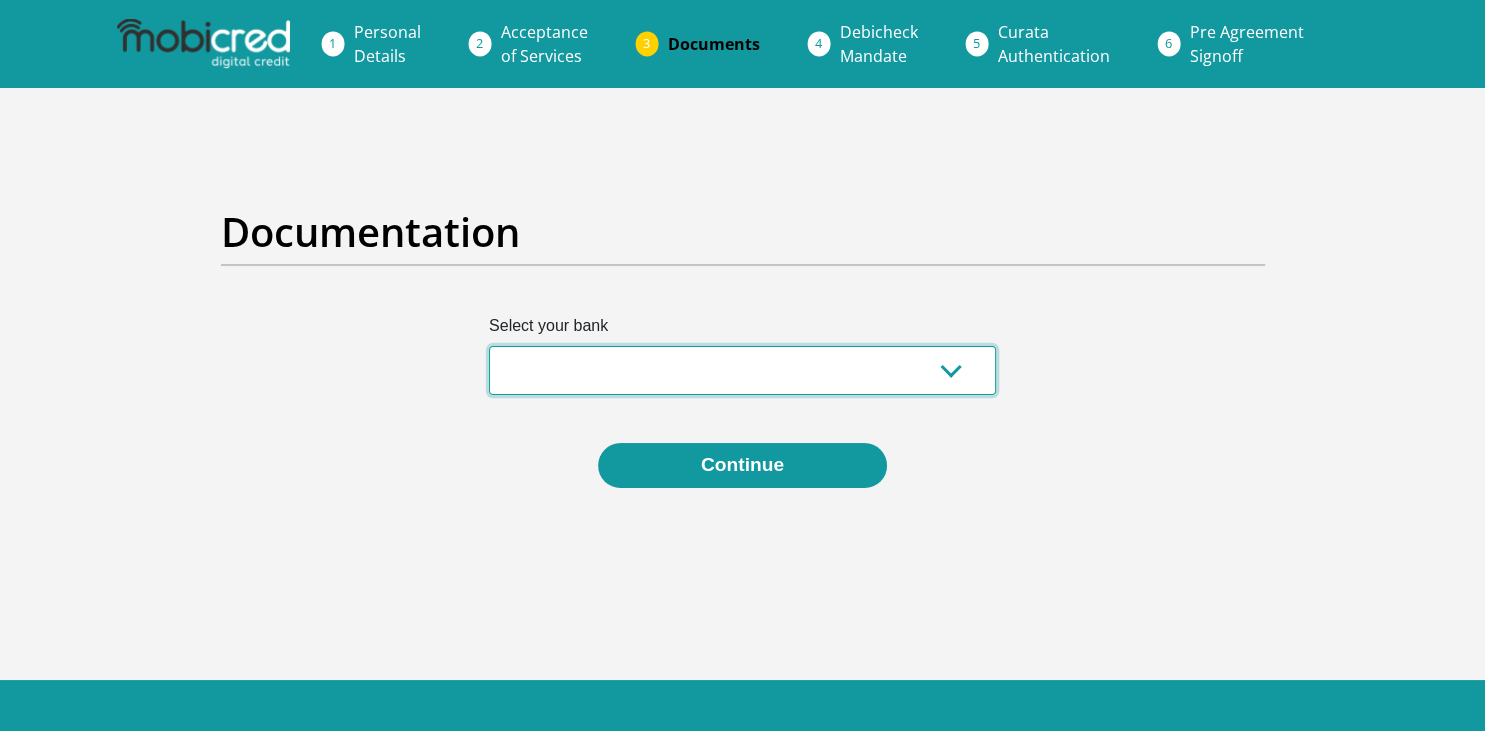 click on "Absa
Capitec Bank
Discovery Bank
First National Bank
Nedbank
Standard Bank
TymeBank" at bounding box center [742, 370] 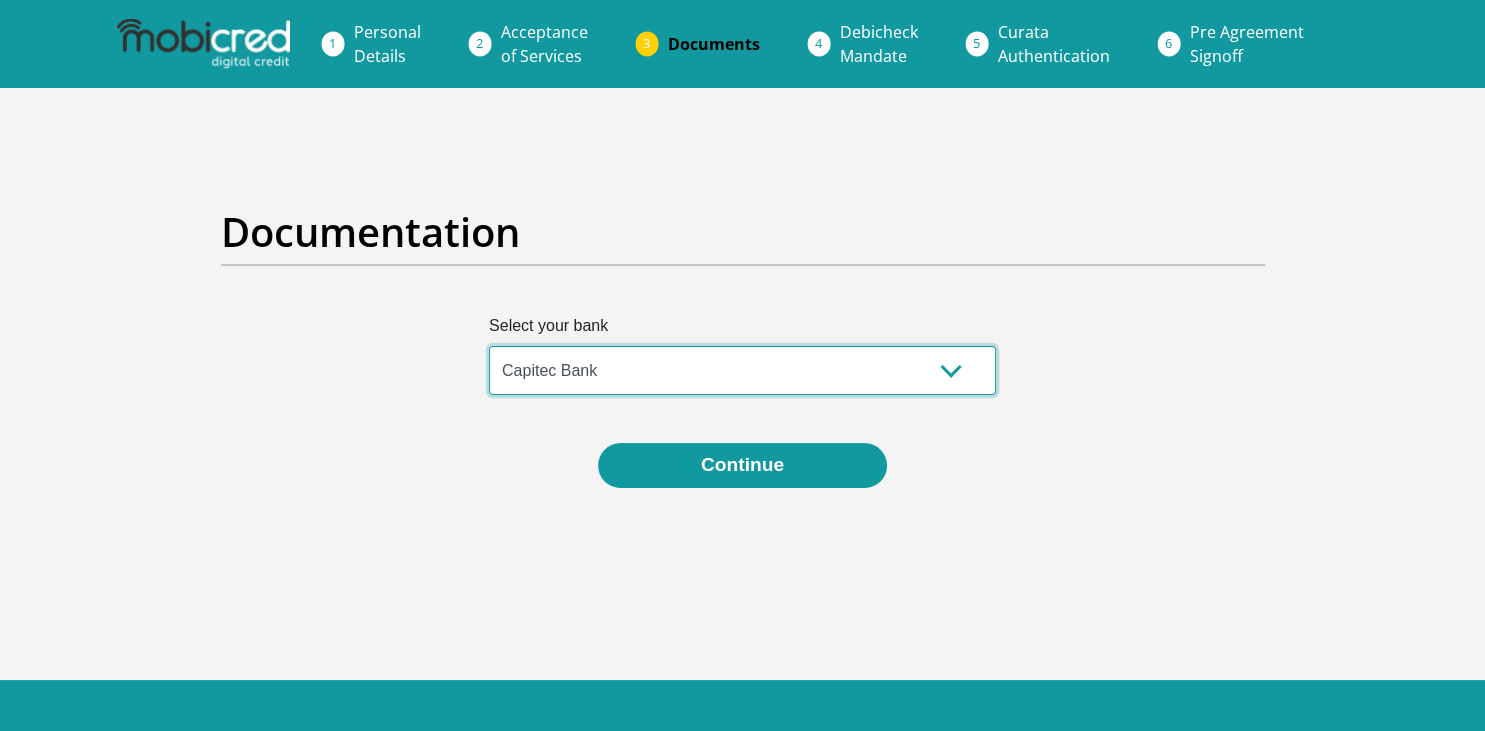 click on "Capitec Bank" at bounding box center (0, 0) 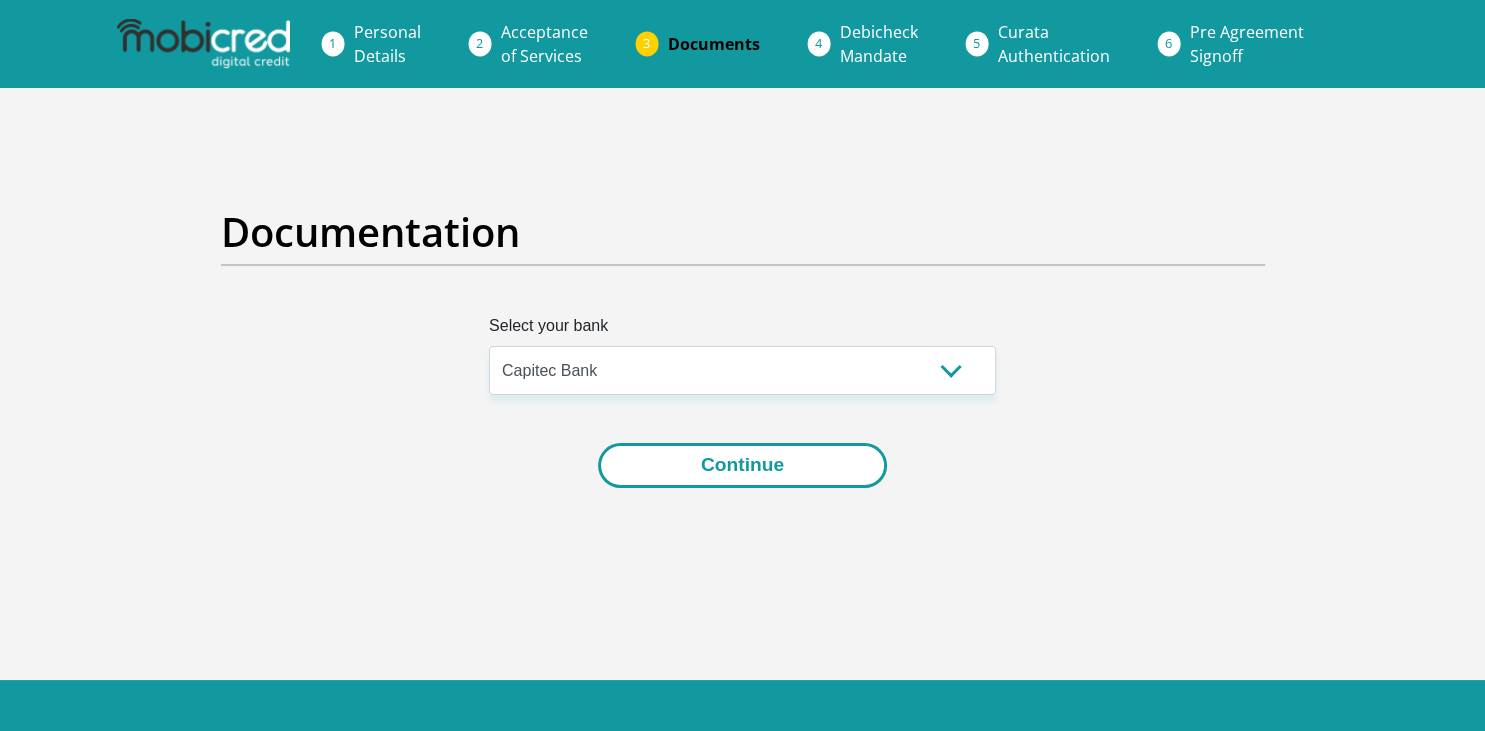 click on "Continue" at bounding box center [742, 465] 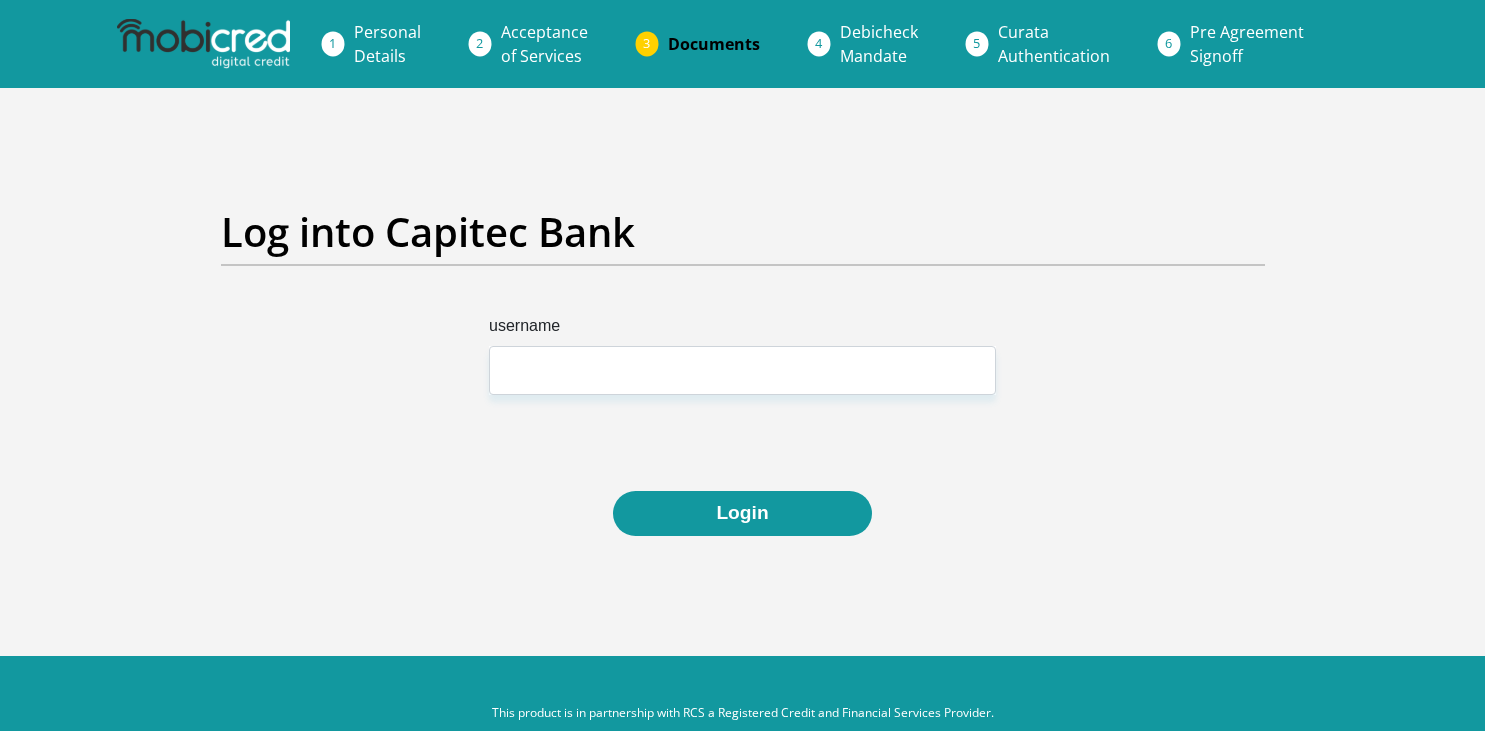 scroll, scrollTop: 0, scrollLeft: 0, axis: both 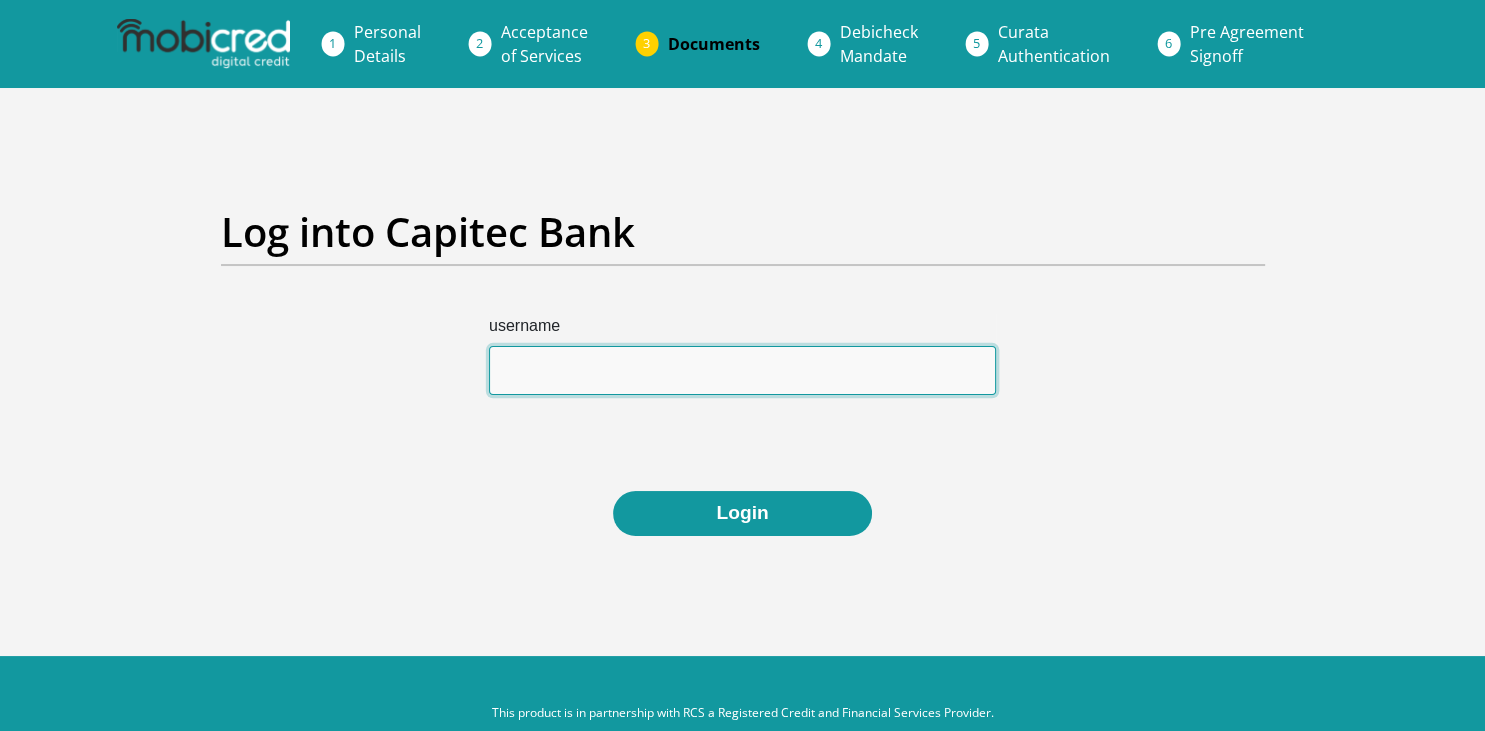 click on "username" at bounding box center (742, 370) 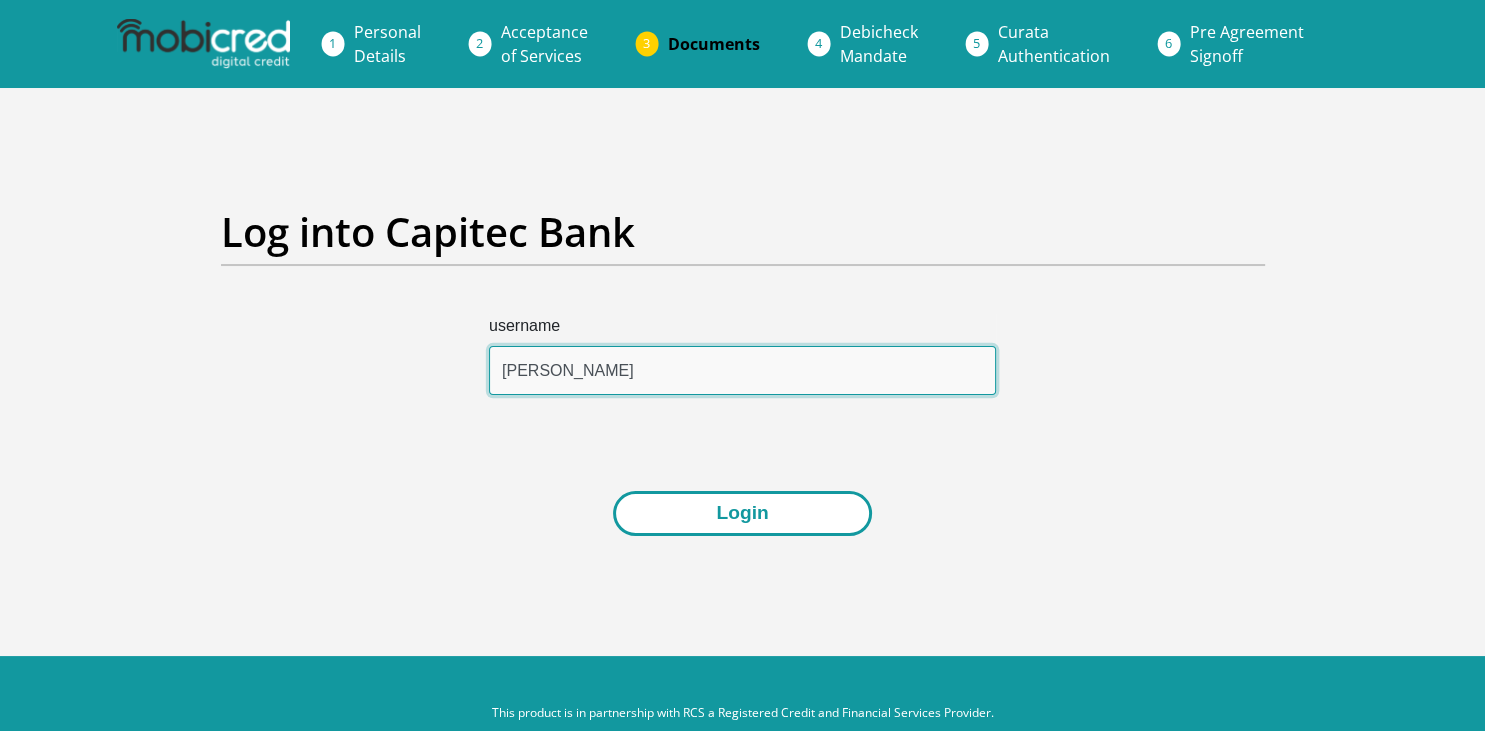 type on "[PERSON_NAME]" 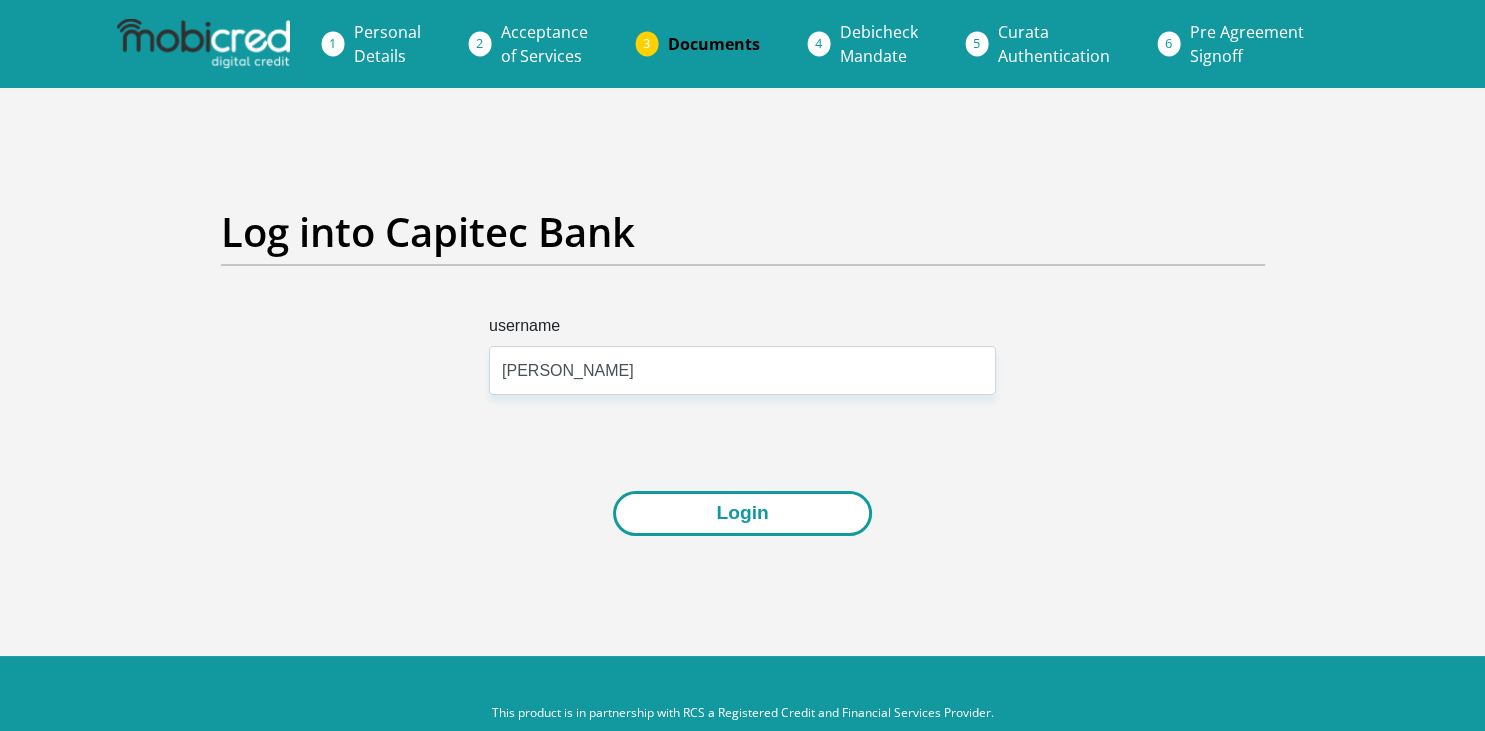 click on "Login" at bounding box center [742, 513] 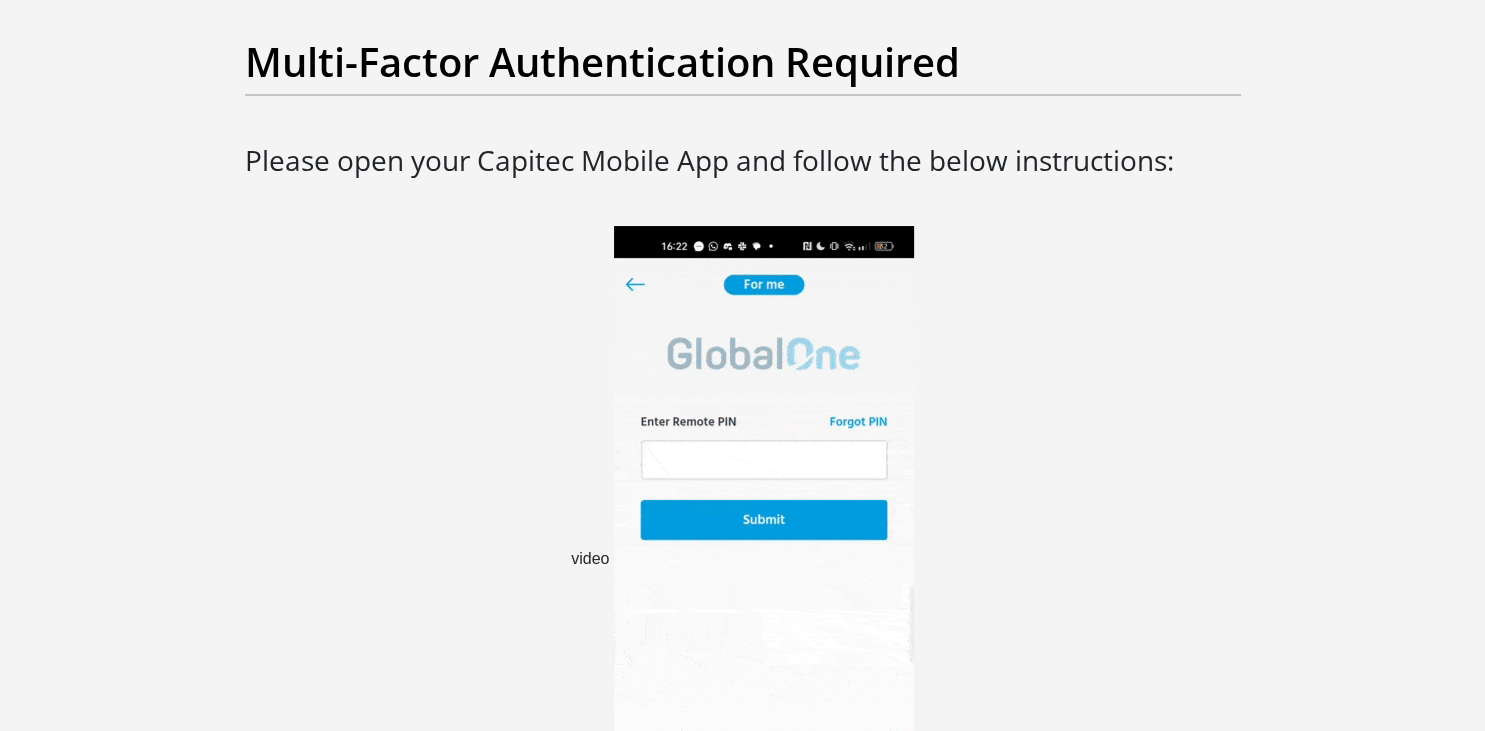 scroll, scrollTop: 316, scrollLeft: 0, axis: vertical 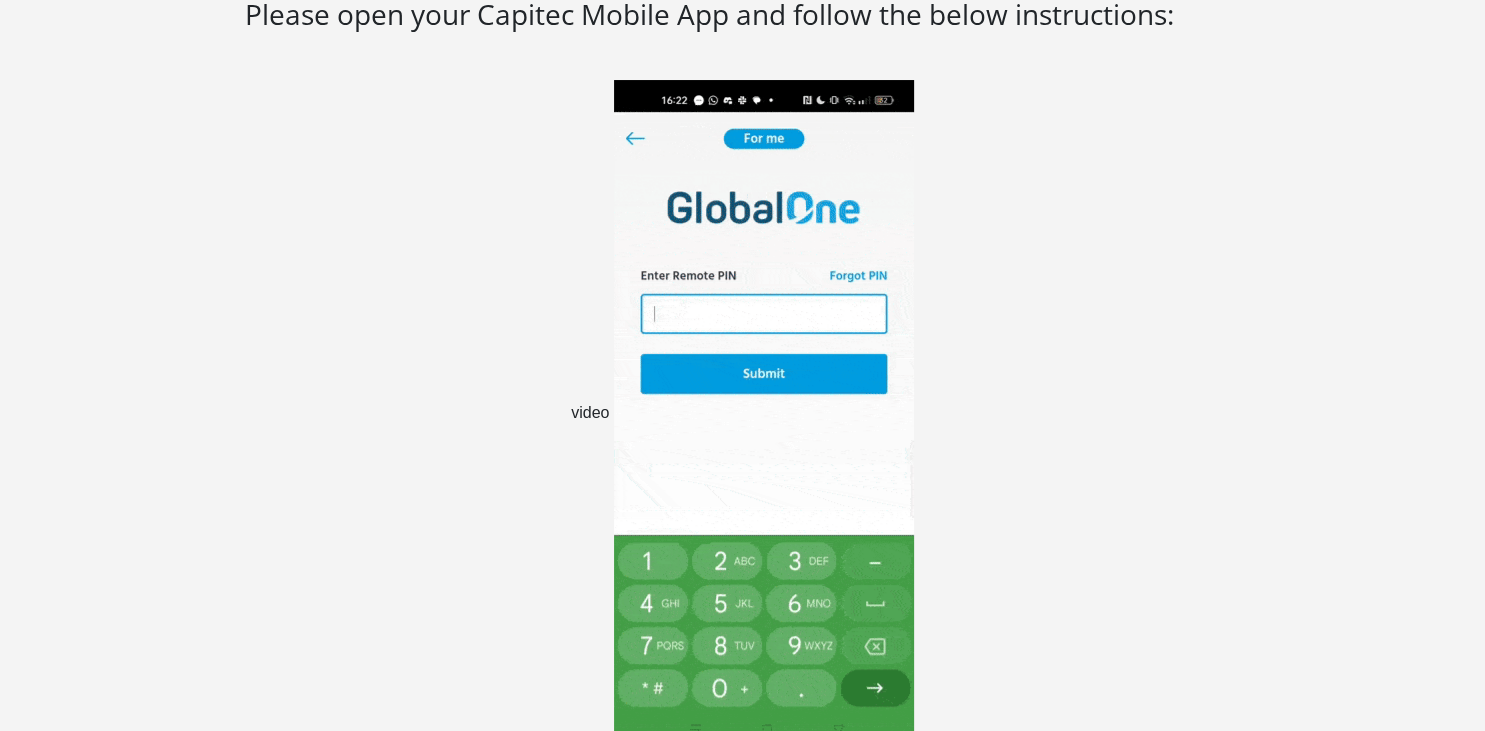 click at bounding box center [764, 414] 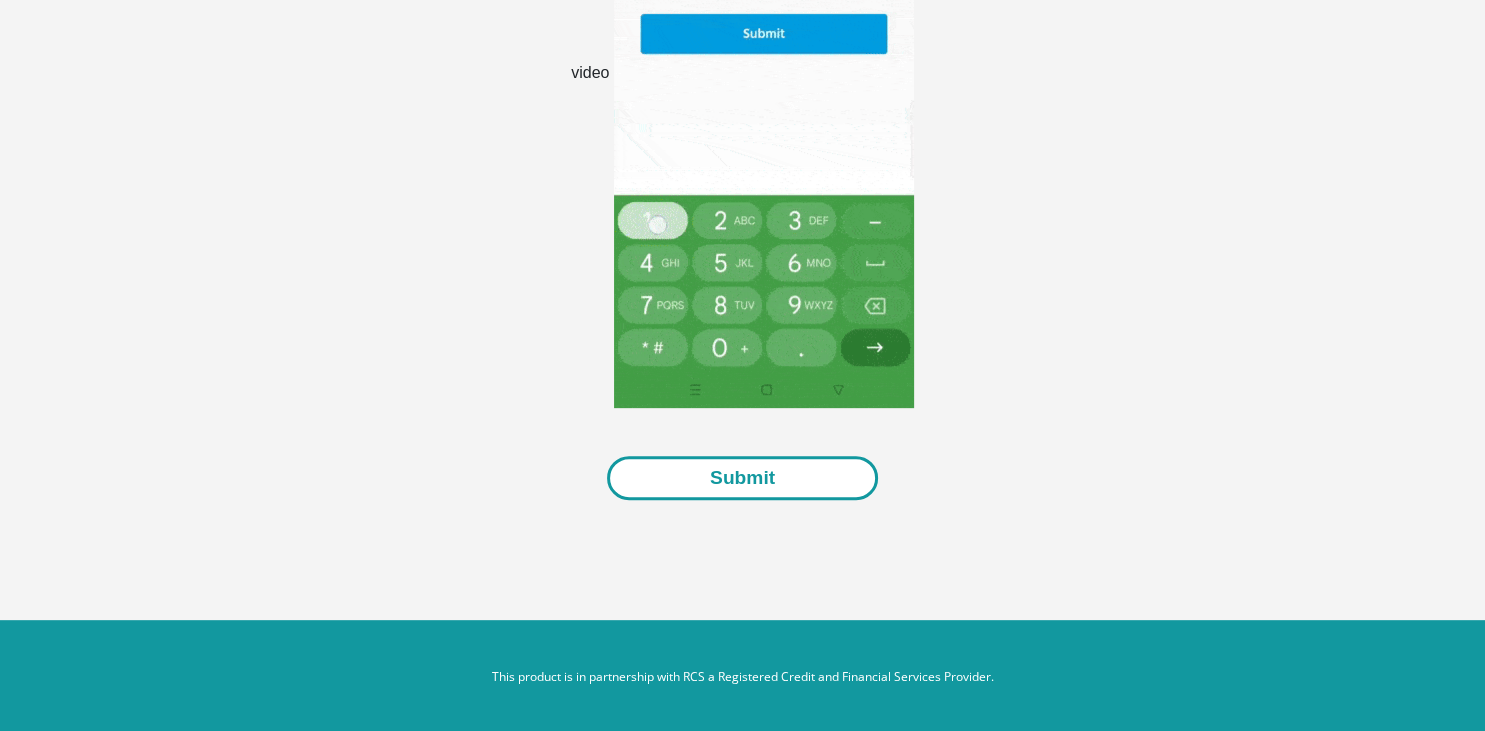 scroll, scrollTop: 657, scrollLeft: 0, axis: vertical 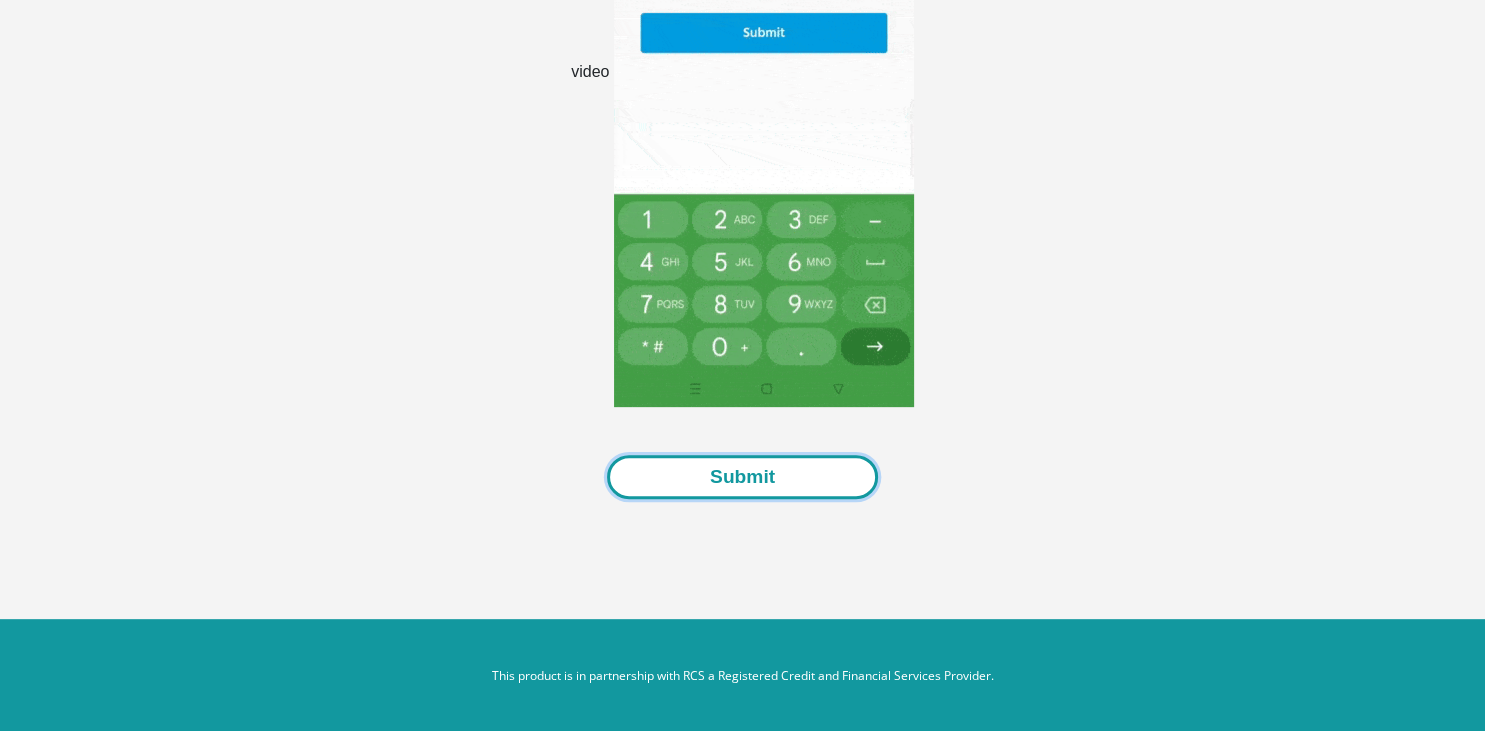 click on "Submit" at bounding box center [742, 477] 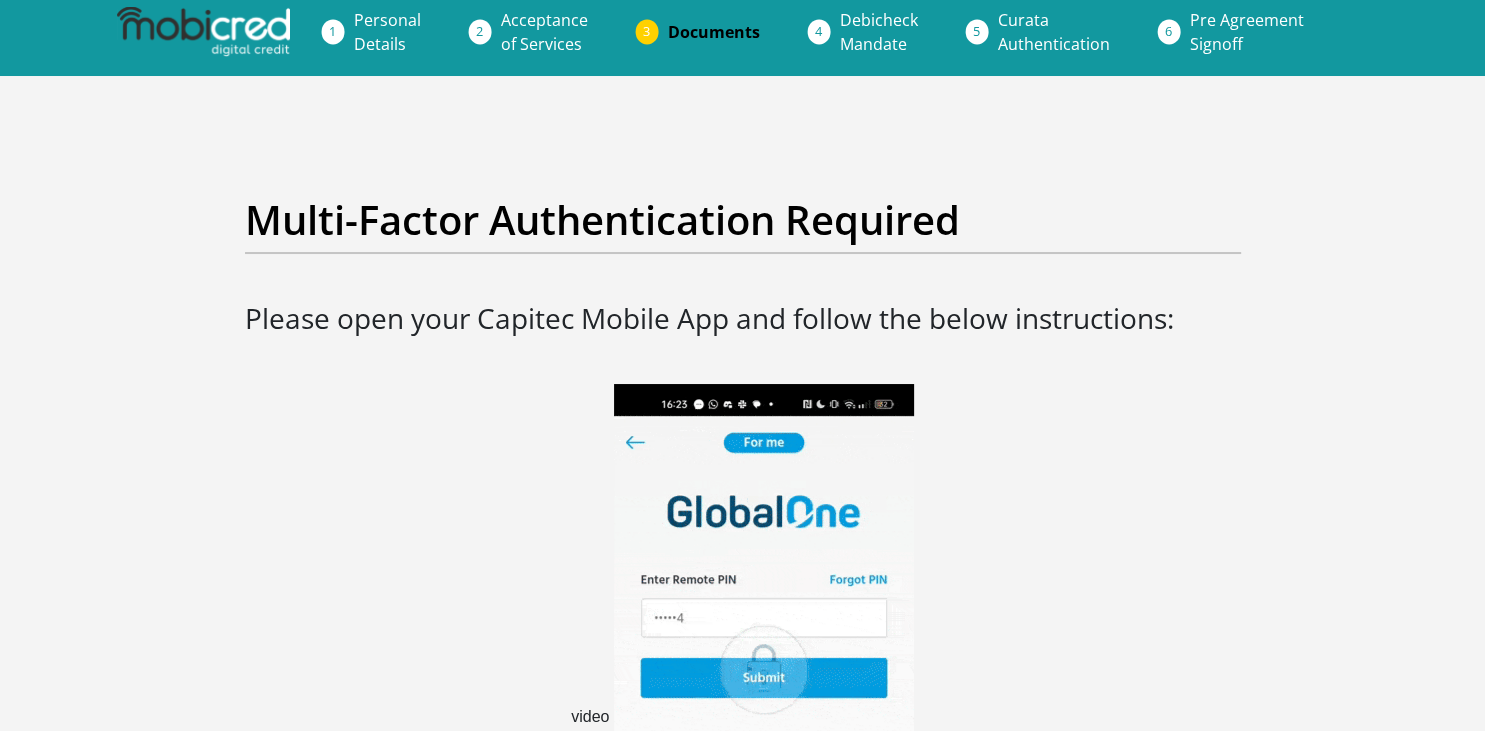 scroll, scrollTop: 0, scrollLeft: 0, axis: both 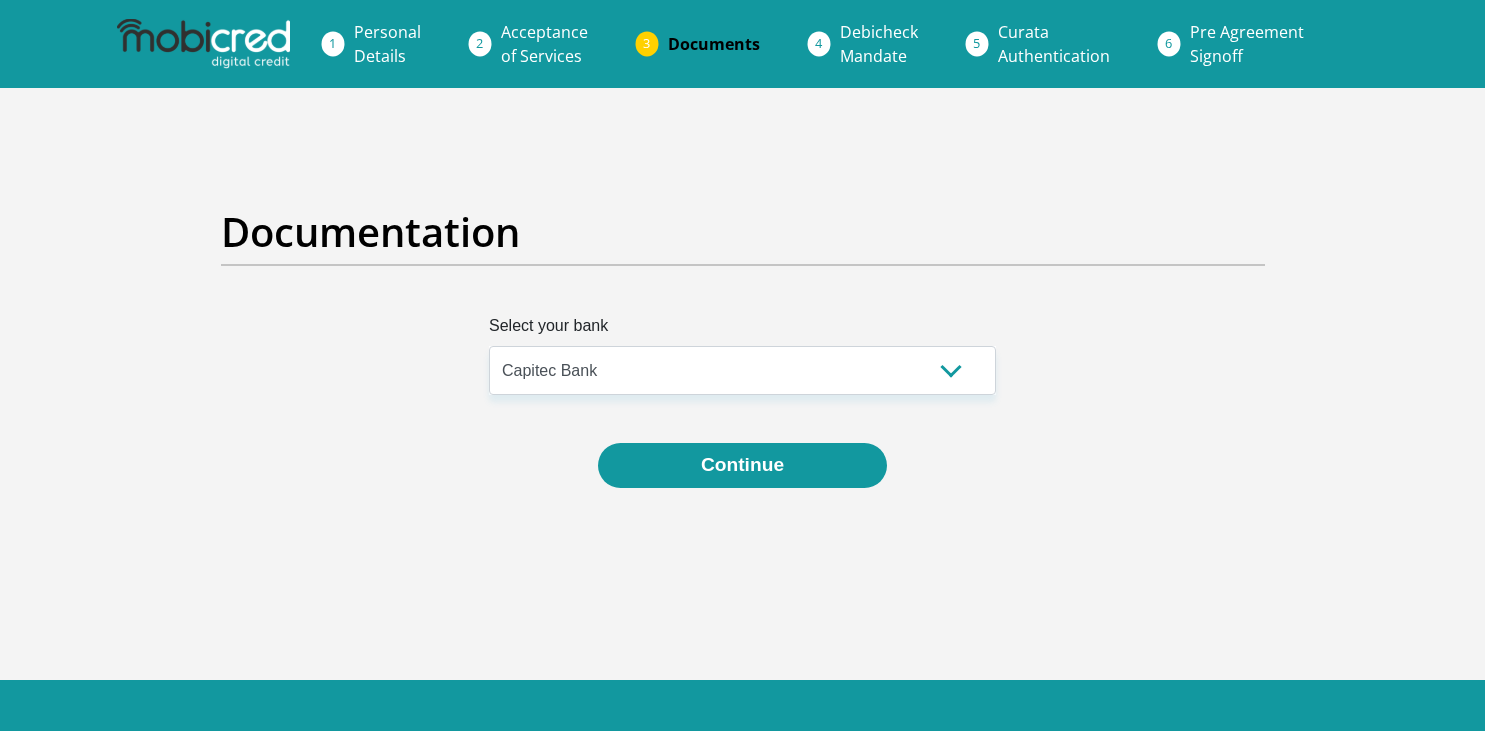 select on "{"id":"2","title":"Capitec Bank","institution":"Capitec","alias":"capitec","country":"ZA","branch_code":470010,"login_fields":[{"title":"username","name":"field1","placeholder":"Account Number"}]}" 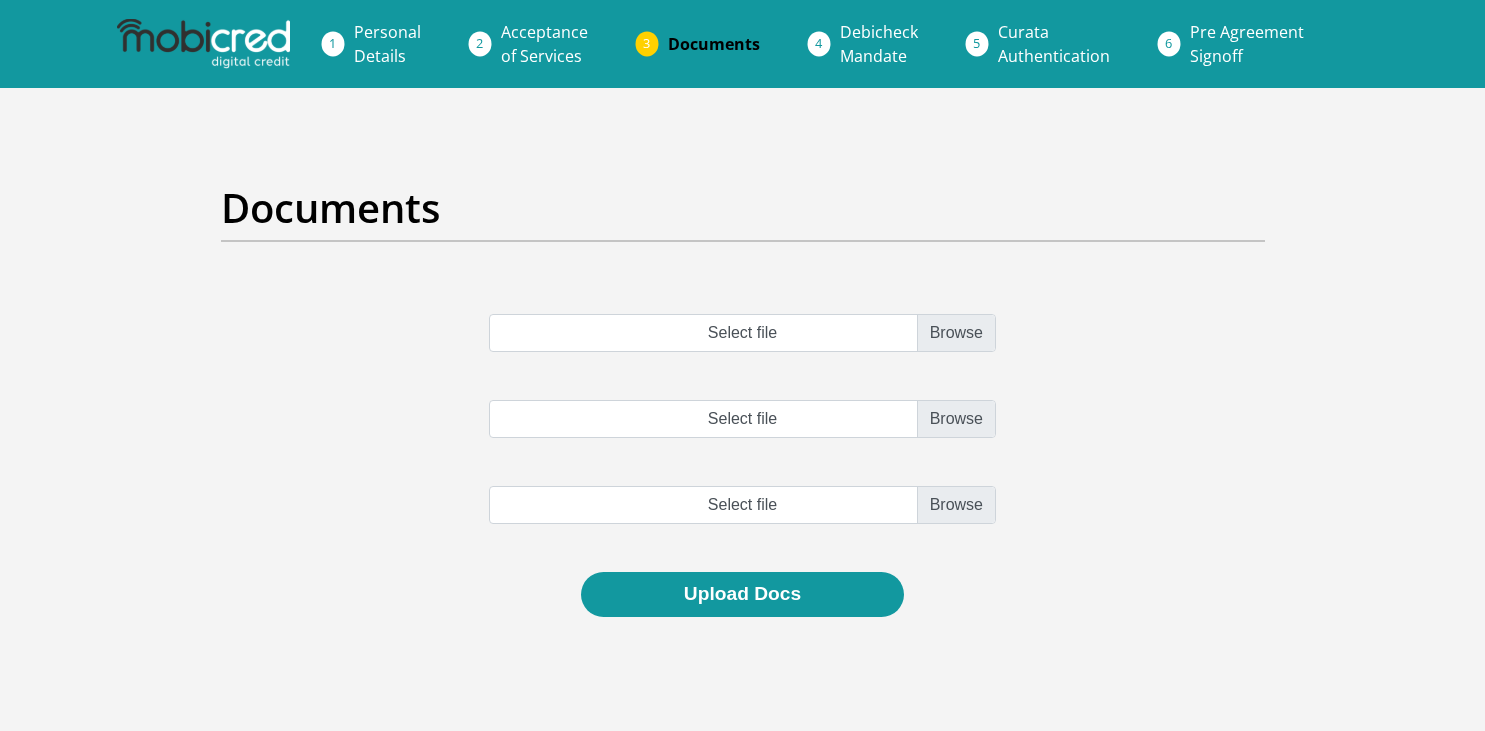 scroll, scrollTop: 0, scrollLeft: 0, axis: both 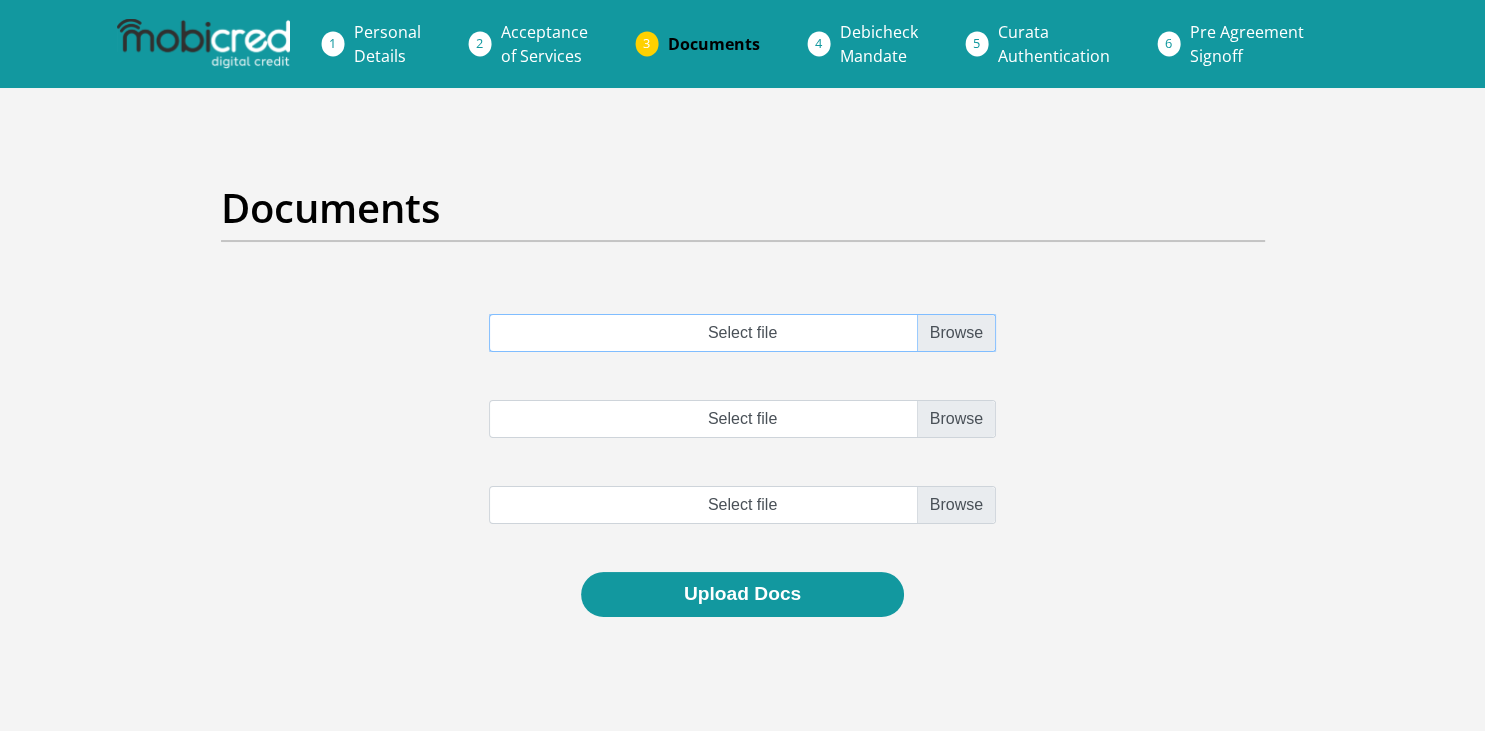 click on "Select file" at bounding box center (742, 333) 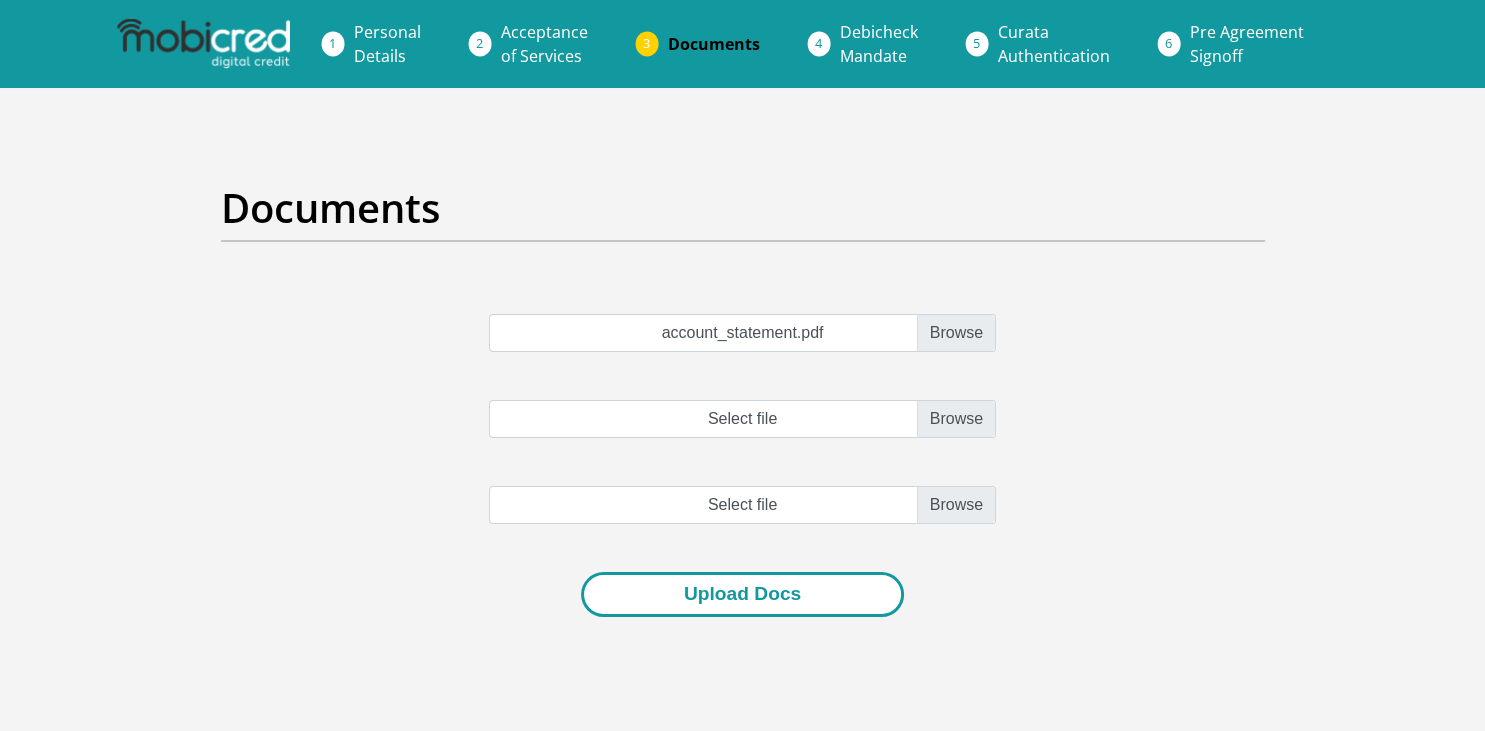 click on "Upload Docs" at bounding box center [742, 594] 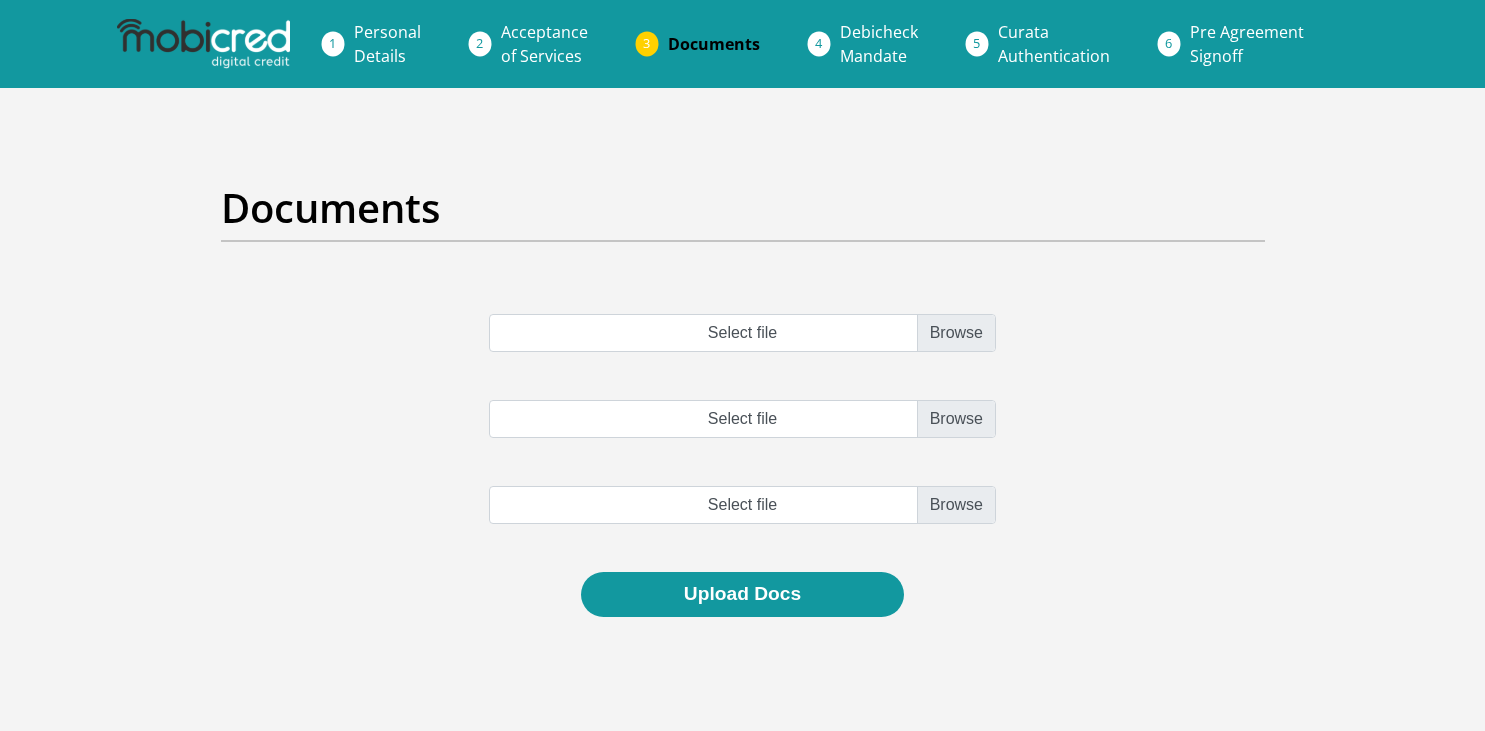 scroll, scrollTop: 0, scrollLeft: 0, axis: both 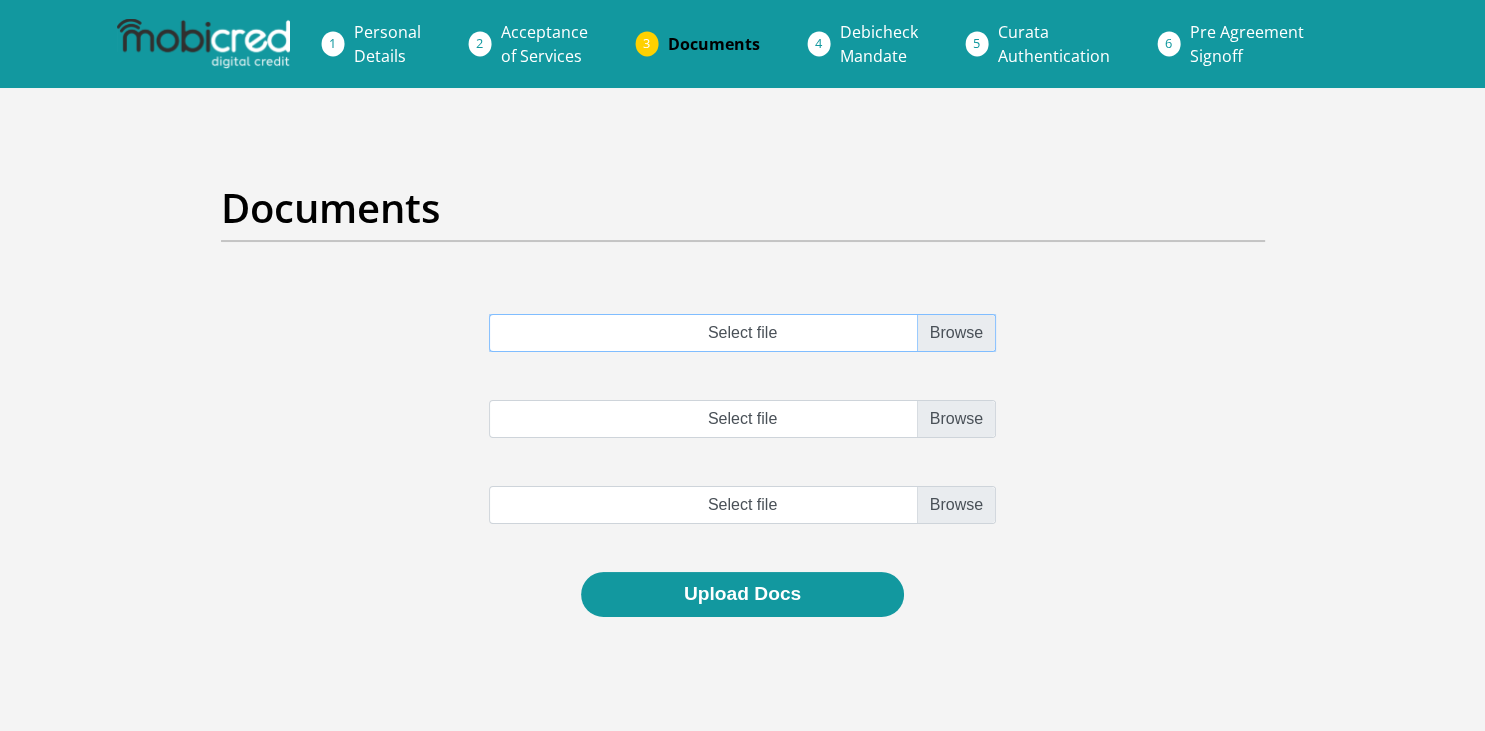 click on "Select file" at bounding box center [742, 333] 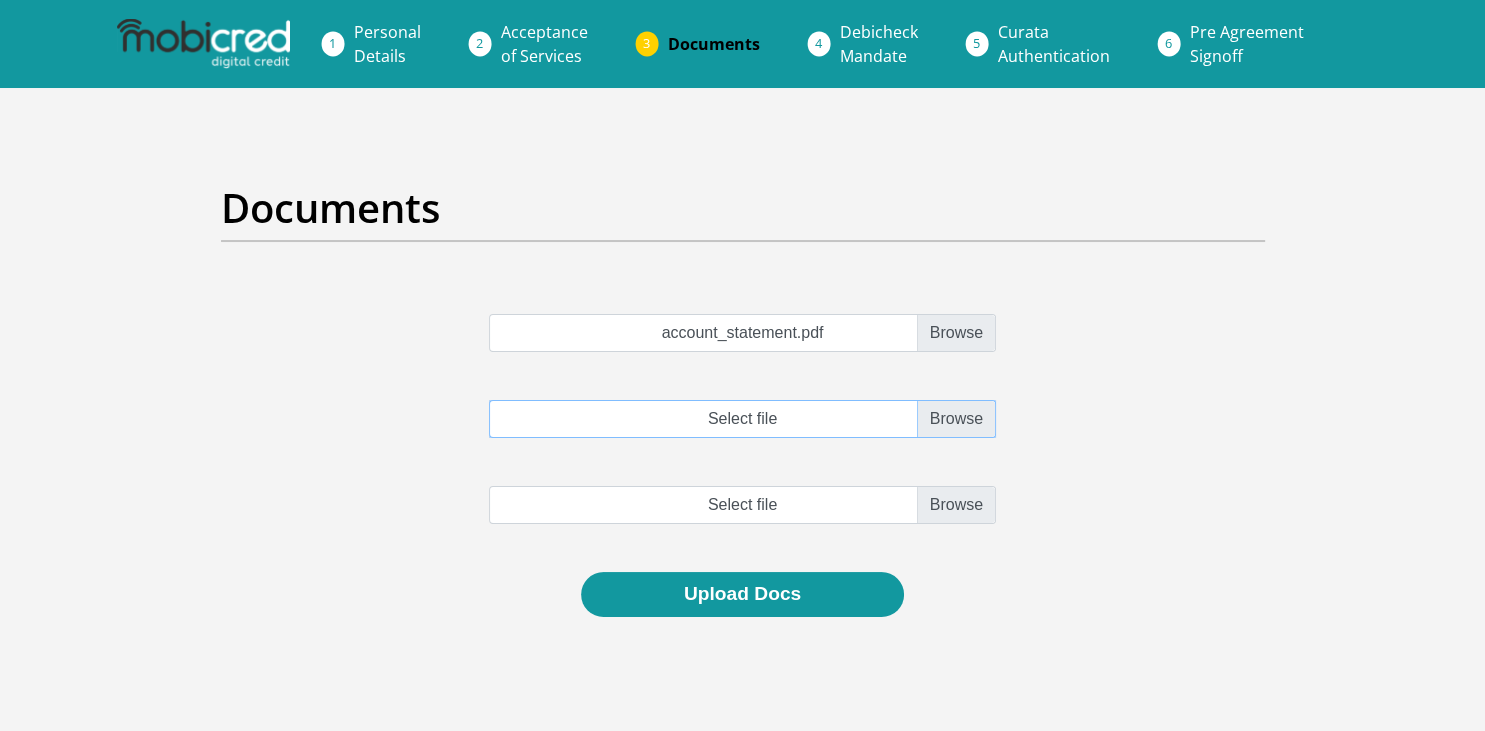 click on "Select file" at bounding box center (742, 419) 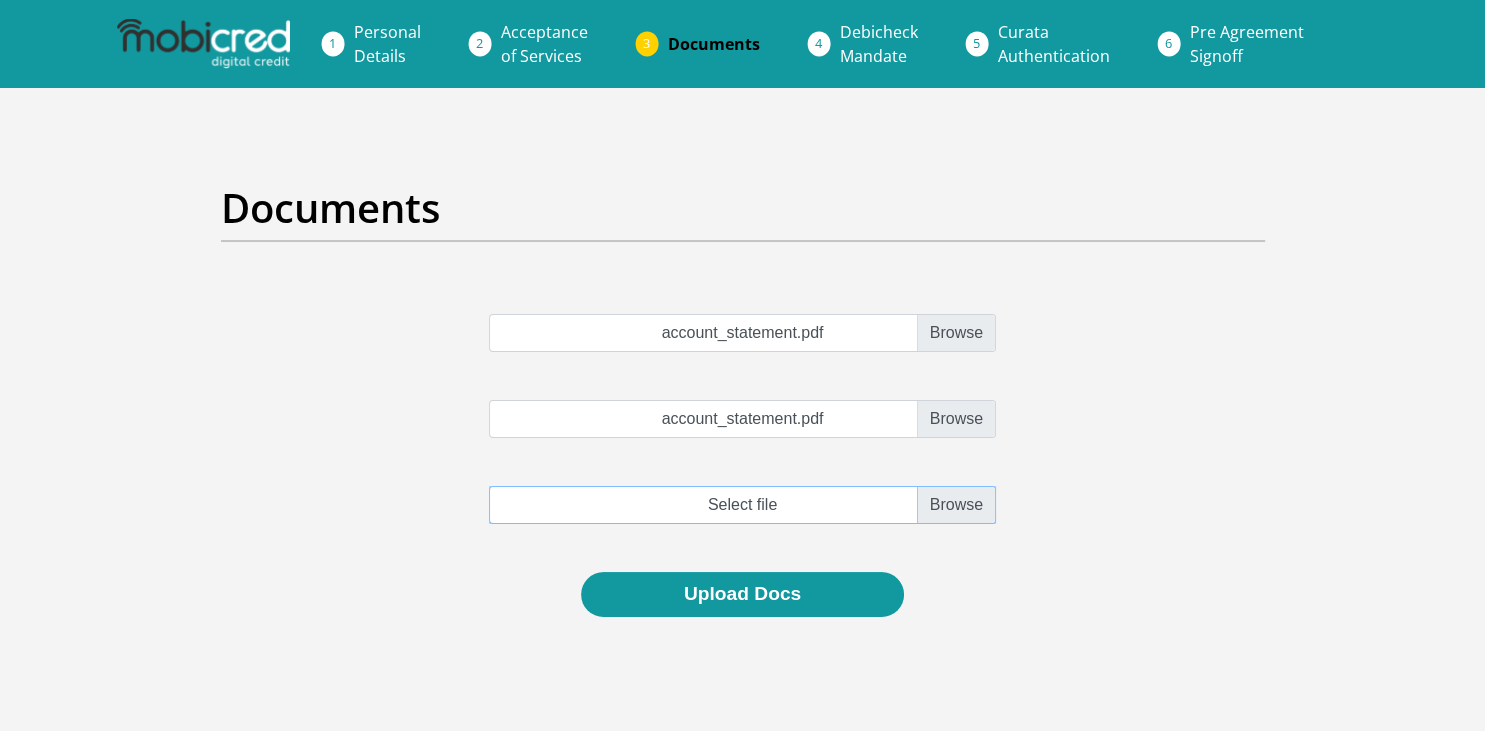 click at bounding box center [742, 505] 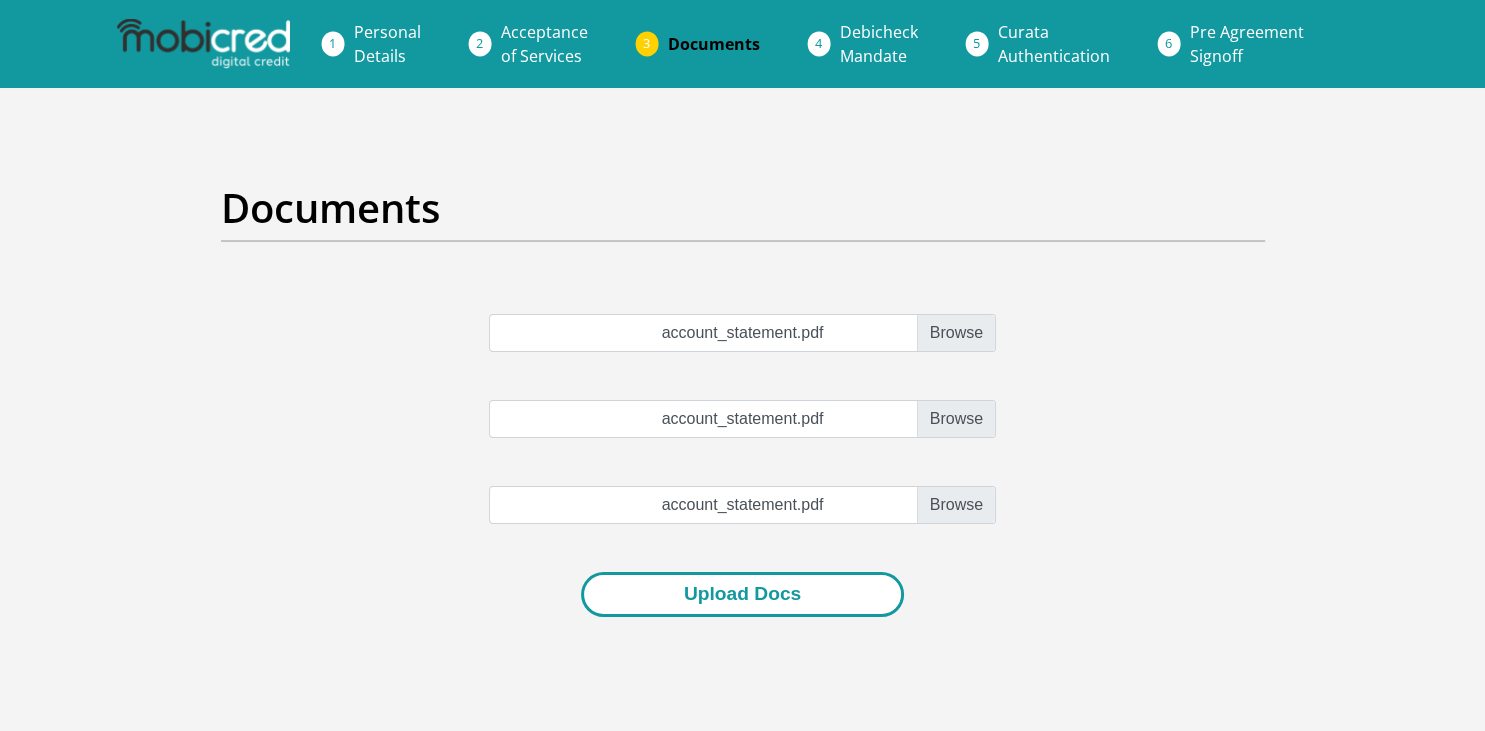 click on "Upload Docs" at bounding box center [742, 594] 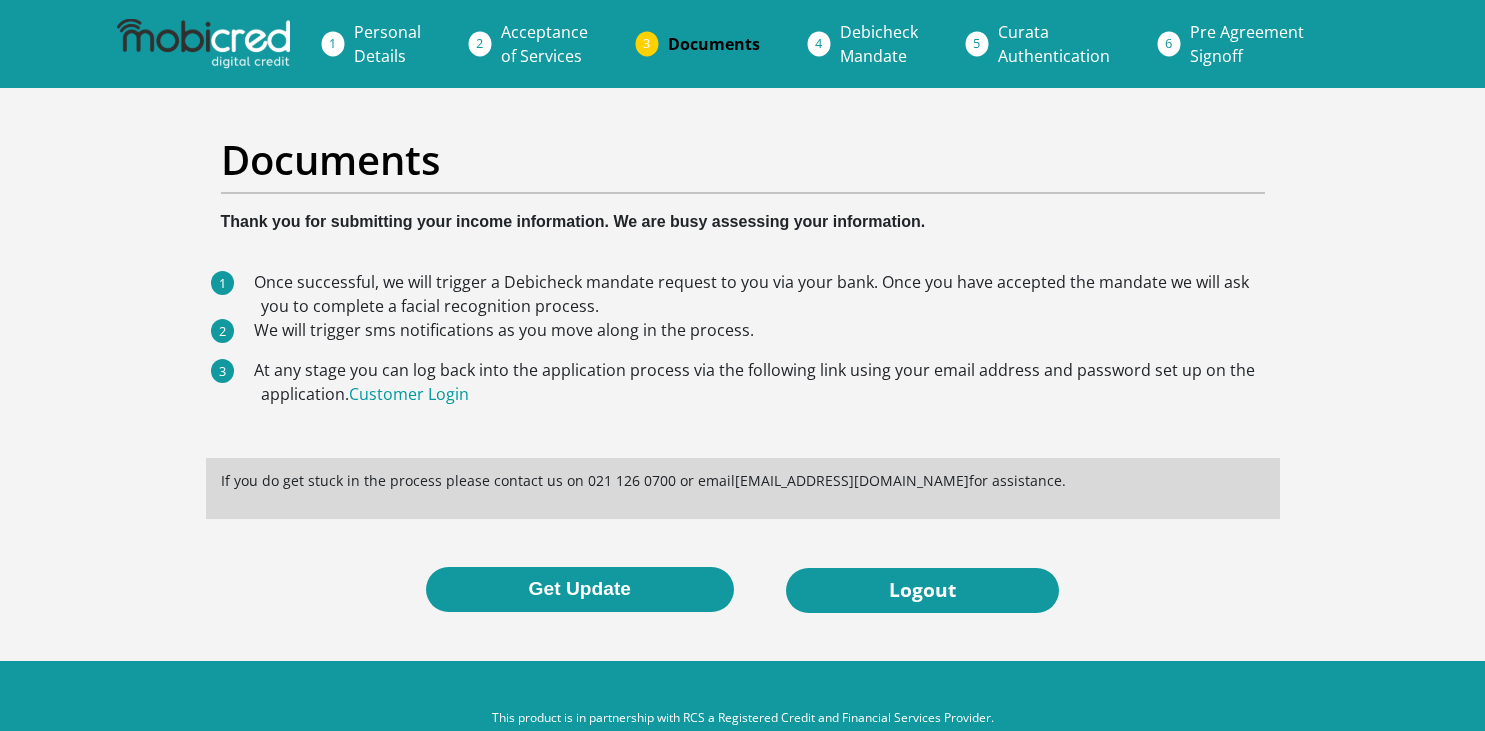 scroll, scrollTop: 0, scrollLeft: 0, axis: both 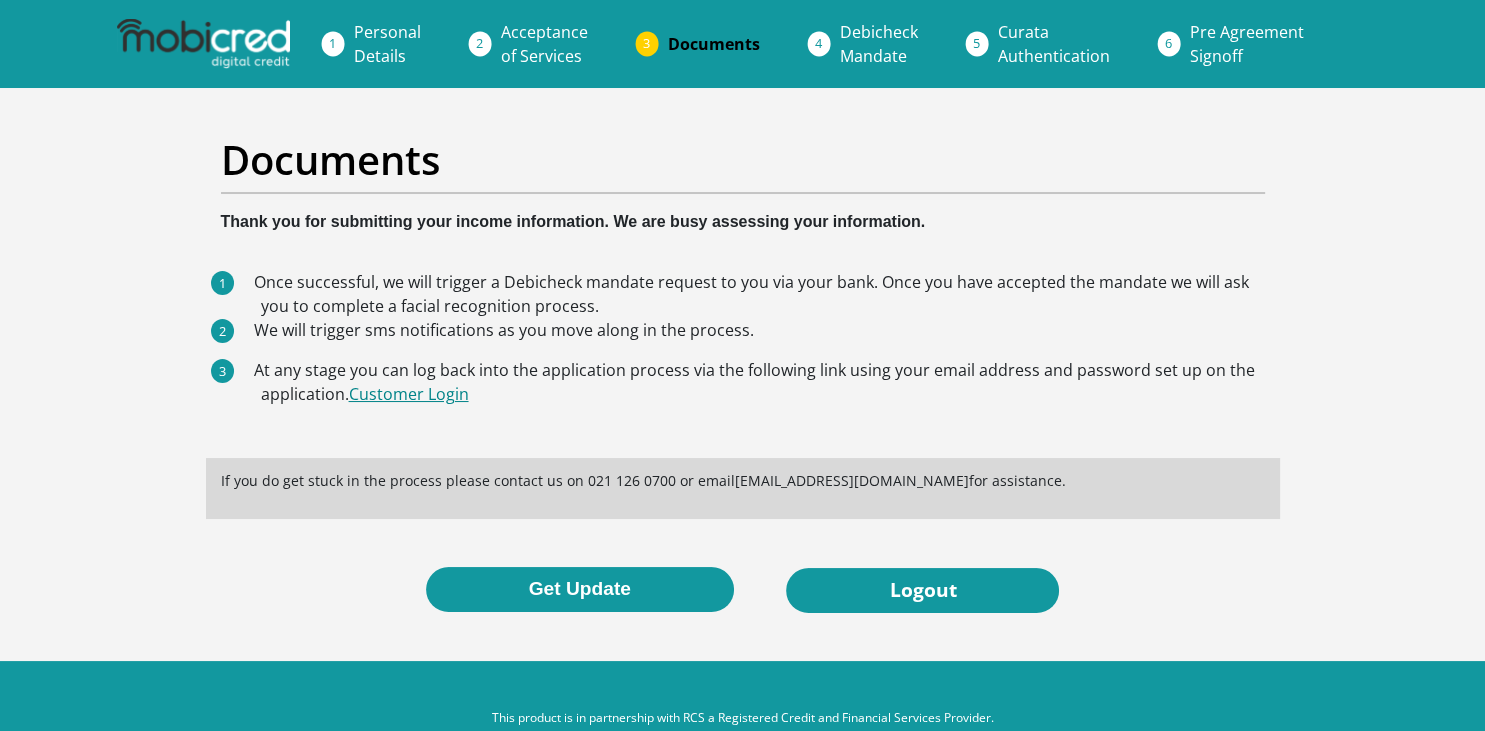 click on "Customer Login" at bounding box center (409, 394) 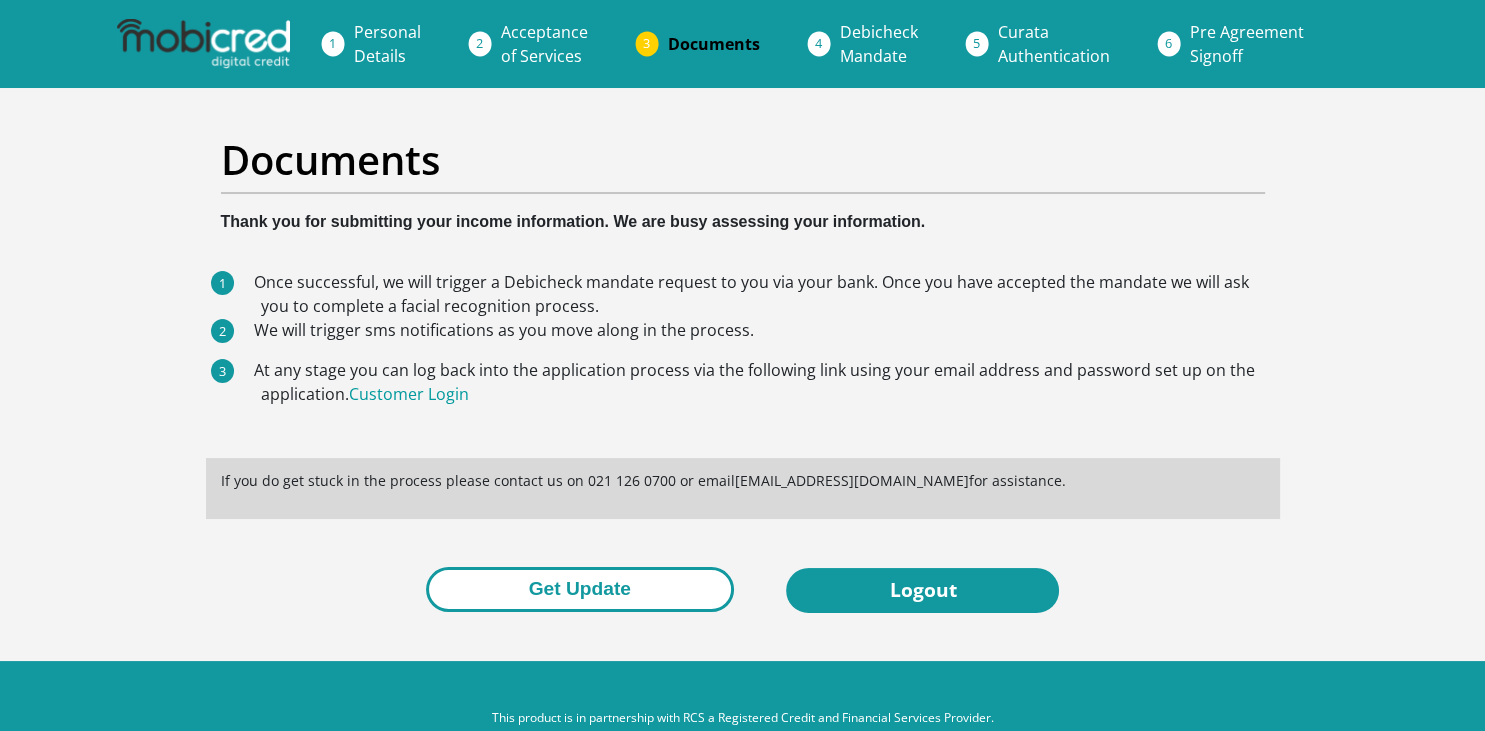 click on "Get Update" at bounding box center [580, 589] 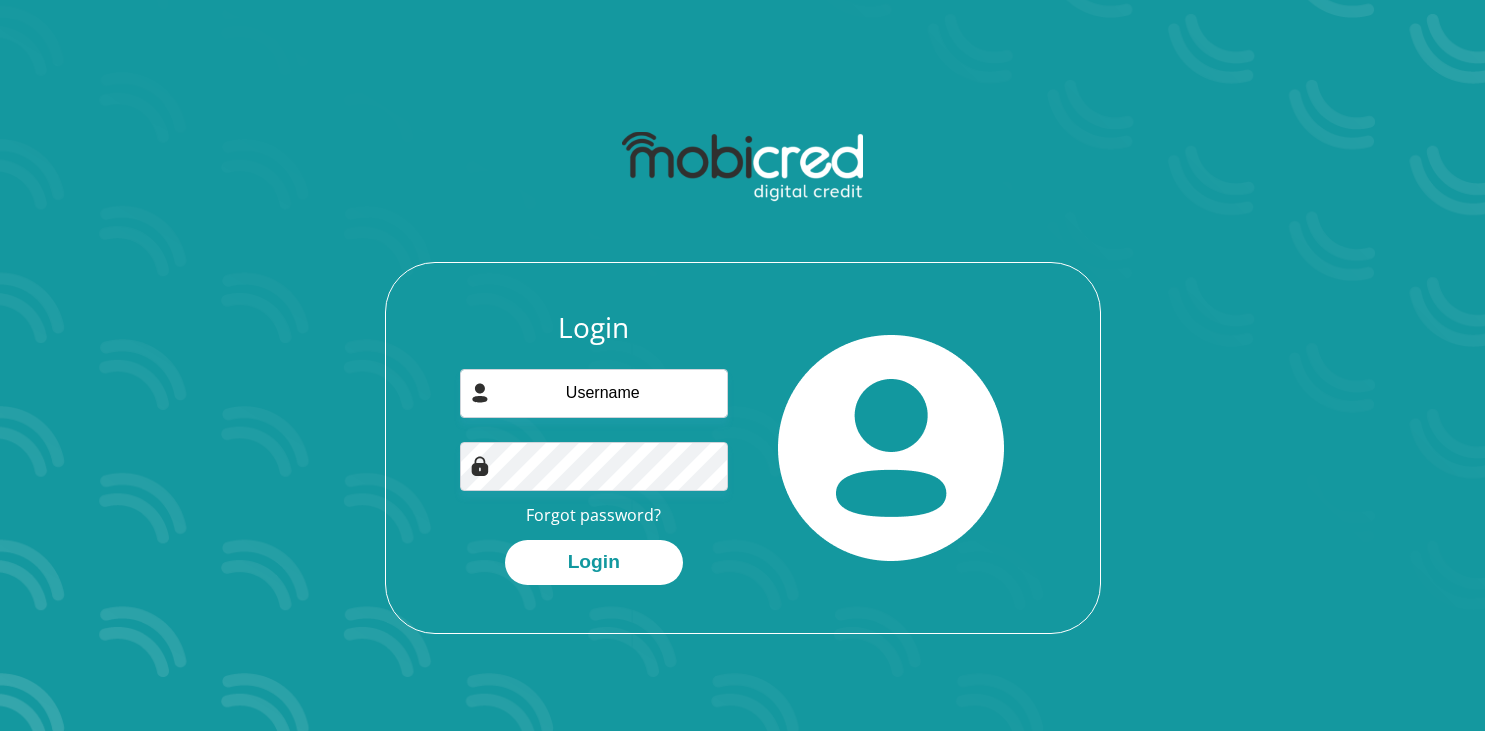 scroll, scrollTop: 0, scrollLeft: 0, axis: both 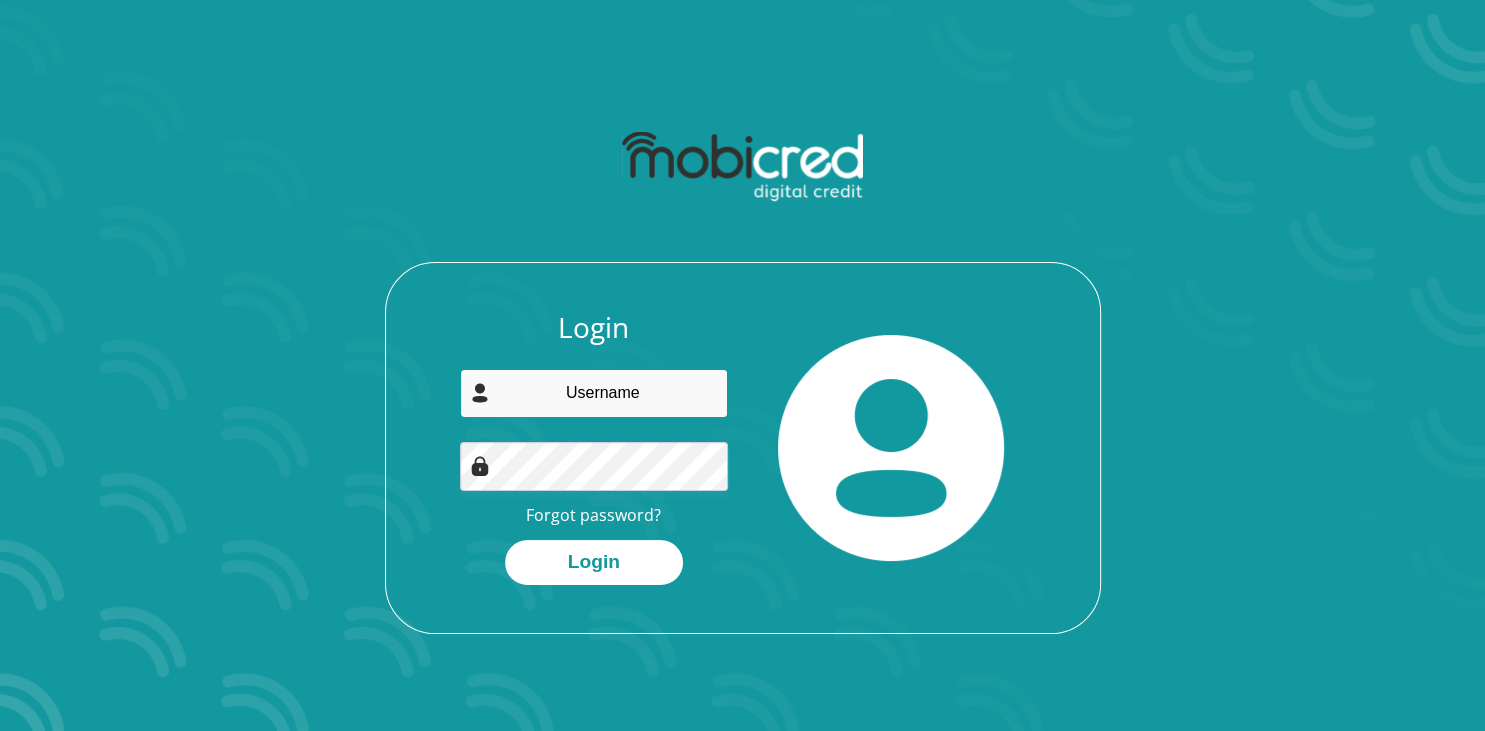 drag, startPoint x: 566, startPoint y: 390, endPoint x: 641, endPoint y: 420, distance: 80.77747 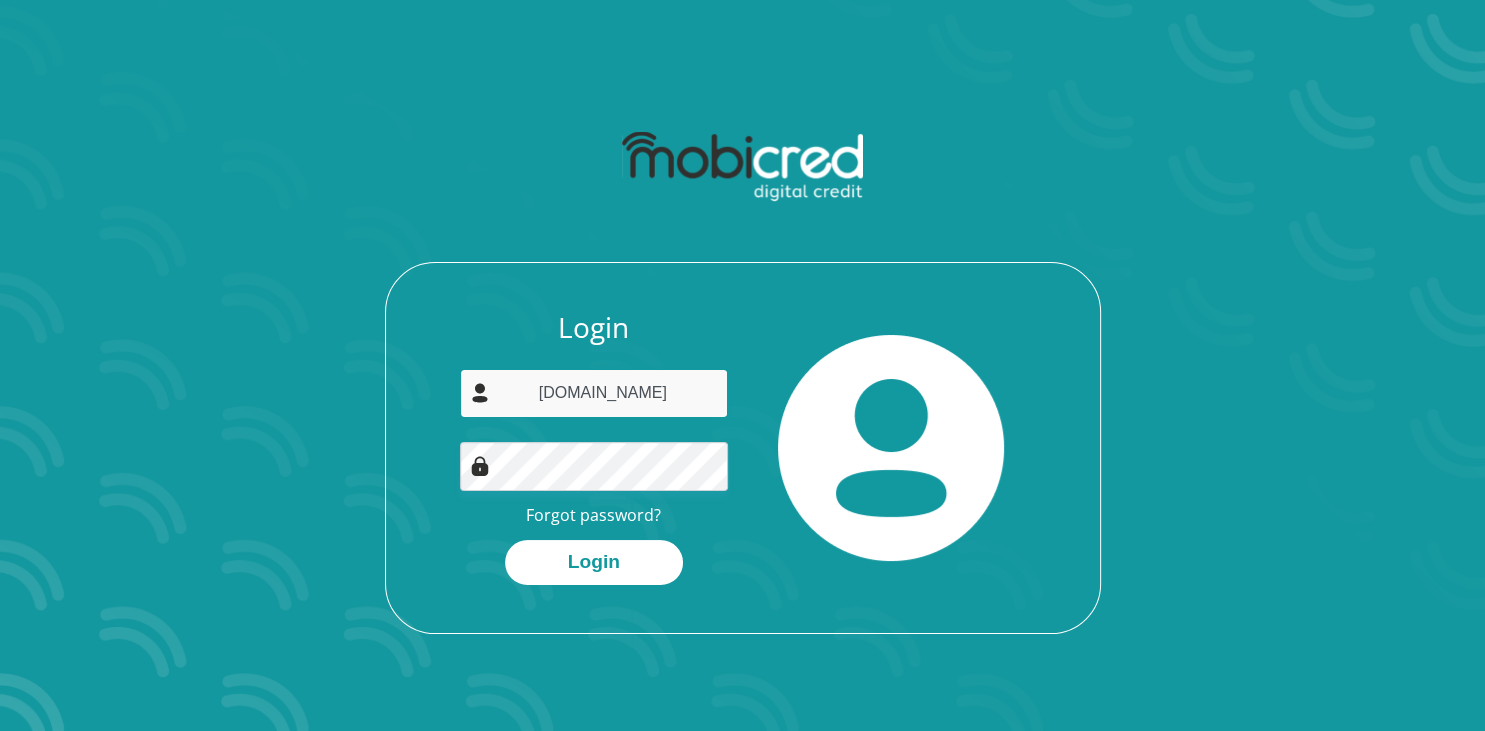 click on "[DOMAIN_NAME]" at bounding box center [594, 393] 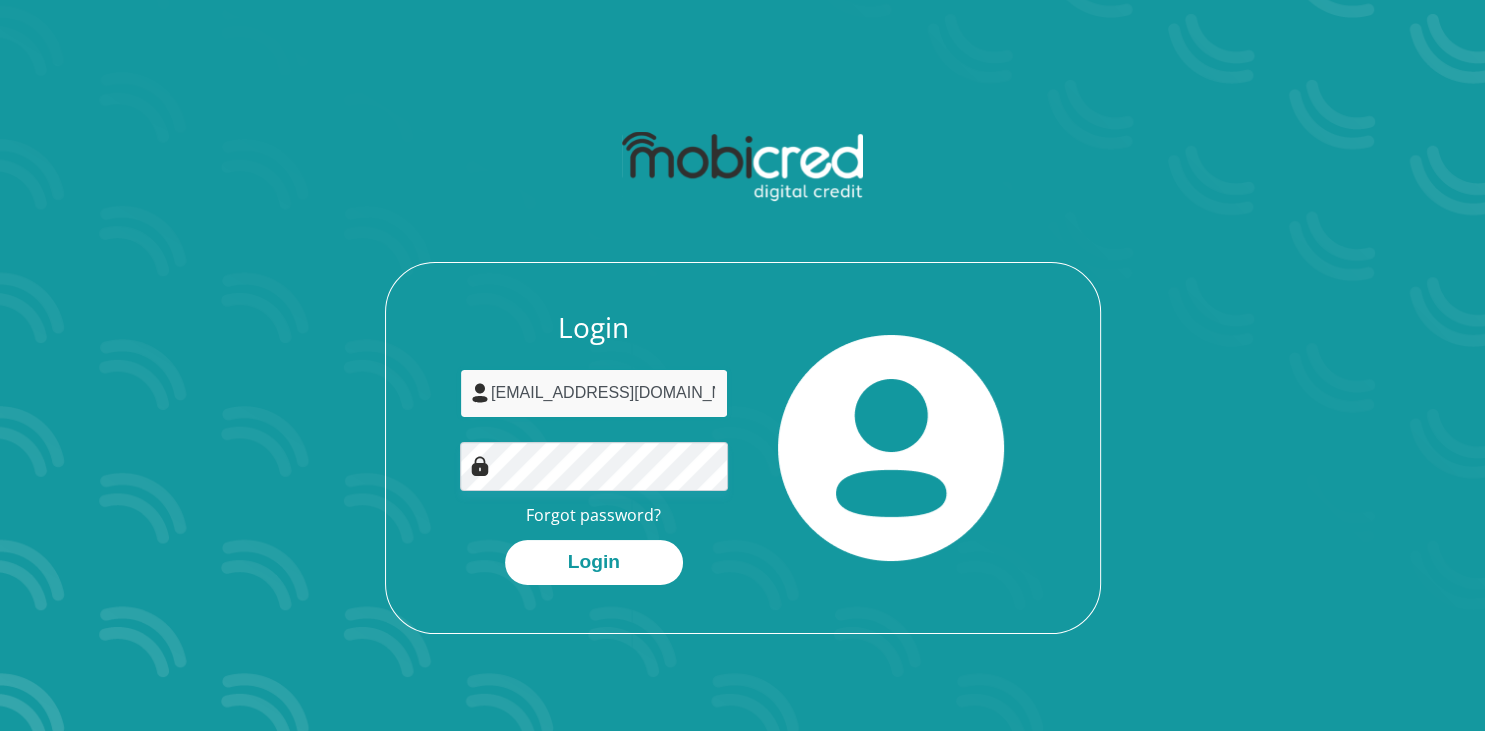 type on "[EMAIL_ADDRESS][DOMAIN_NAME]" 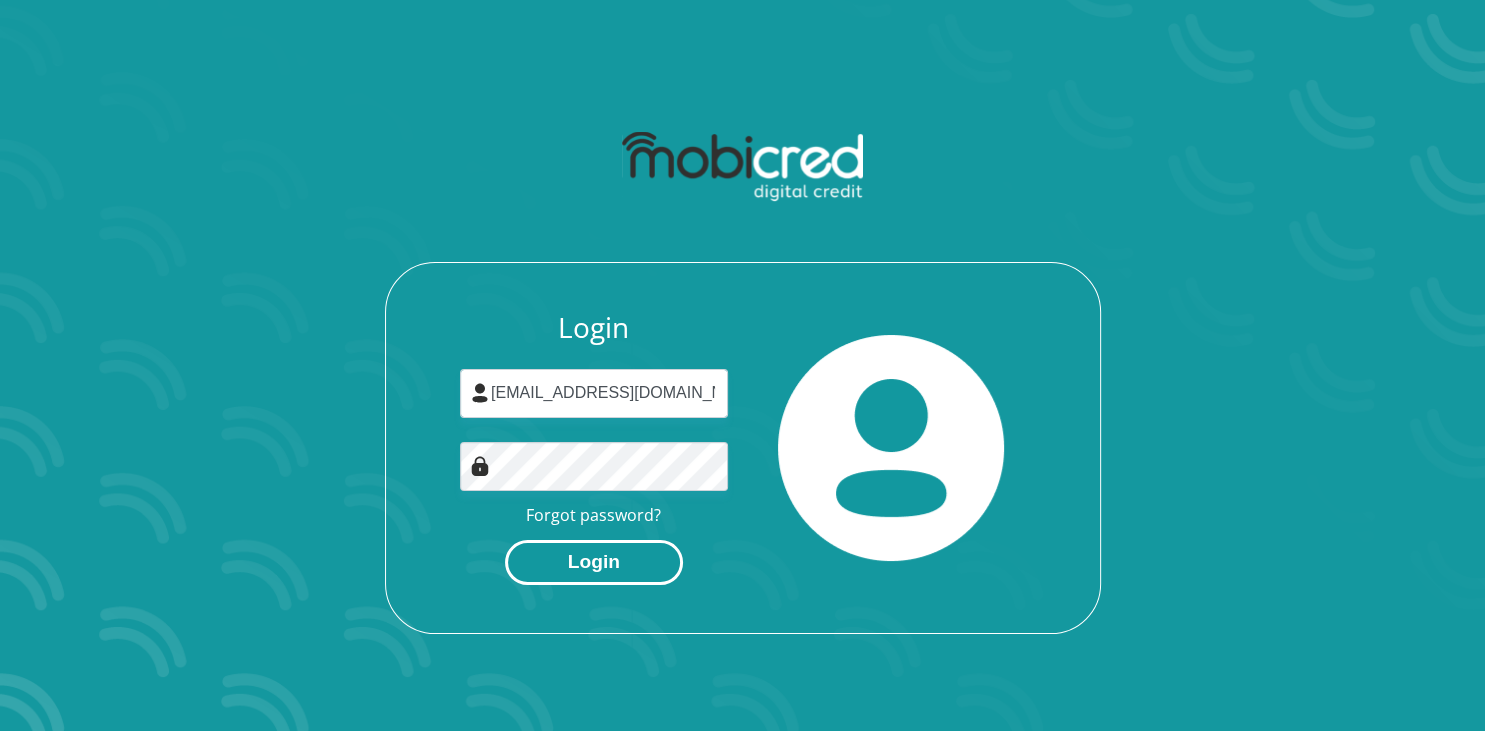 click on "Login" at bounding box center (594, 562) 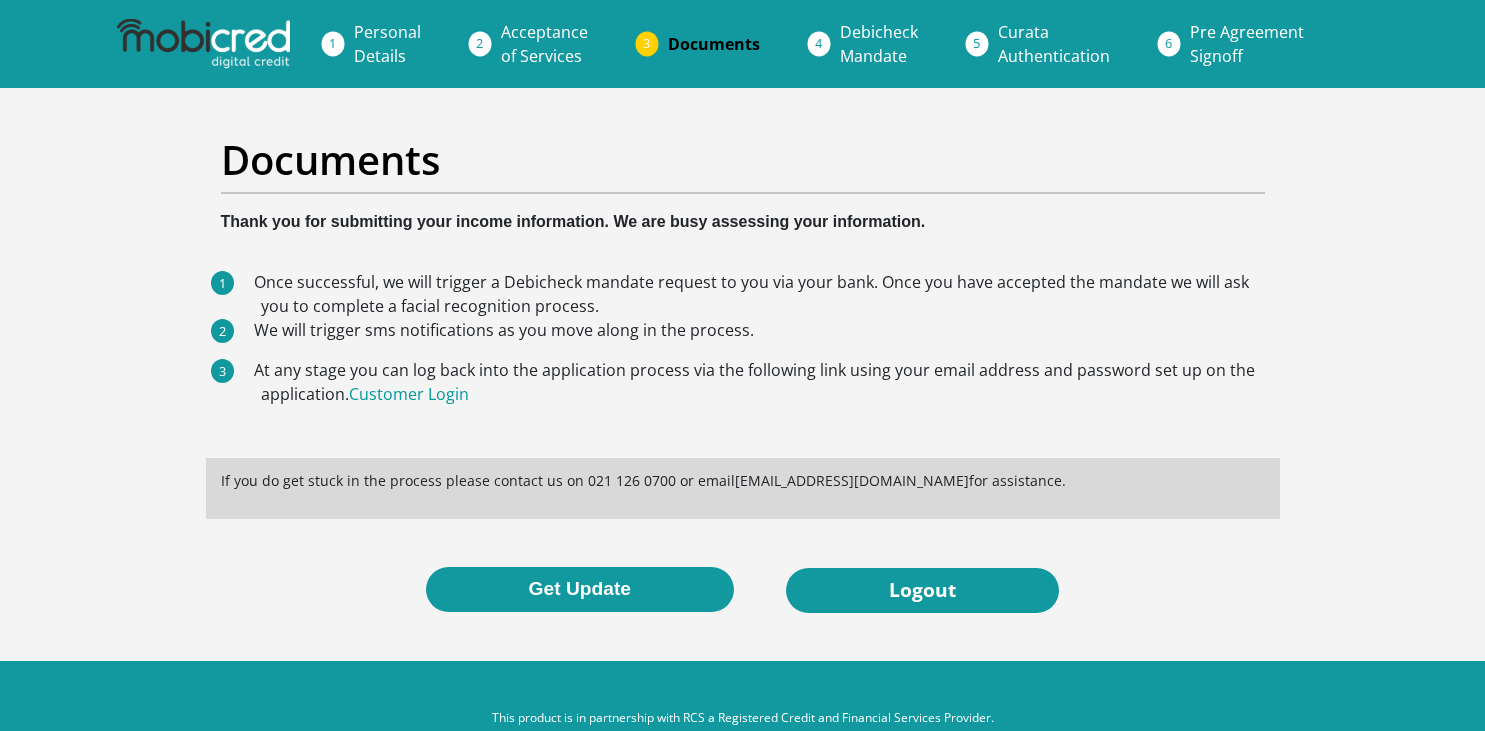 scroll, scrollTop: 0, scrollLeft: 0, axis: both 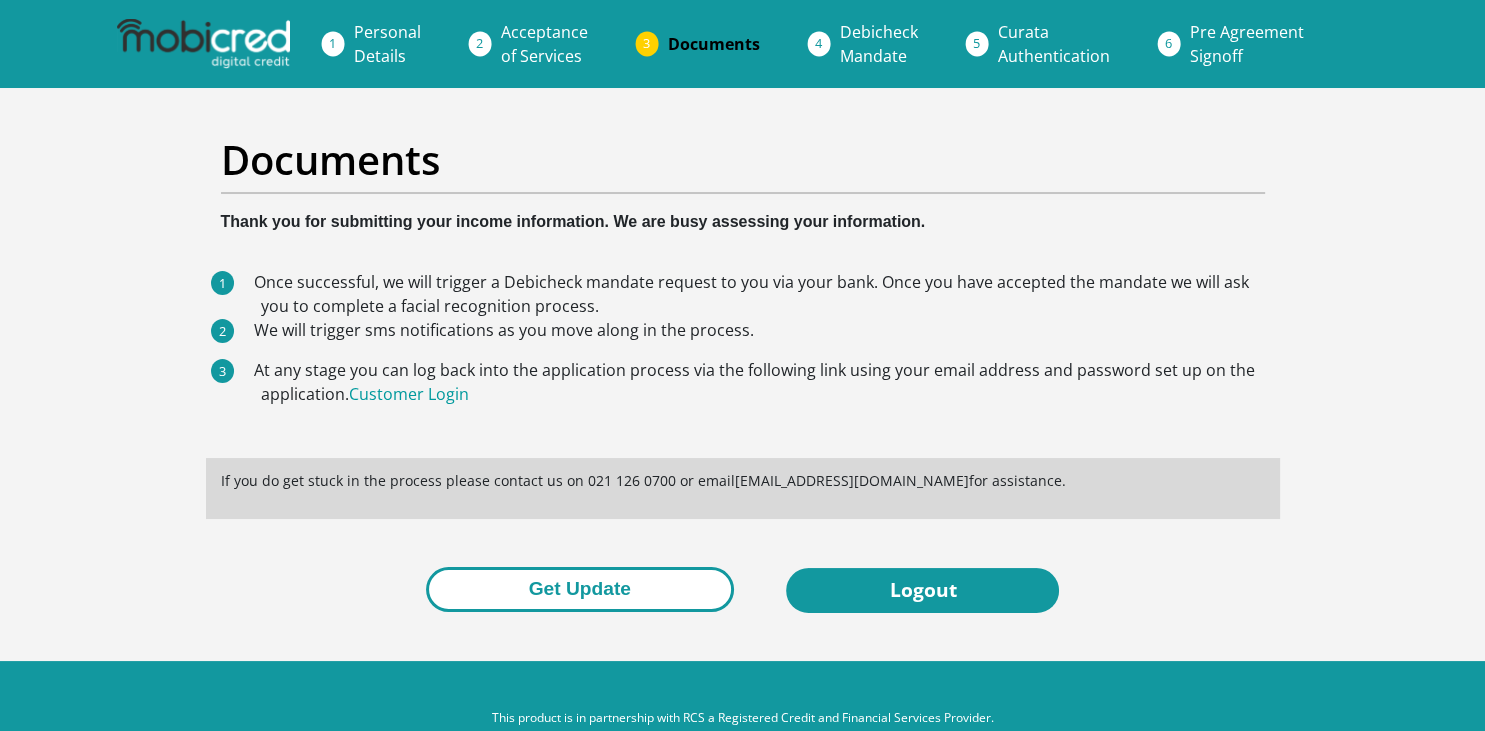 click on "Get Update" at bounding box center [580, 589] 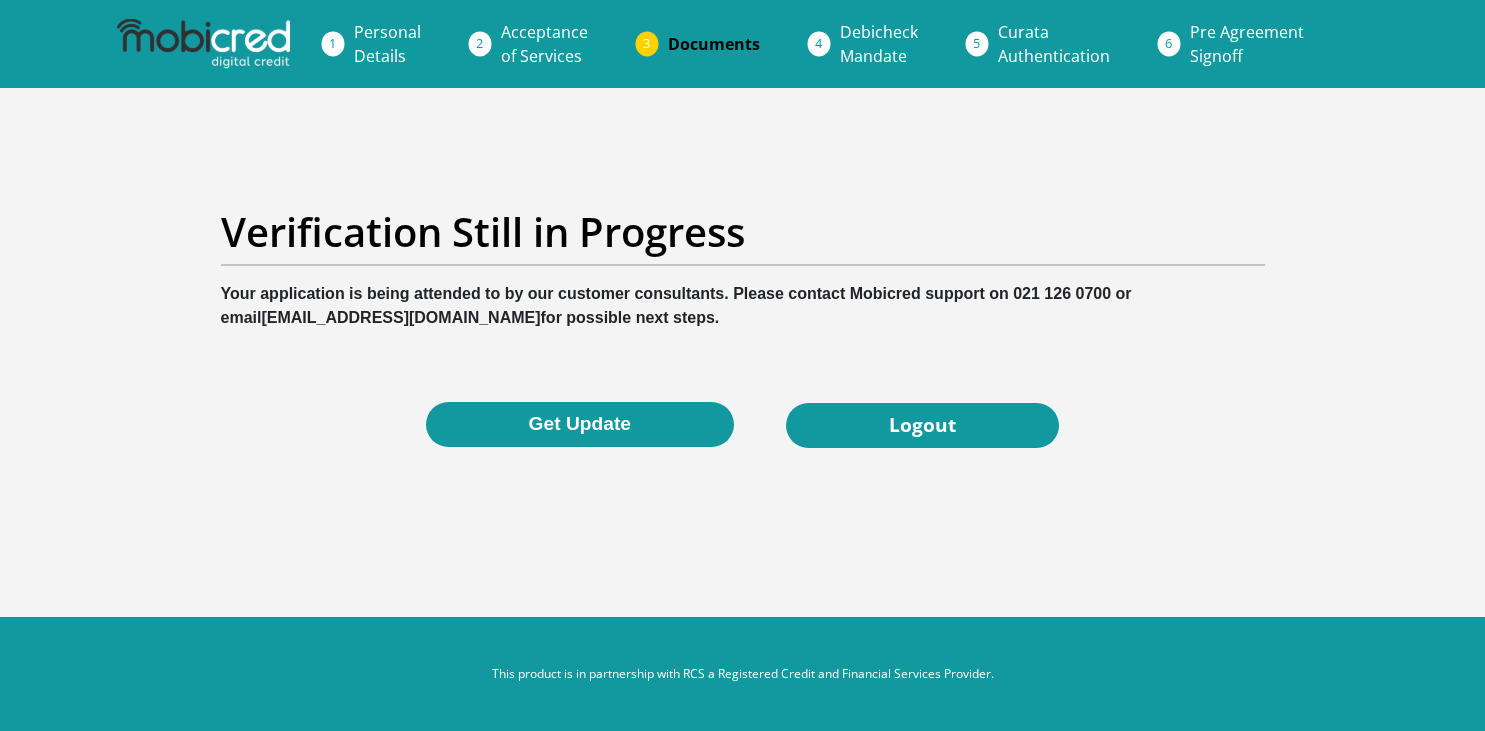 scroll, scrollTop: 0, scrollLeft: 0, axis: both 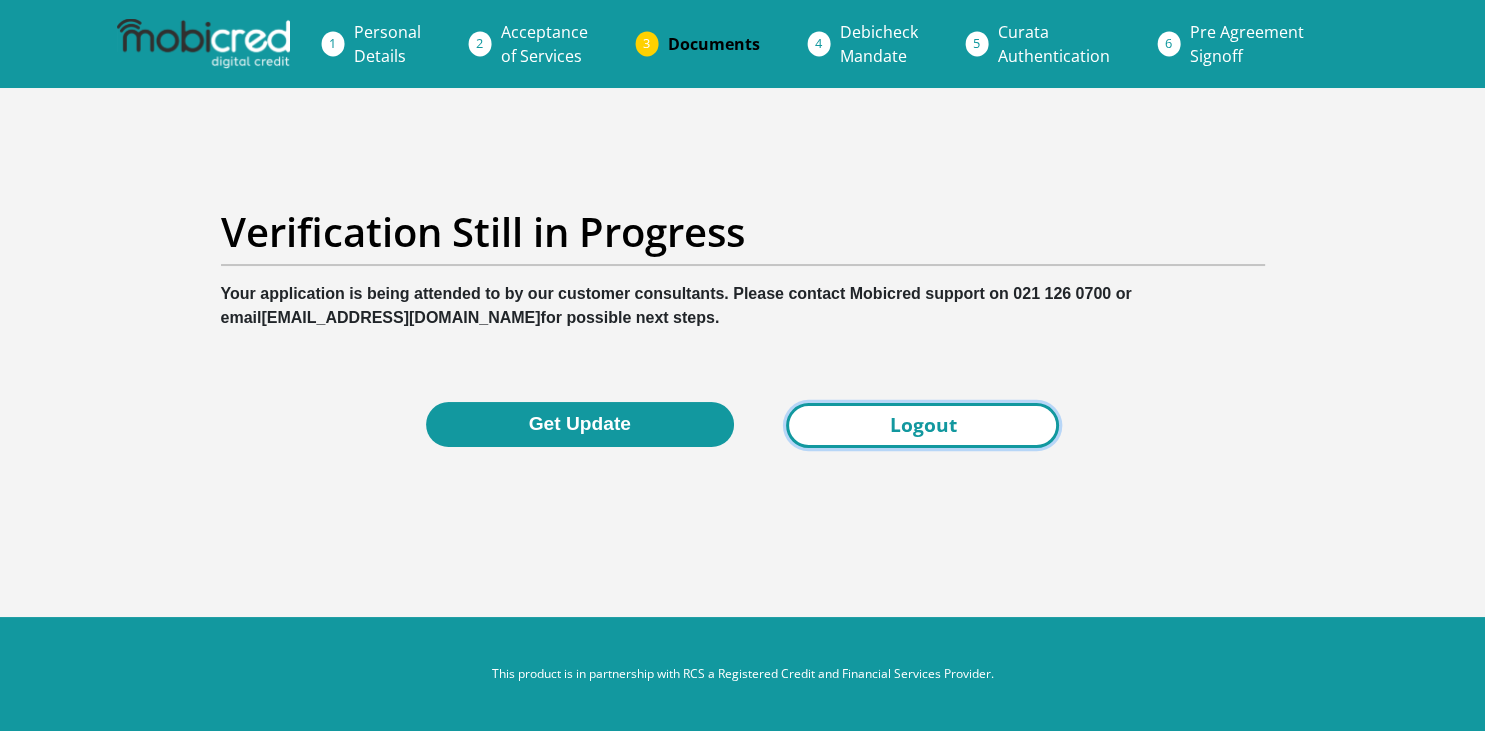 click on "Logout" at bounding box center [922, 425] 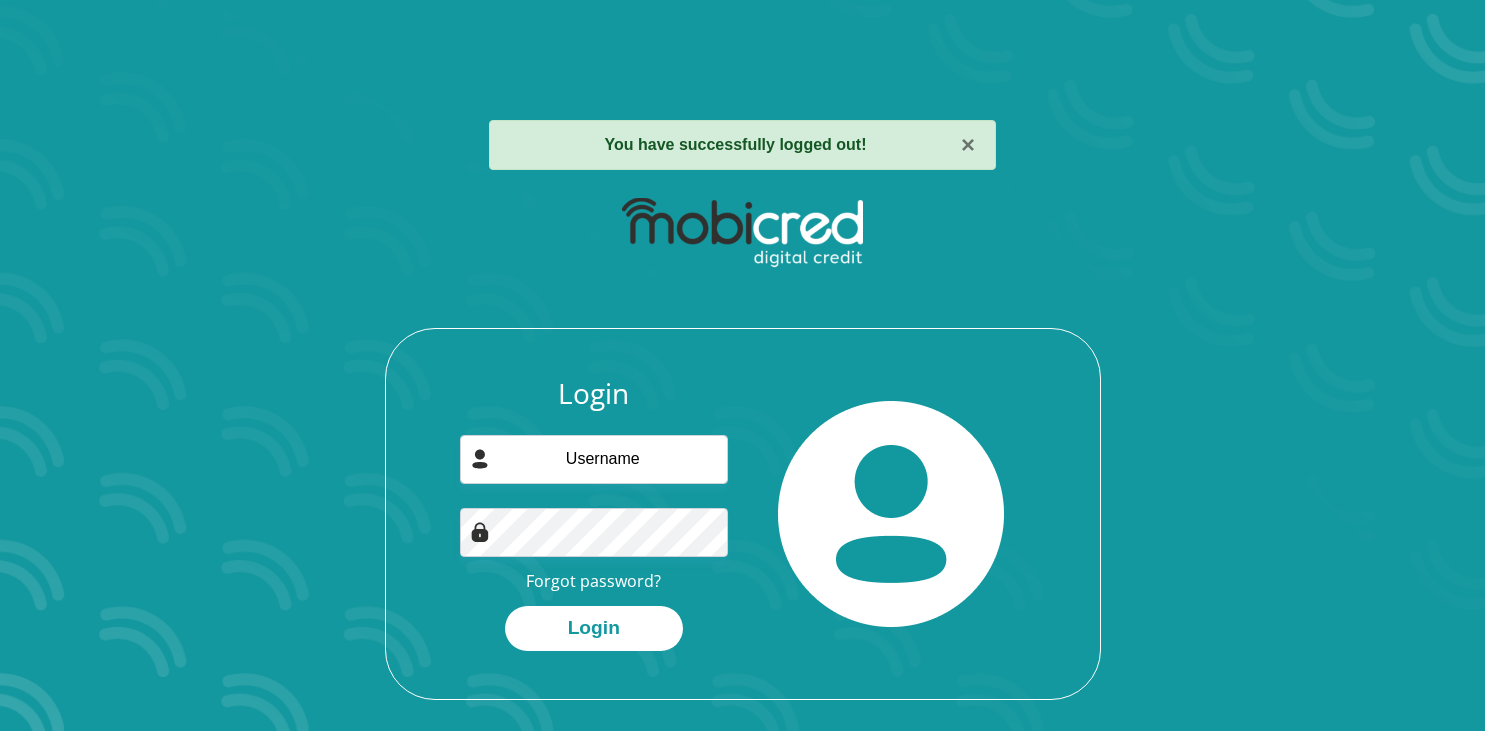 scroll, scrollTop: 0, scrollLeft: 0, axis: both 